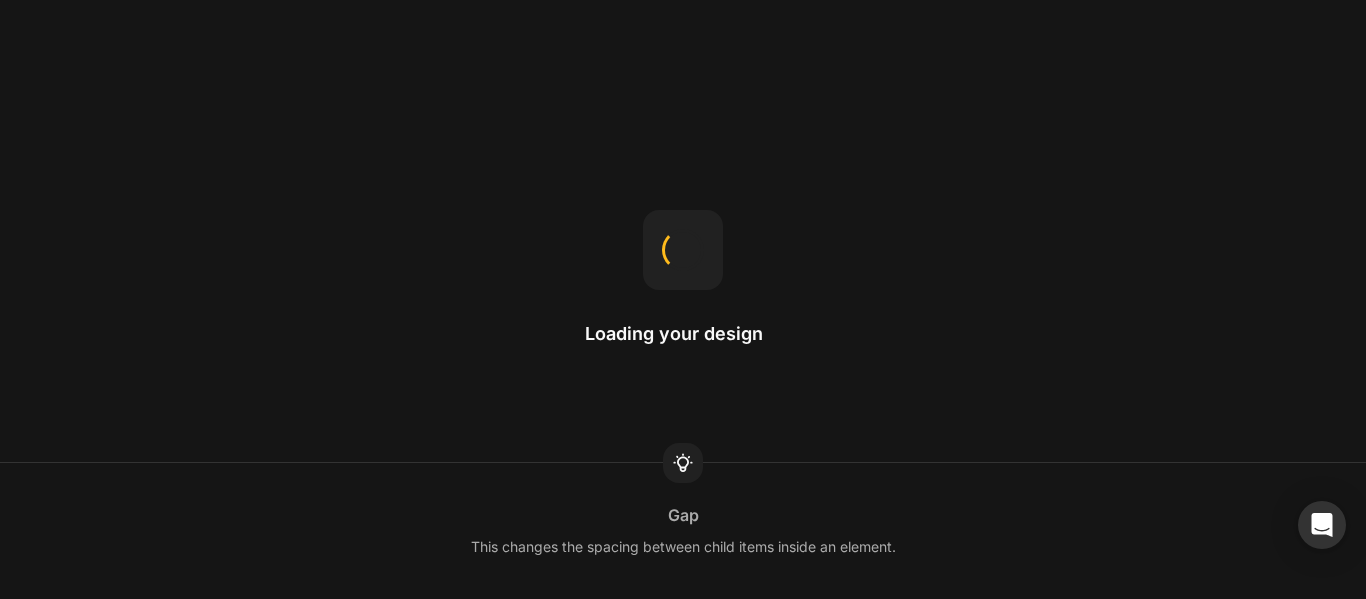 scroll, scrollTop: 0, scrollLeft: 0, axis: both 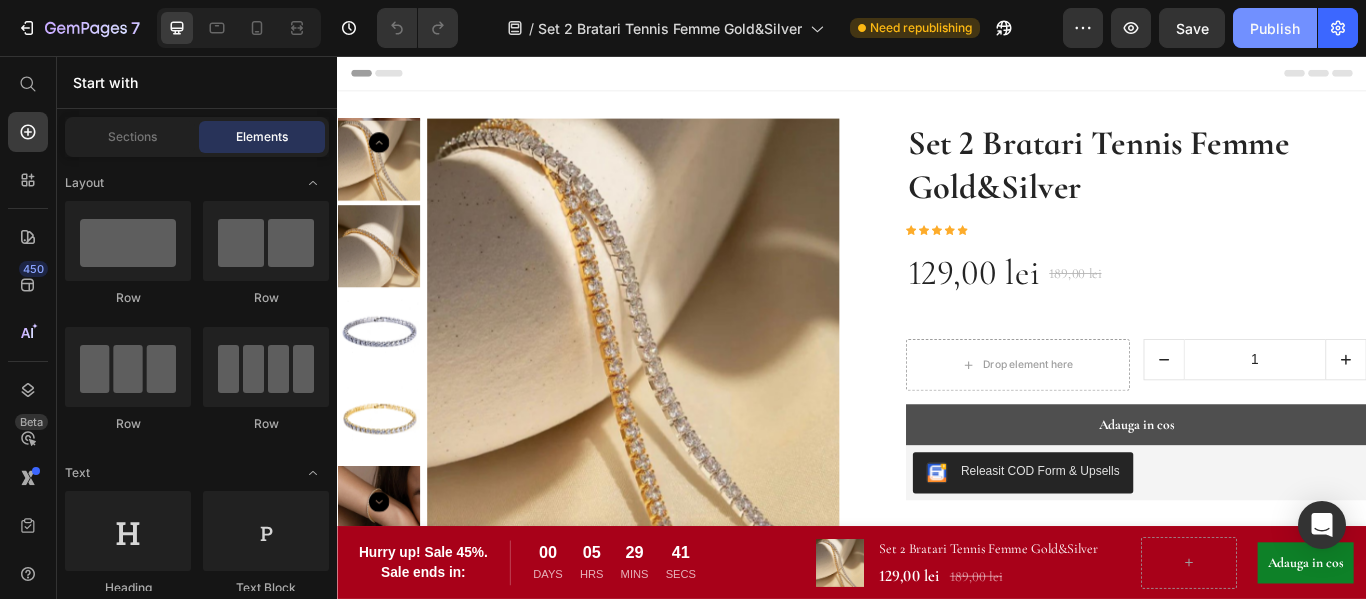 click on "Publish" at bounding box center (1275, 28) 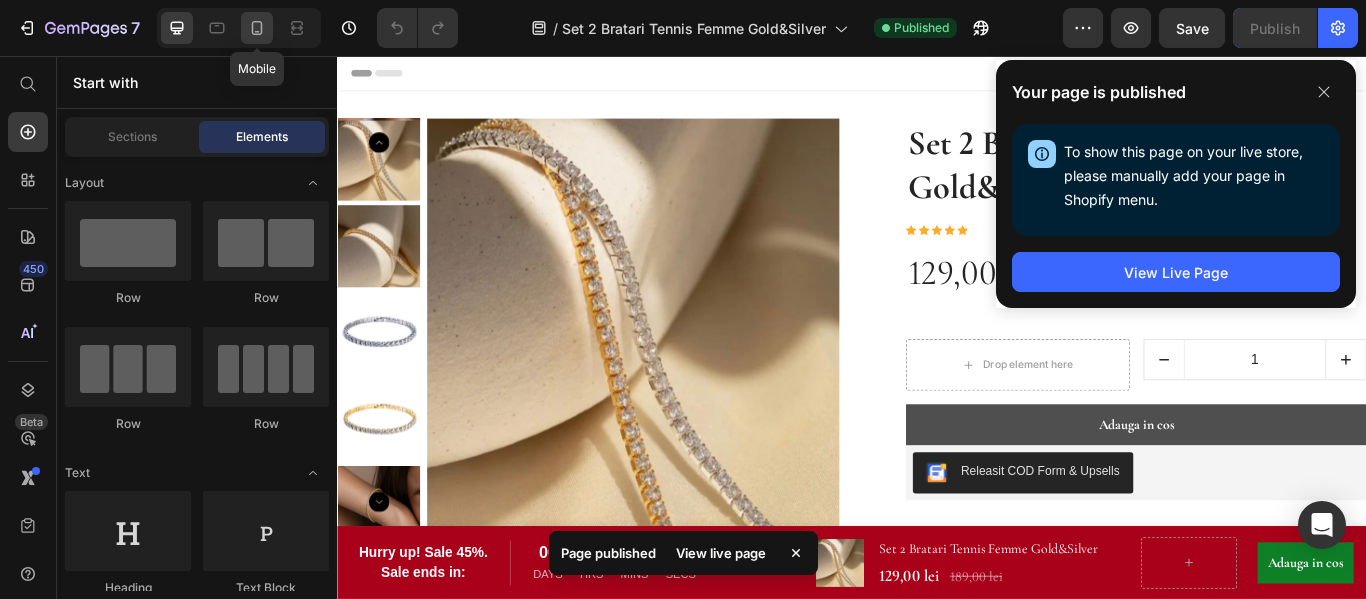 click 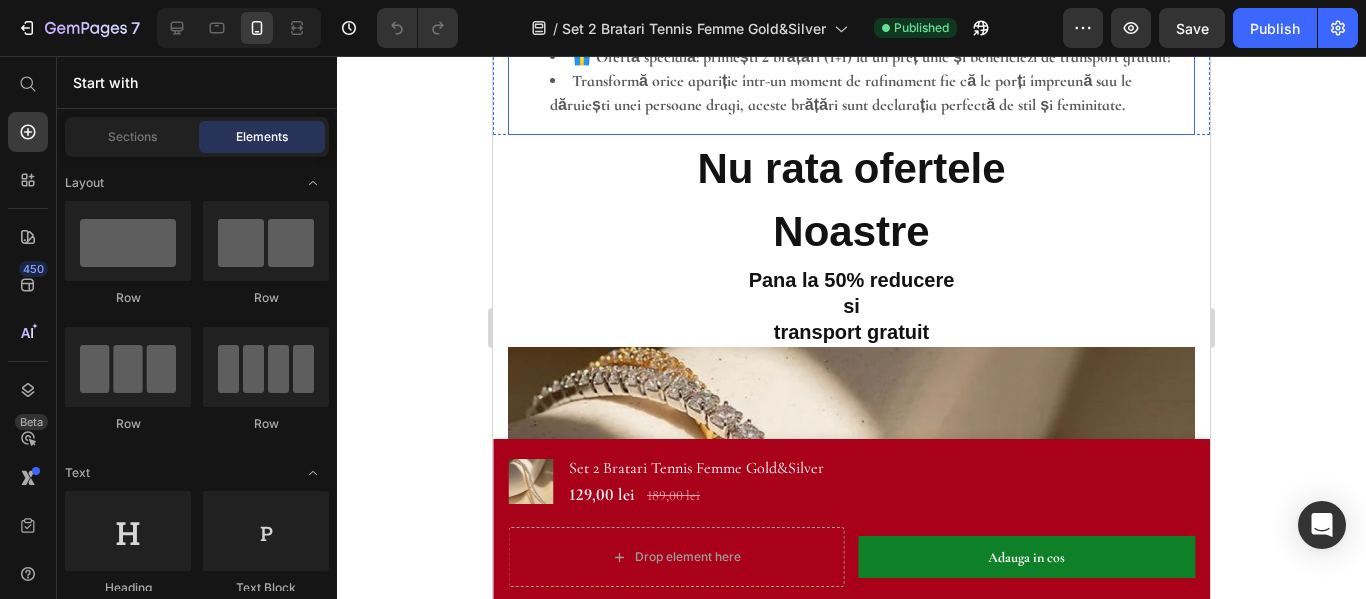 scroll, scrollTop: 2300, scrollLeft: 0, axis: vertical 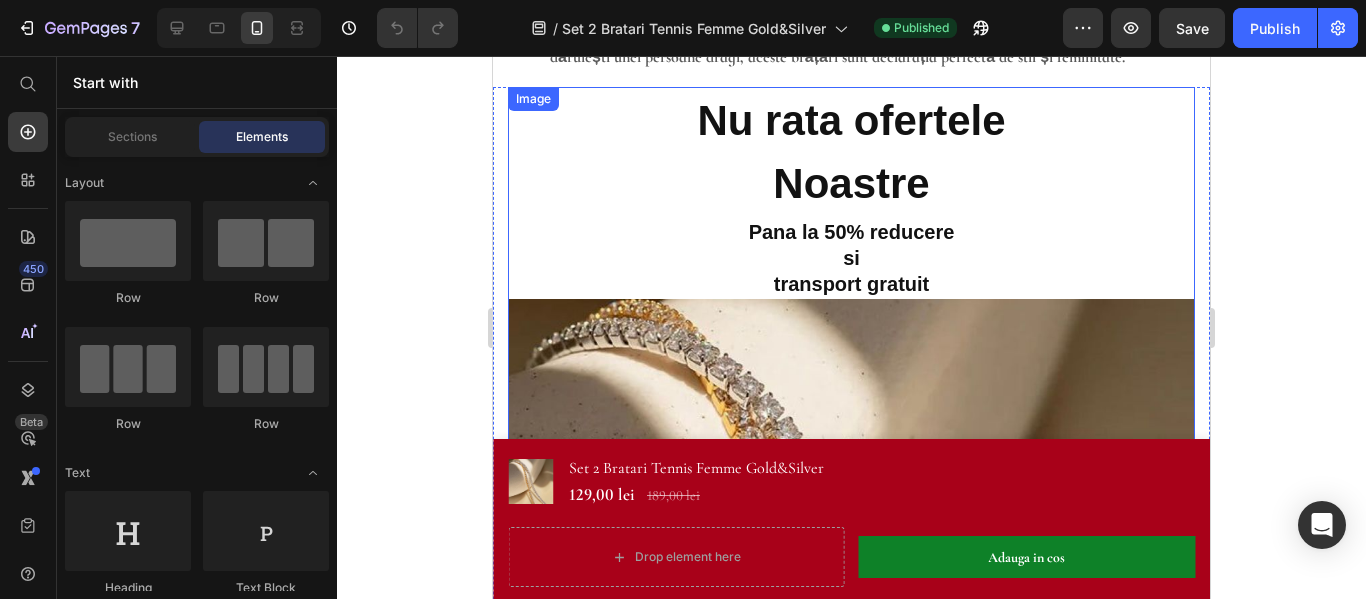 click at bounding box center [851, 582] 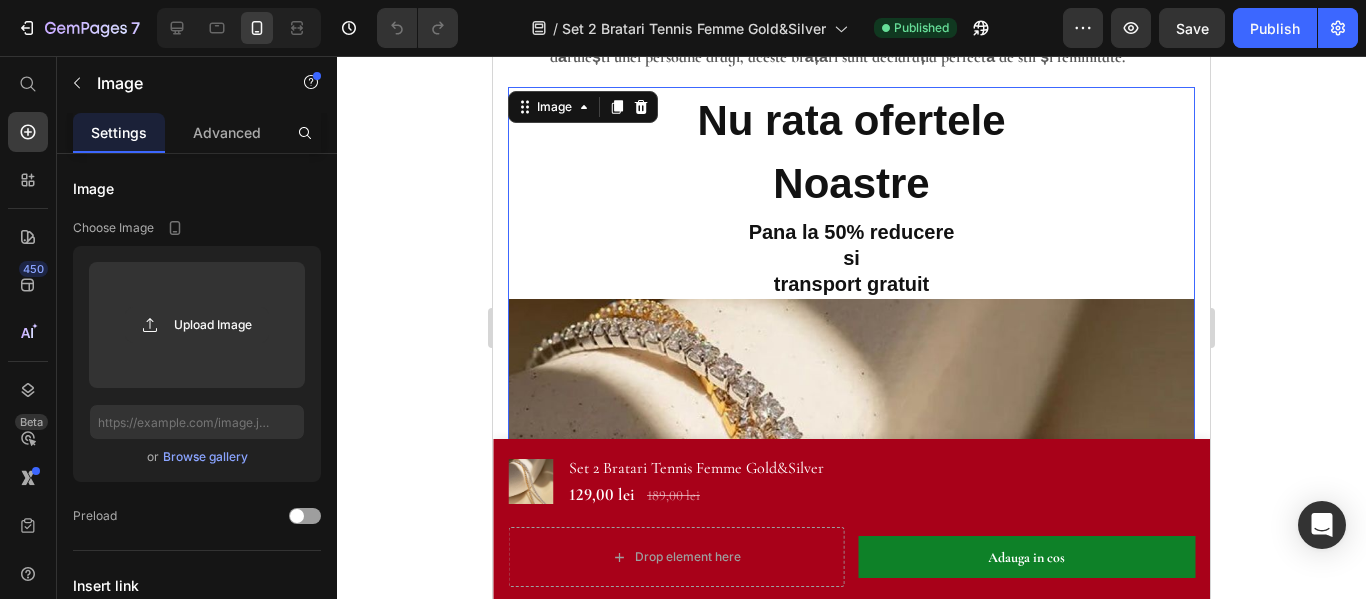 click at bounding box center (851, 582) 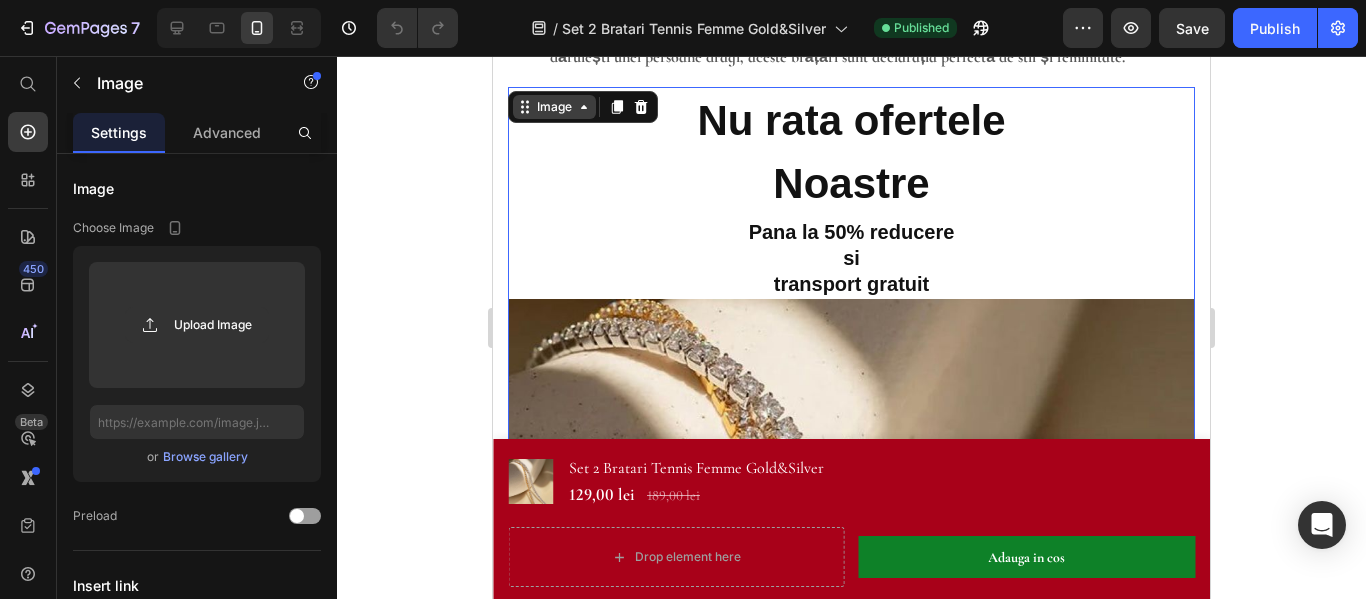 click 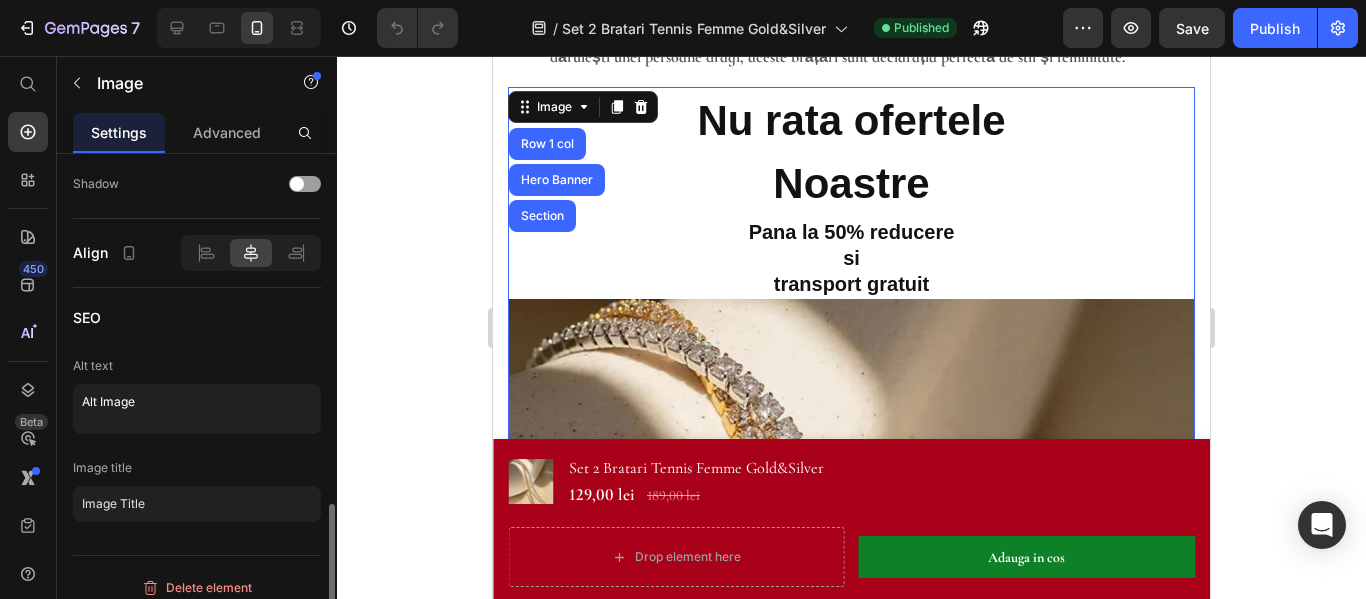 scroll, scrollTop: 1014, scrollLeft: 0, axis: vertical 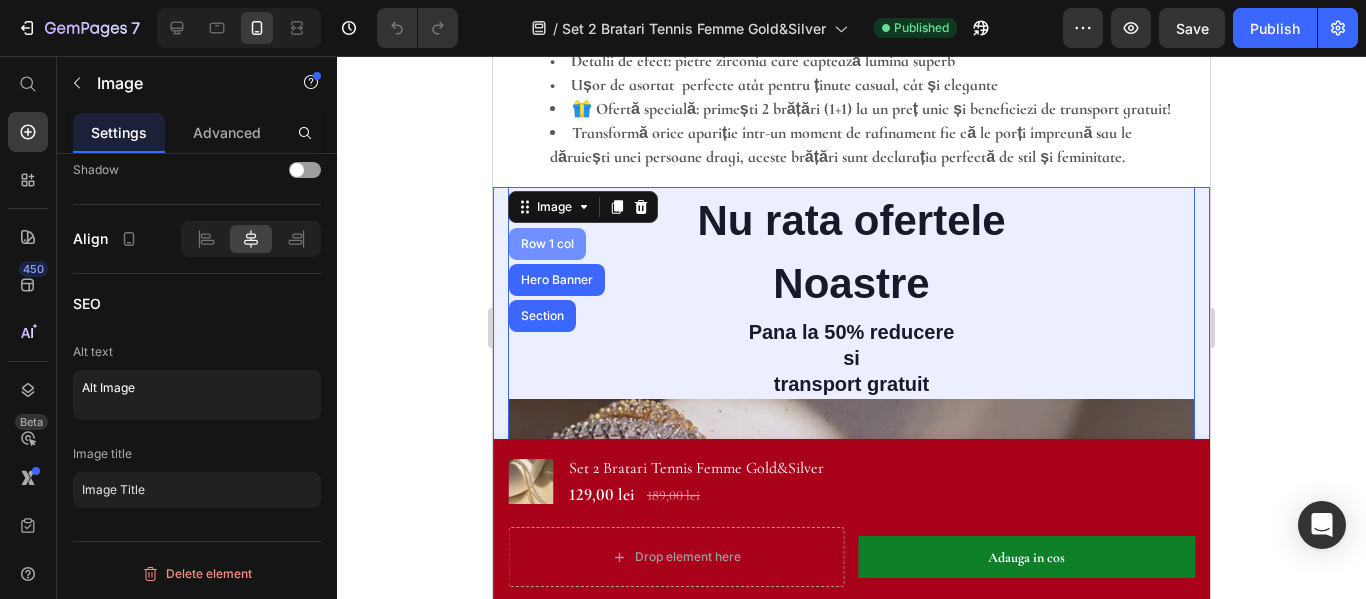 click on "Row 1 col" at bounding box center (547, 244) 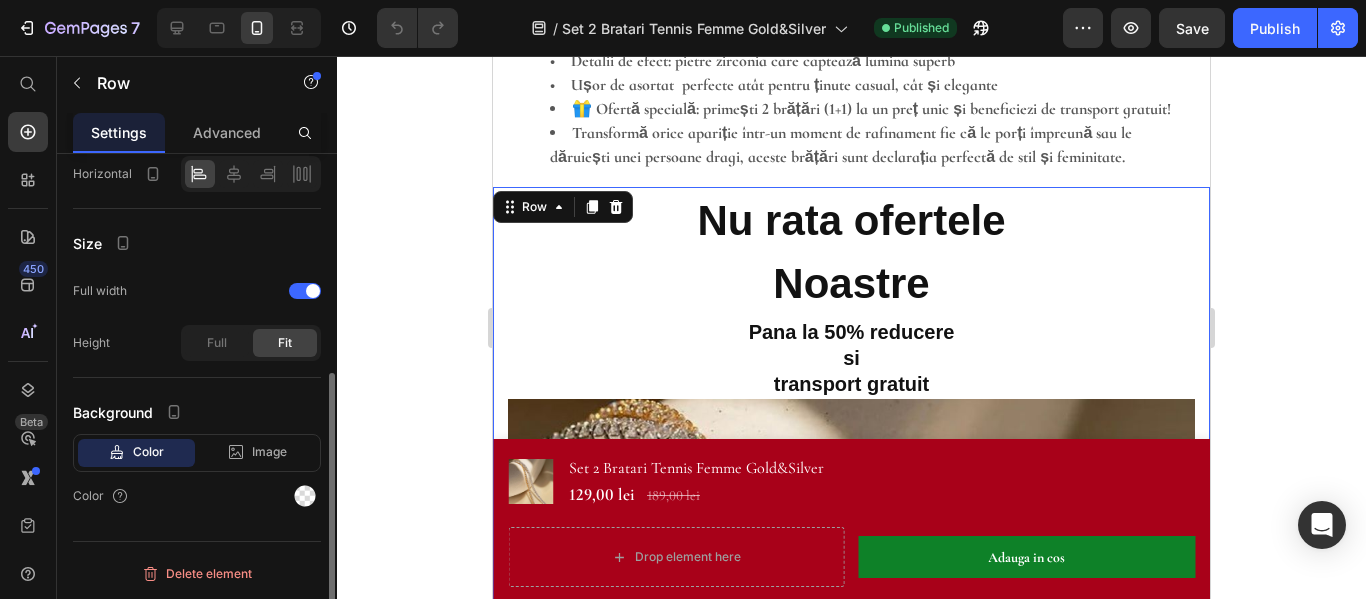 scroll, scrollTop: 0, scrollLeft: 0, axis: both 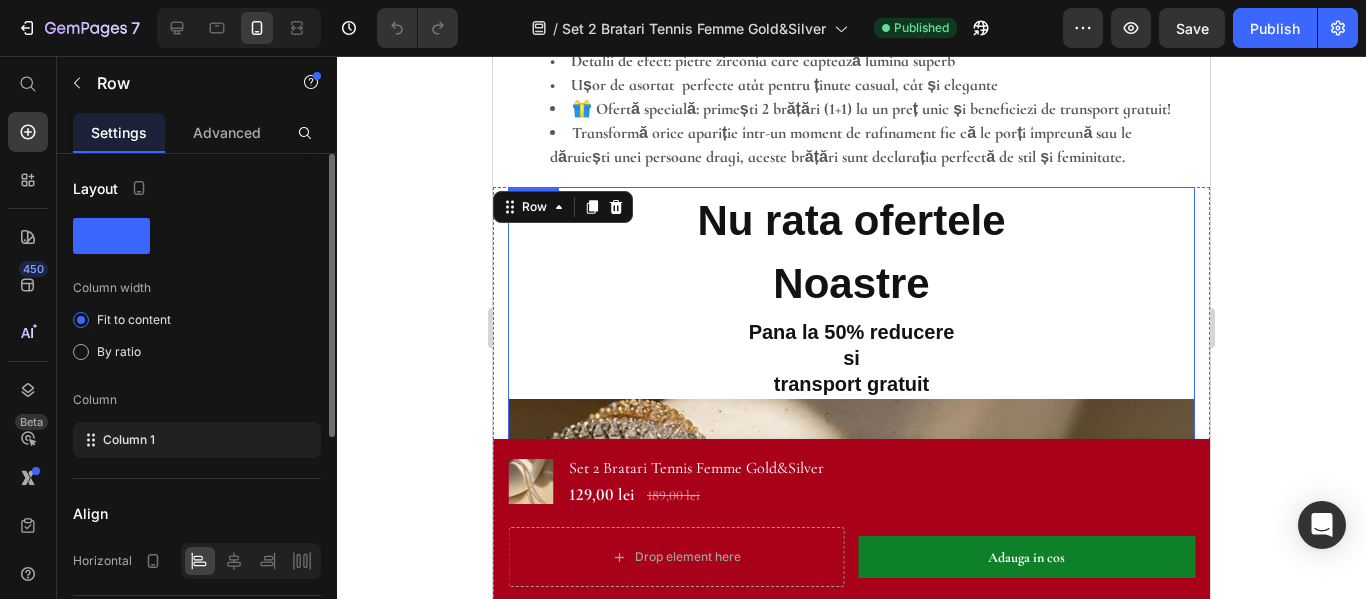 click at bounding box center [851, 682] 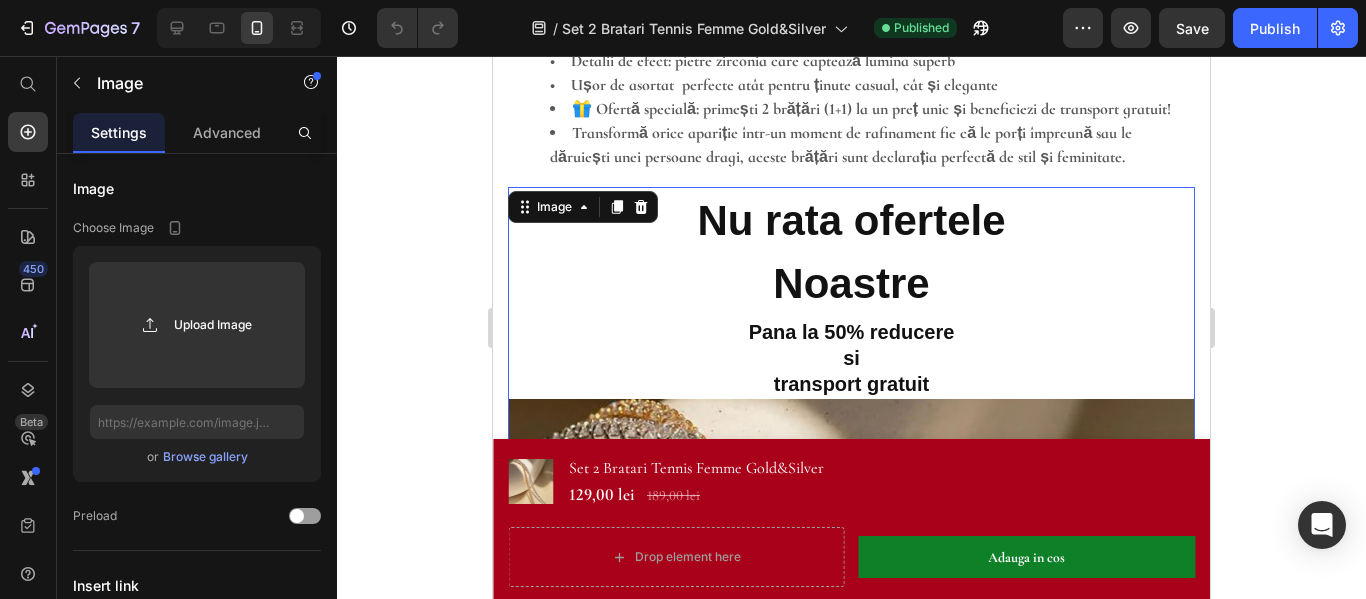 click at bounding box center (851, 682) 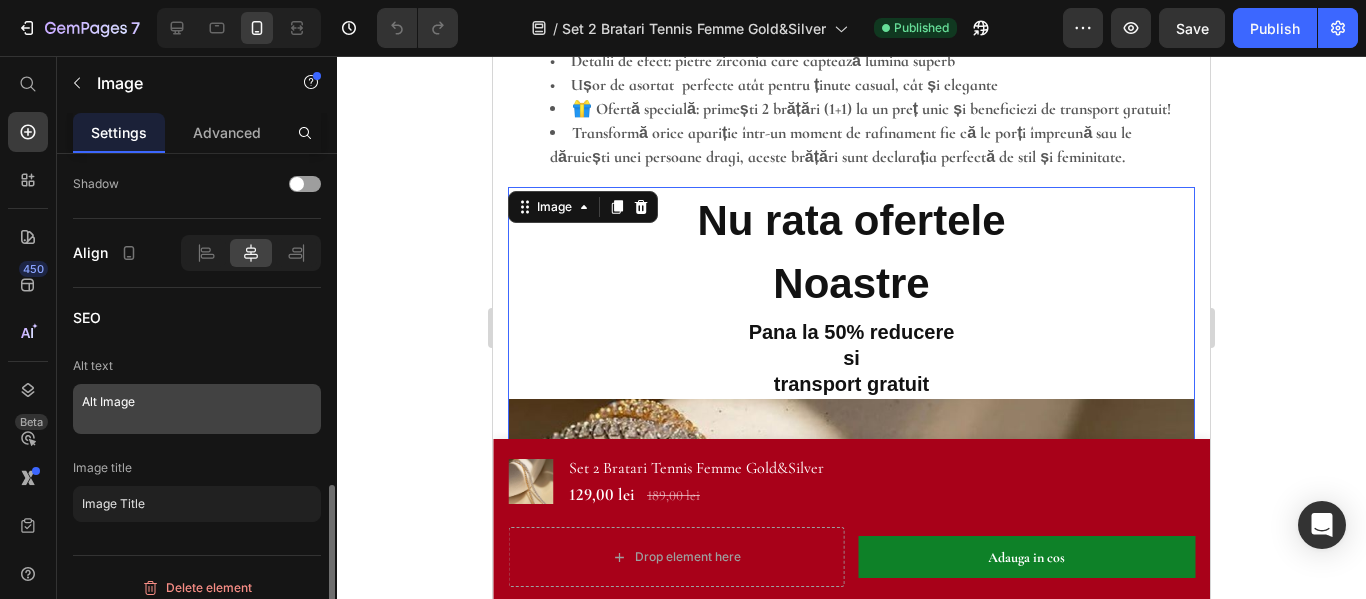 scroll, scrollTop: 1014, scrollLeft: 0, axis: vertical 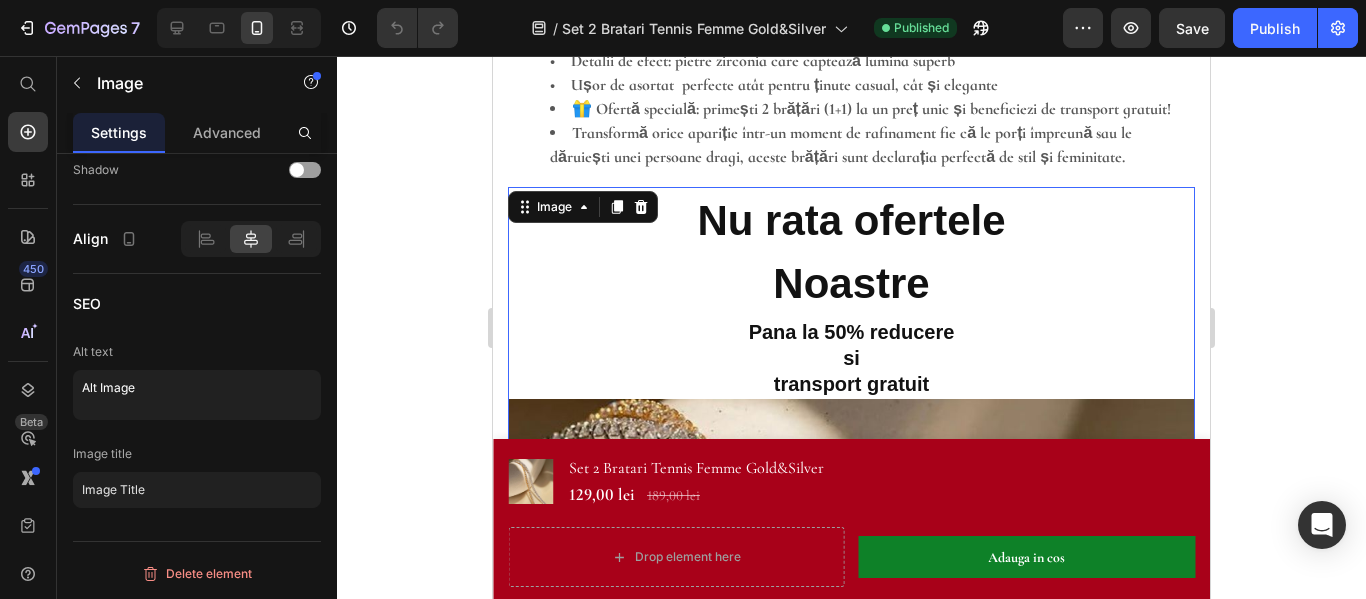 click at bounding box center [851, 682] 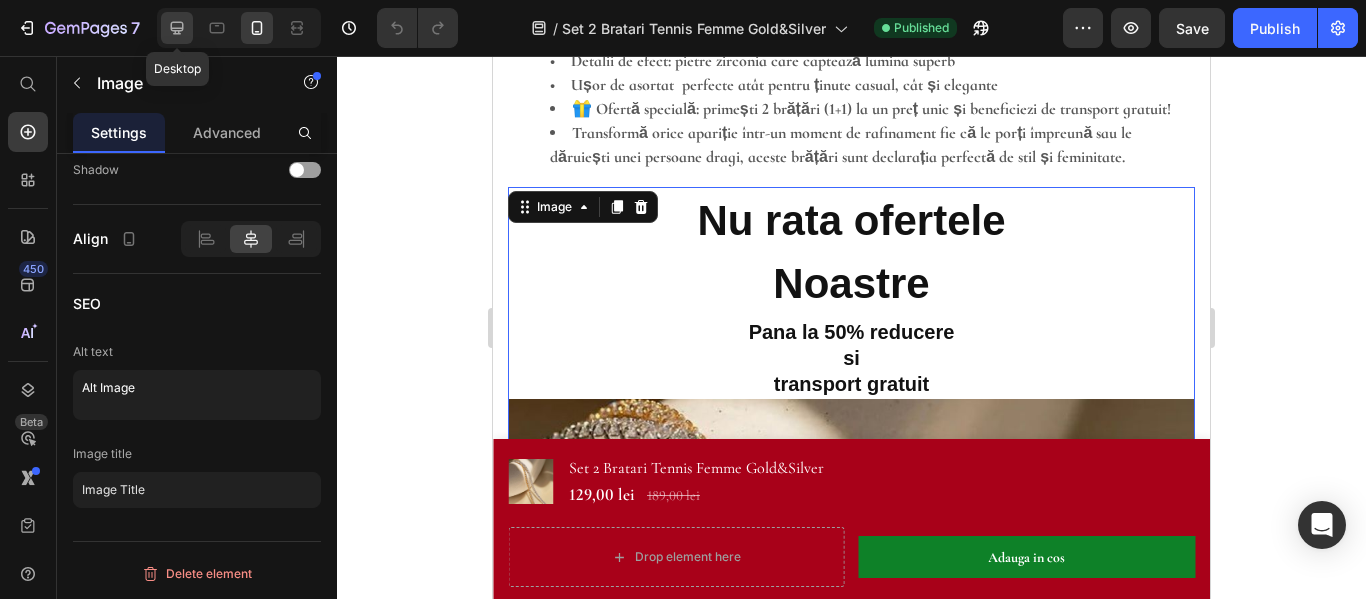 click 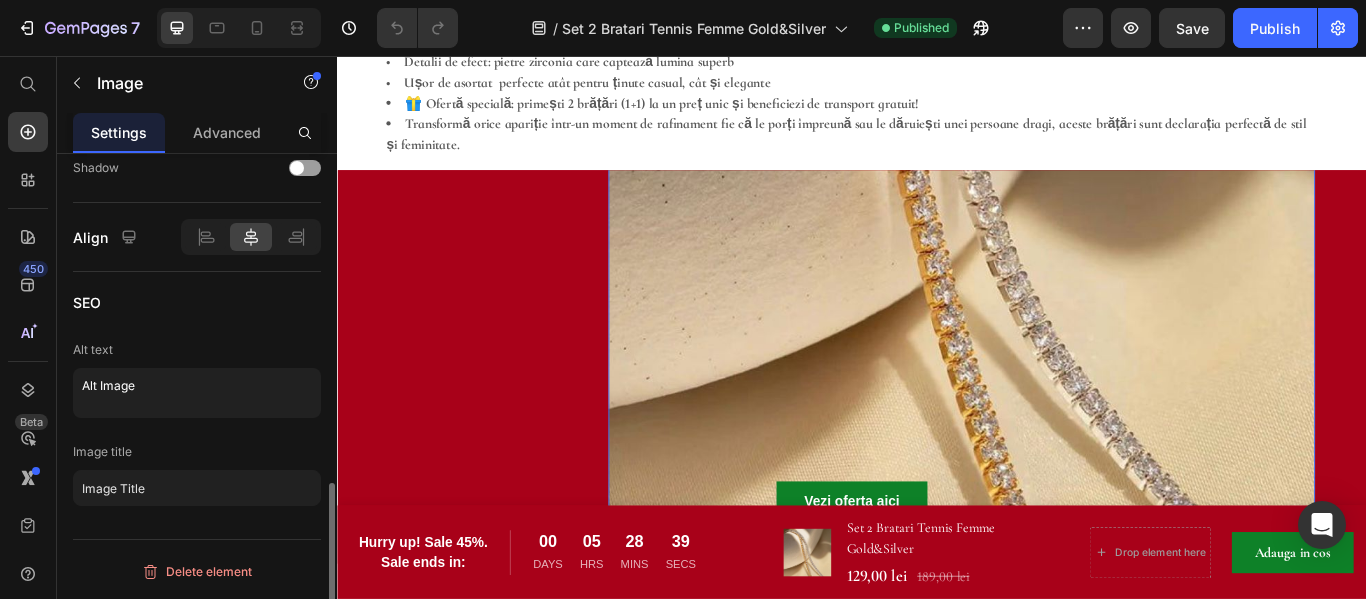 scroll, scrollTop: 951, scrollLeft: 0, axis: vertical 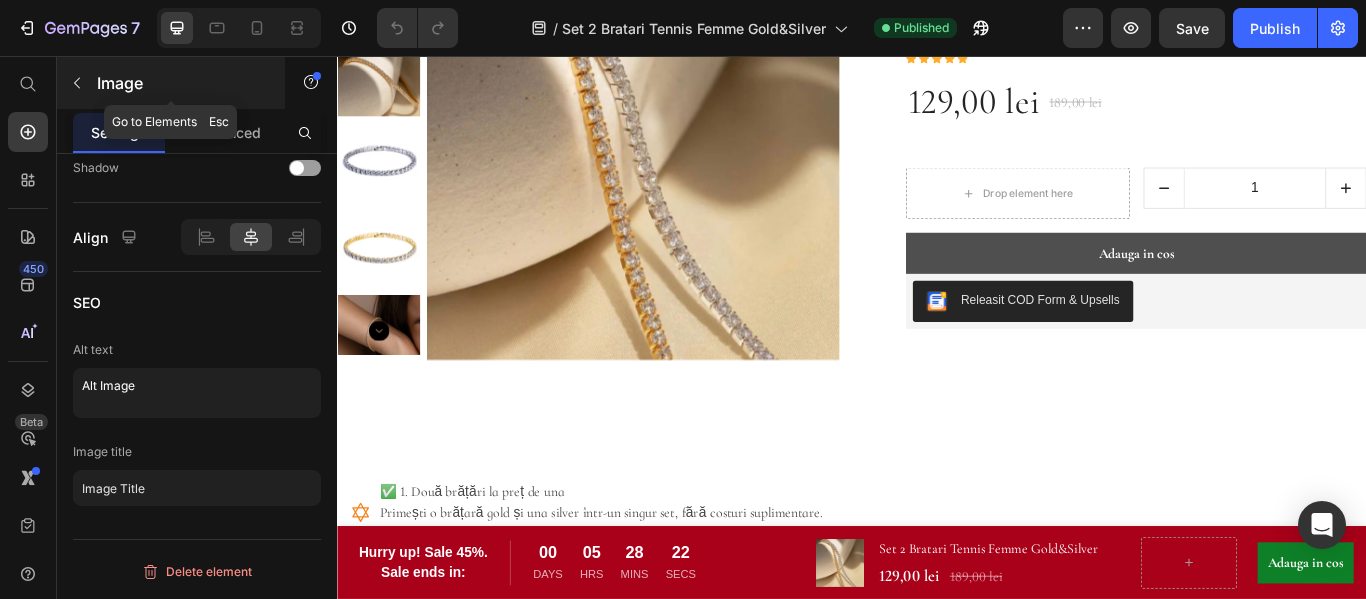 click 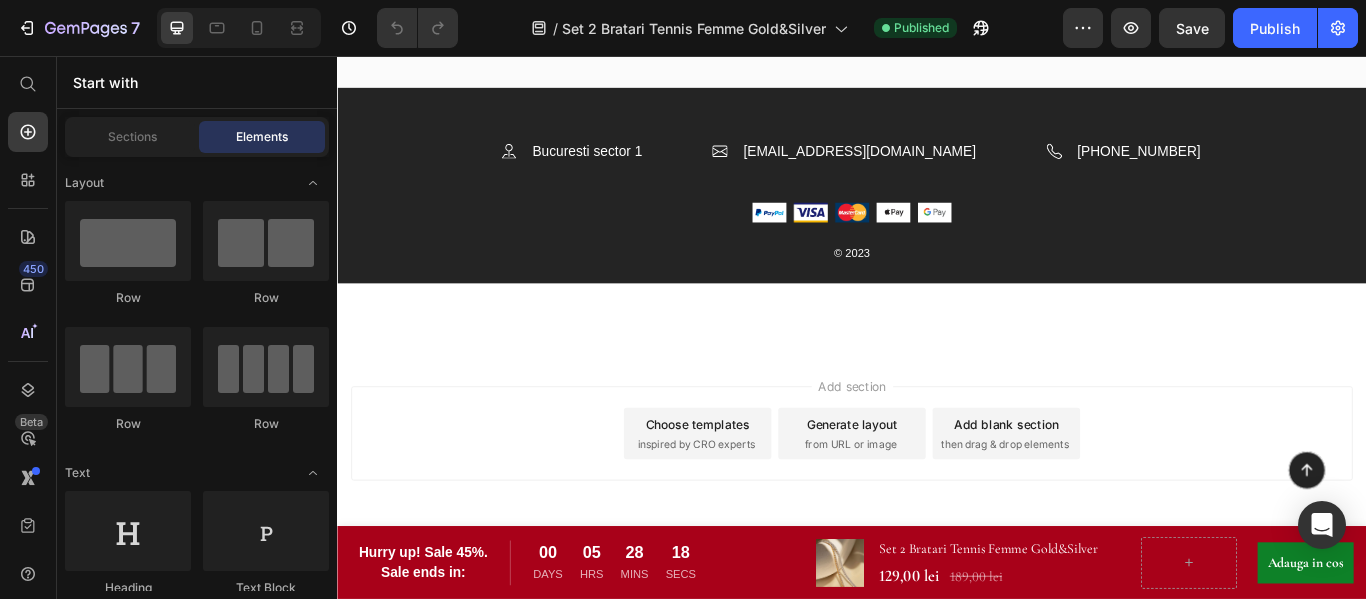 scroll, scrollTop: 3567, scrollLeft: 0, axis: vertical 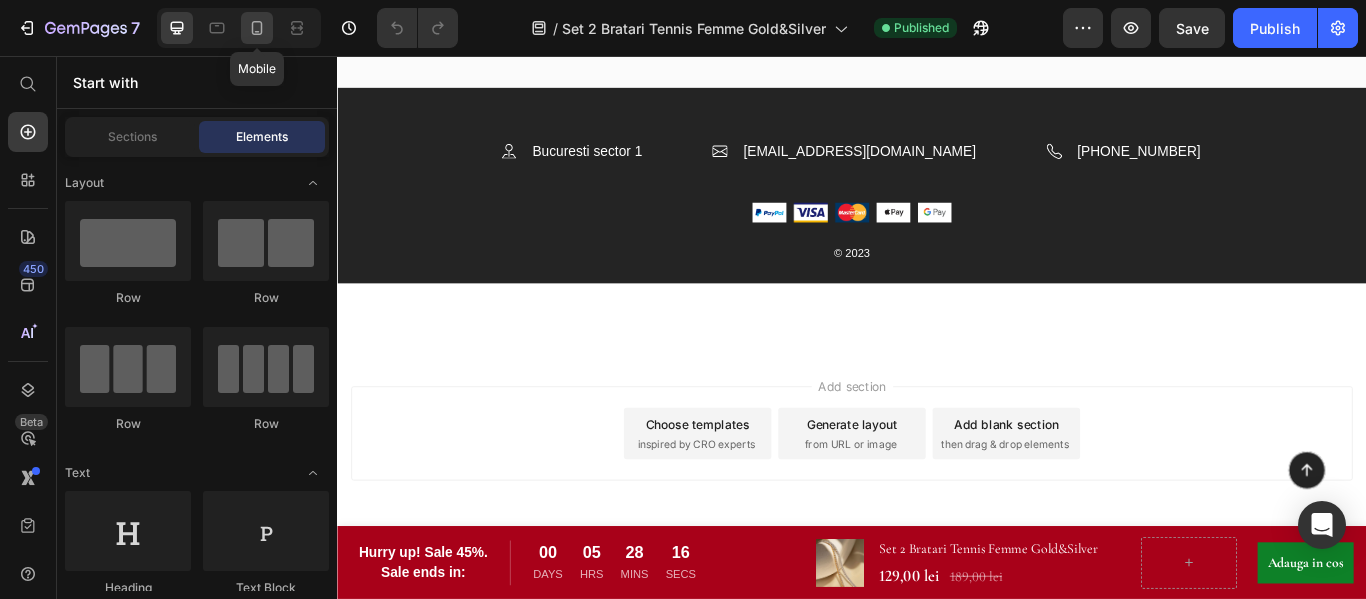 click 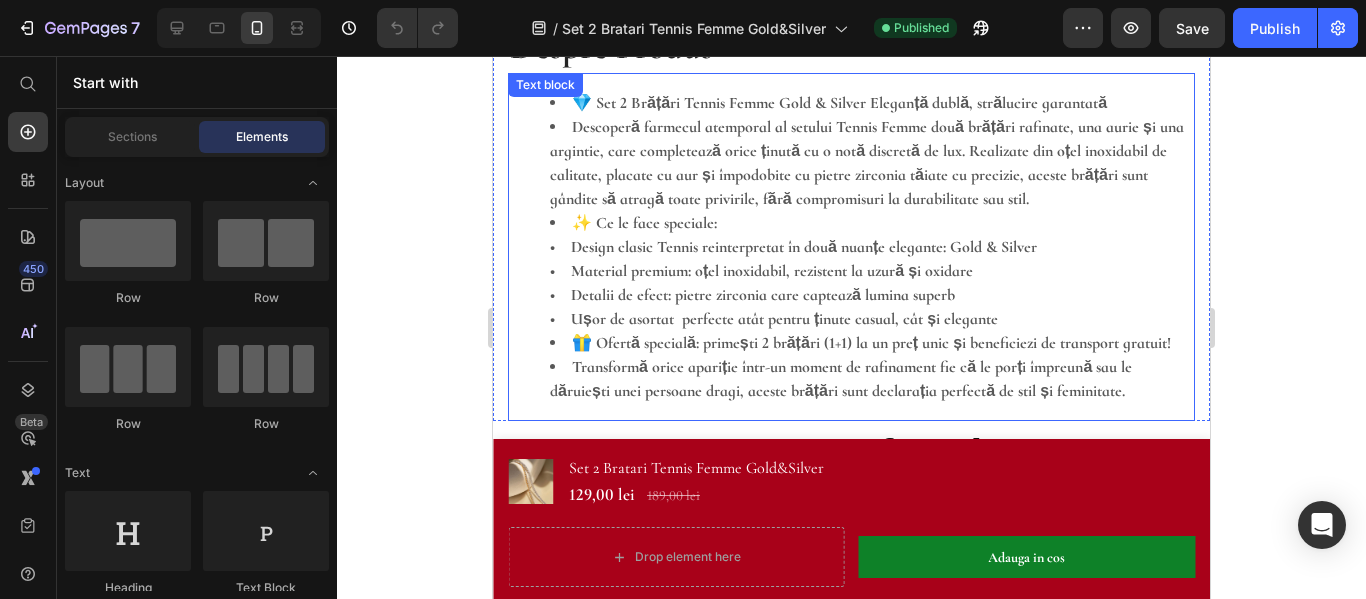 scroll, scrollTop: 1483, scrollLeft: 0, axis: vertical 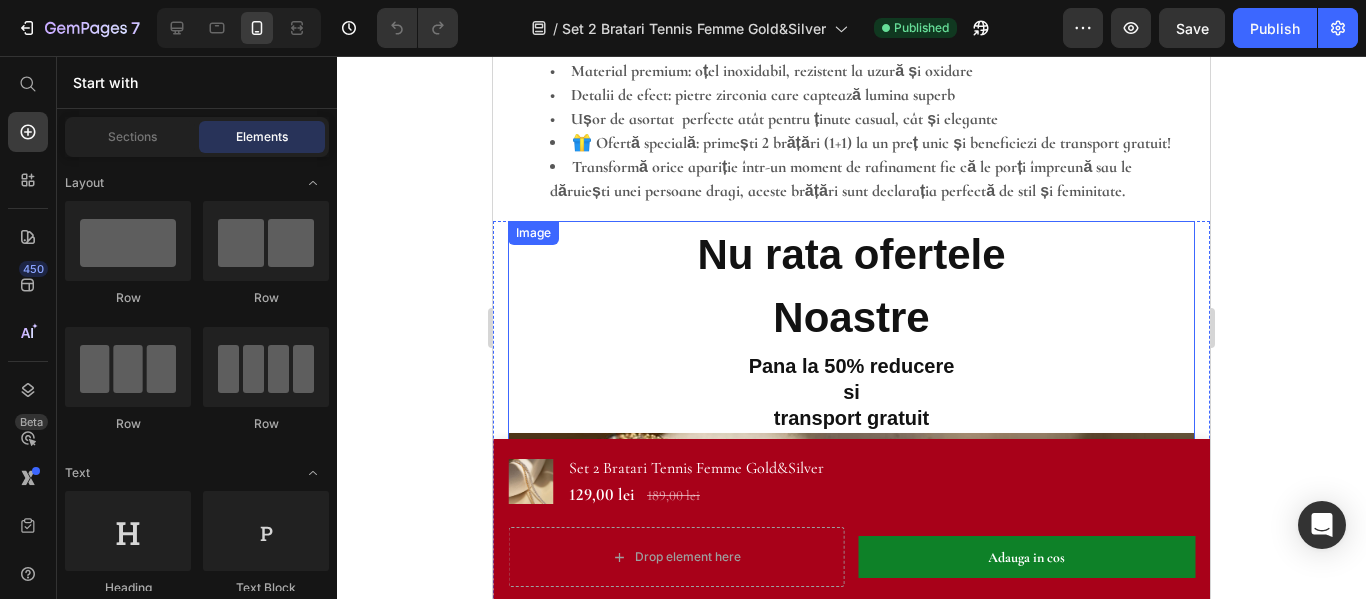 click at bounding box center [851, 716] 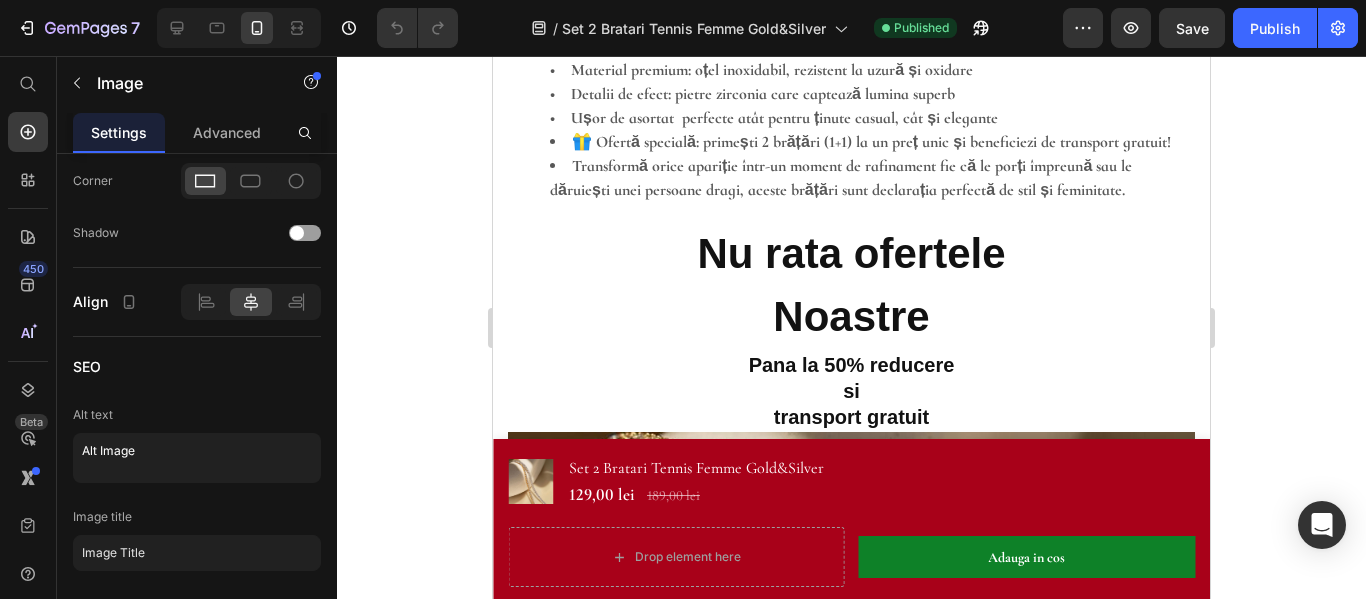 scroll, scrollTop: 2367, scrollLeft: 0, axis: vertical 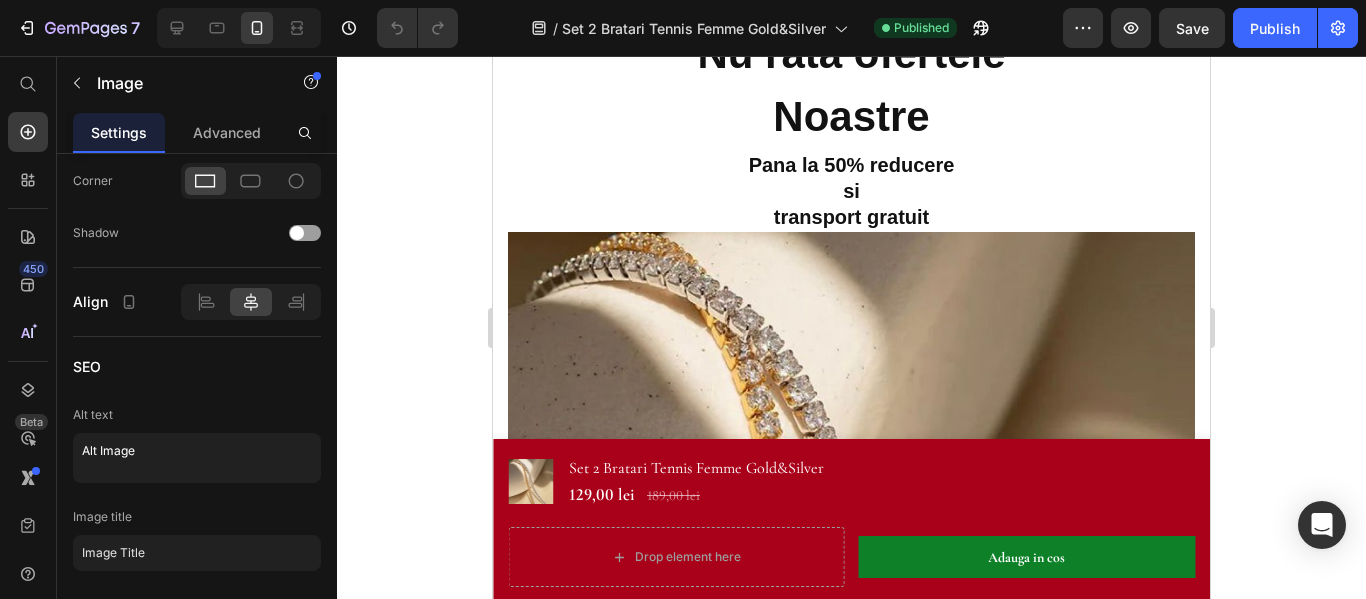 click at bounding box center (851, 515) 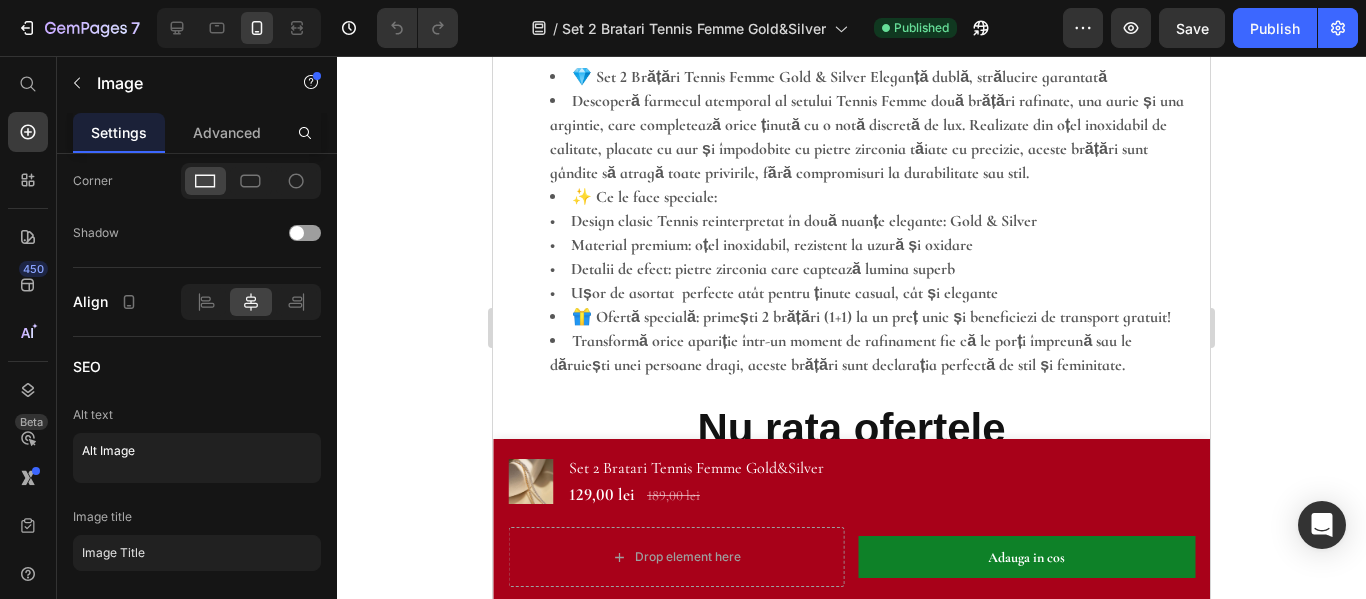 scroll, scrollTop: 2167, scrollLeft: 0, axis: vertical 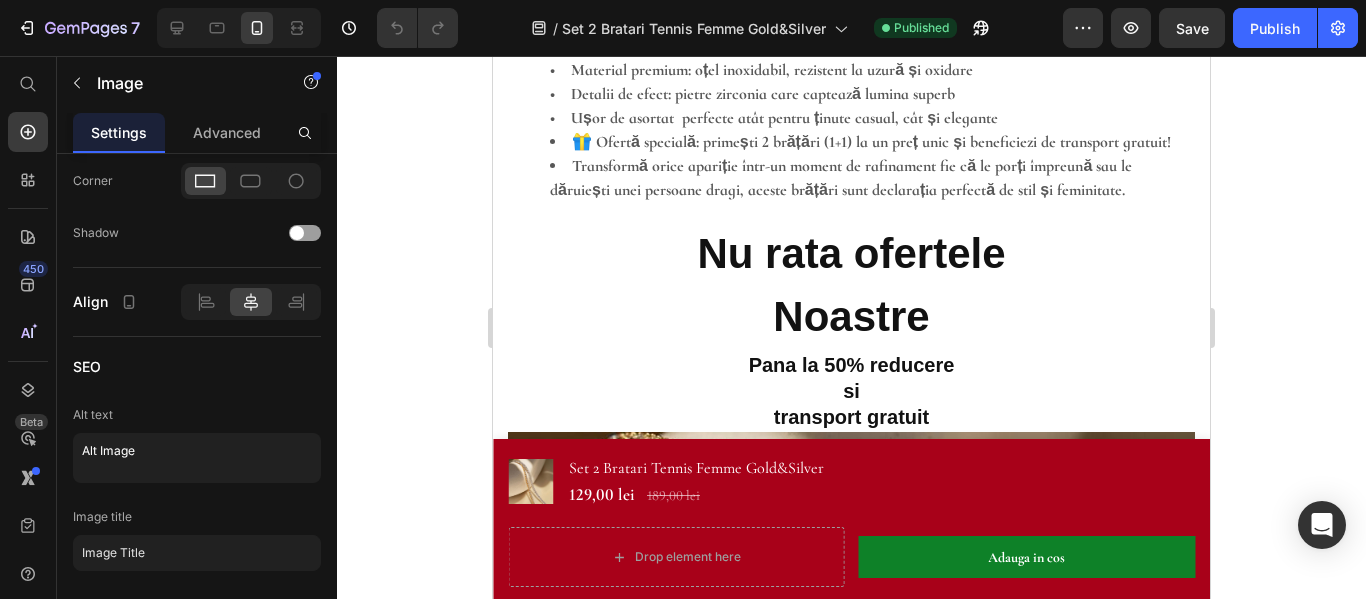 click at bounding box center [851, 715] 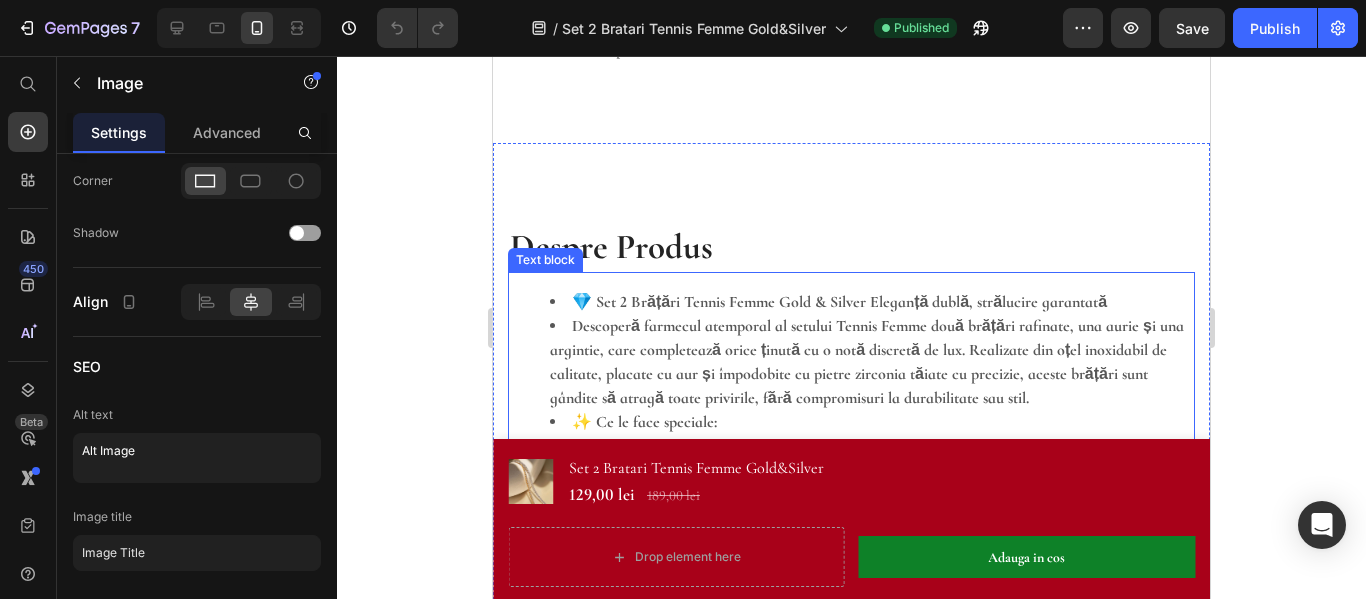 scroll, scrollTop: 1867, scrollLeft: 0, axis: vertical 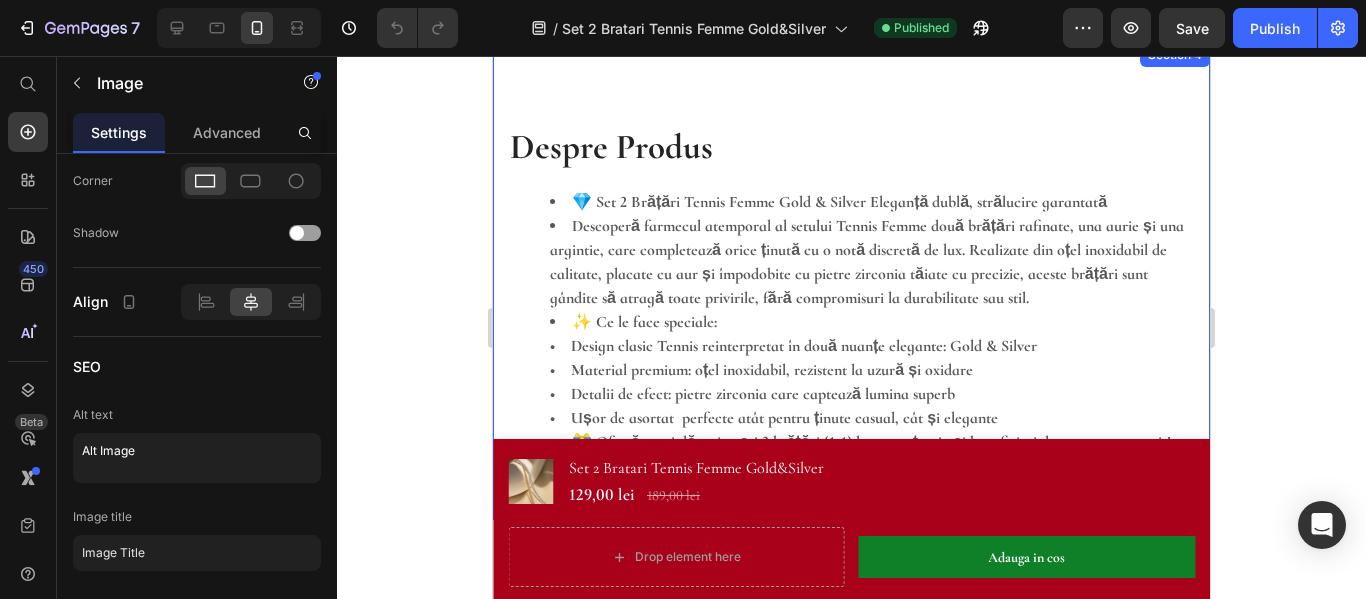 click on "Despre Produs Heading 💎 Set 2 Brățări Tennis Femme Gold & Silver Eleganță dublă, strălucire garantată Descoperă farmecul atemporal al setului Tennis Femme două brățări rafinate, una aurie și una argintie, care completează orice ținută cu o notă discretă de lux. Realizate din oțel inoxidabil de calitate, placate cu aur și împodobite cu pietre zirconia tăiate cu precizie, aceste brățări sunt gândite să atragă toate privirile, fără compromisuri la durabilitate sau stil. ✨ Ce le face speciale:     •    Design clasic Tennis reinterpretat în două nuanțe elegante: Gold & Silver     •    Material premium: oțel inoxidabil, rezistent la uzură și oxidare     •    Detalii de efect: pietre zirconia care captează lumina superb     •    Ușor de asortat  perfecte atât pentru ținute casual, cât și elegante 🎁 Ofertă specială: primești 2 brățări (1+1) la un preț unic și beneficiezi de transport gratuit! Text block Section 4" at bounding box center (851, 282) 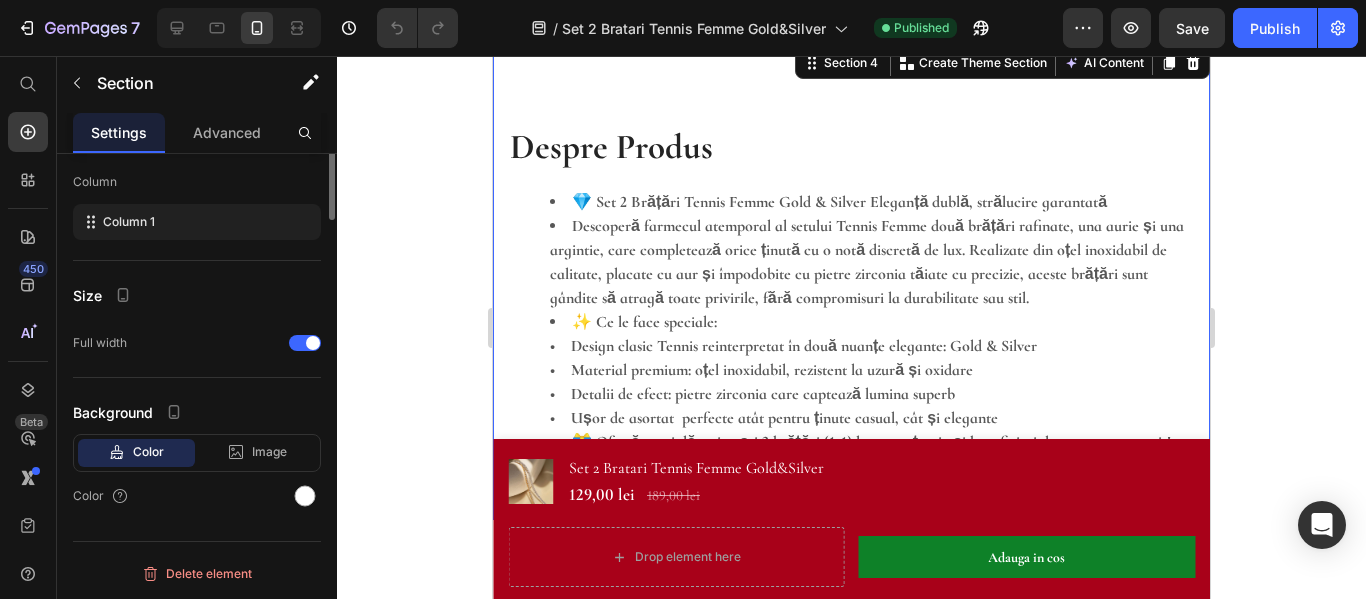 scroll, scrollTop: 0, scrollLeft: 0, axis: both 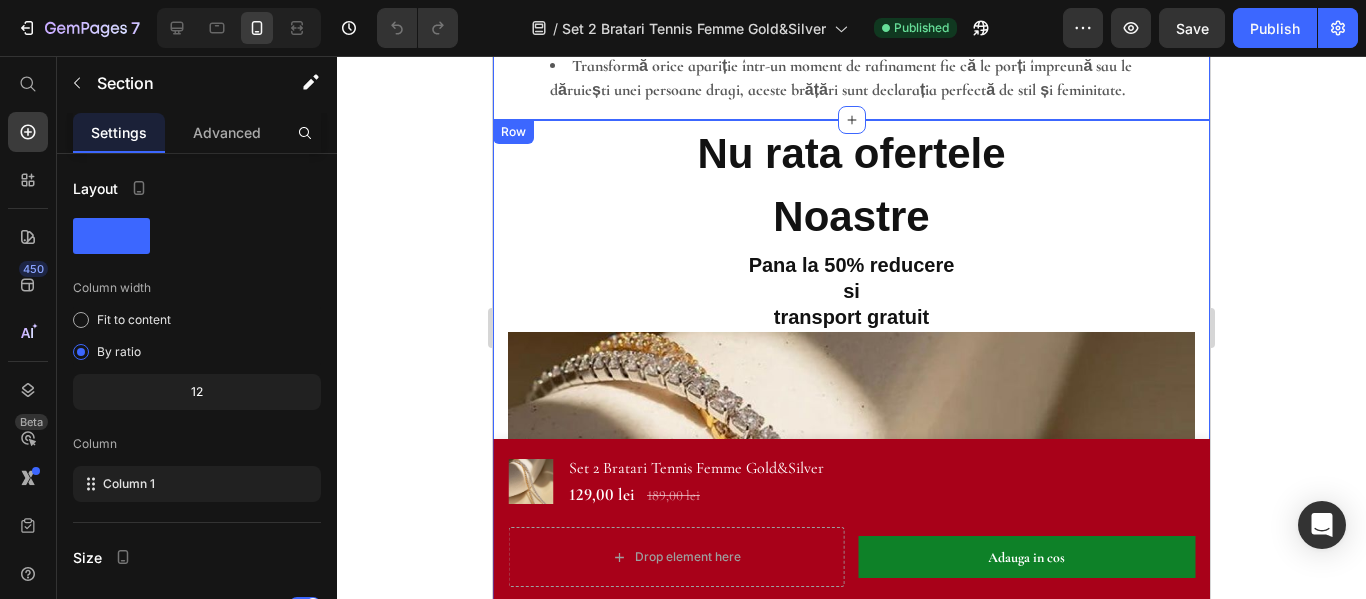 click on "Nu rata ofertele Noastre Heading Pana la 50% reducere si transport gratuit Heading Image Vezi oferta aici Button Row" at bounding box center [851, 615] 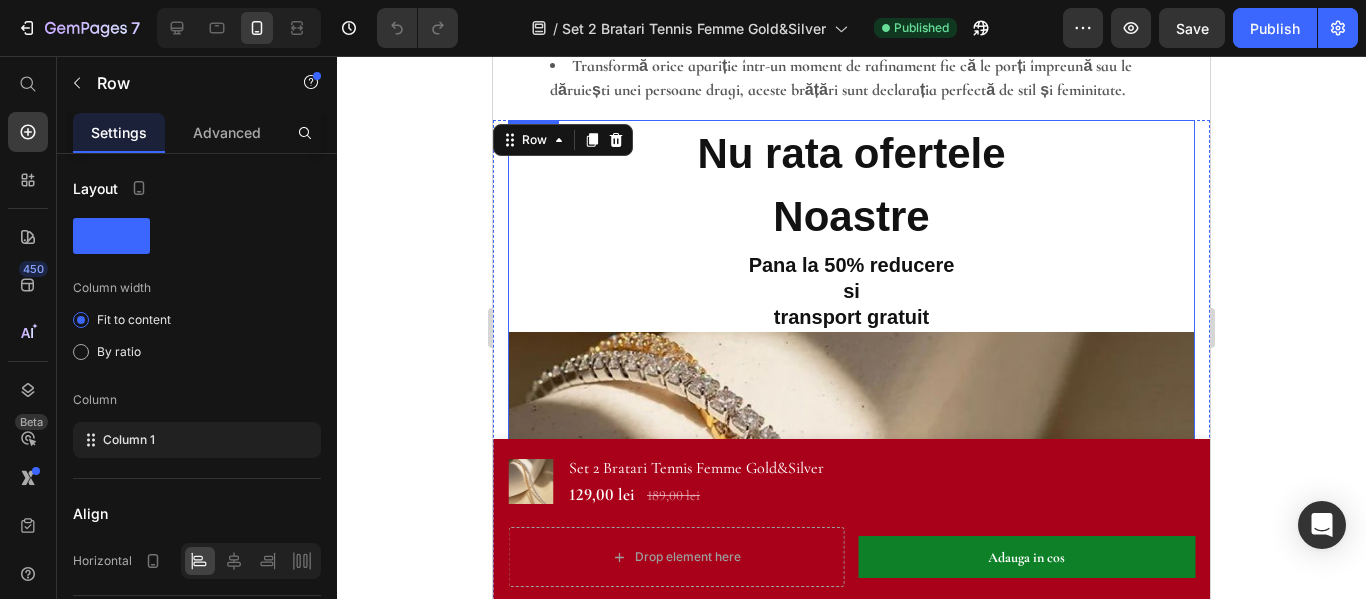 click at bounding box center [851, 615] 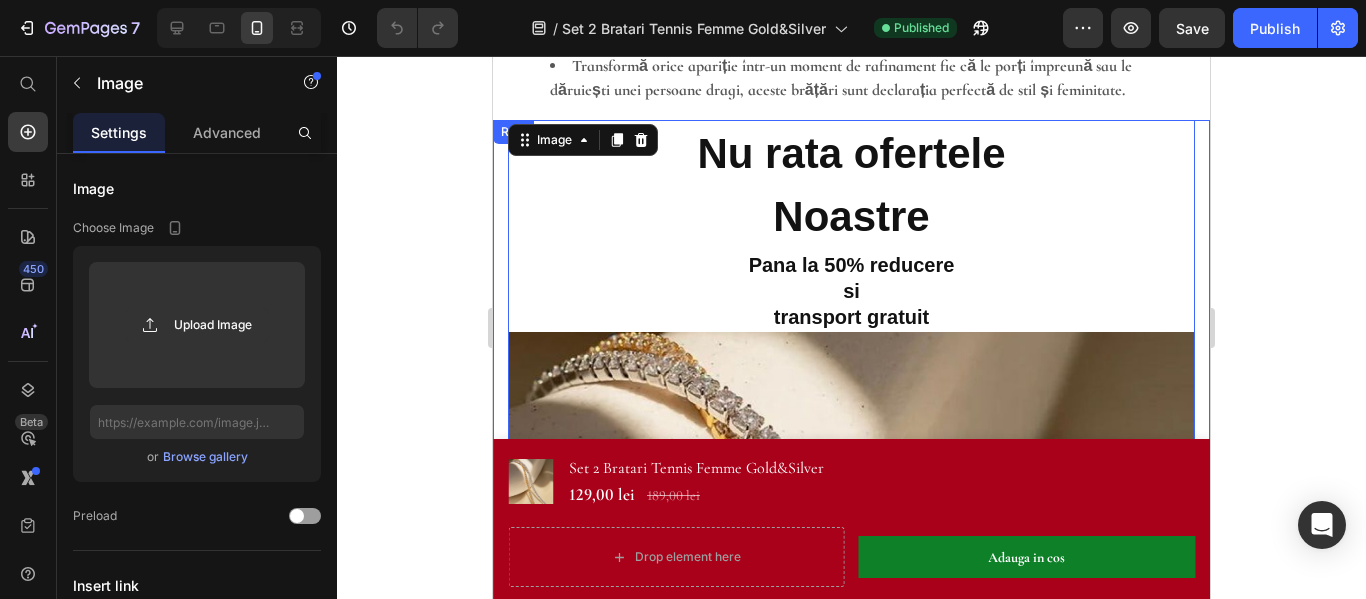 click on "Nu rata ofertele Noastre Heading Pana la 50% reducere si transport gratuit Heading Image   0 Vezi oferta aici Button Row" at bounding box center [851, 615] 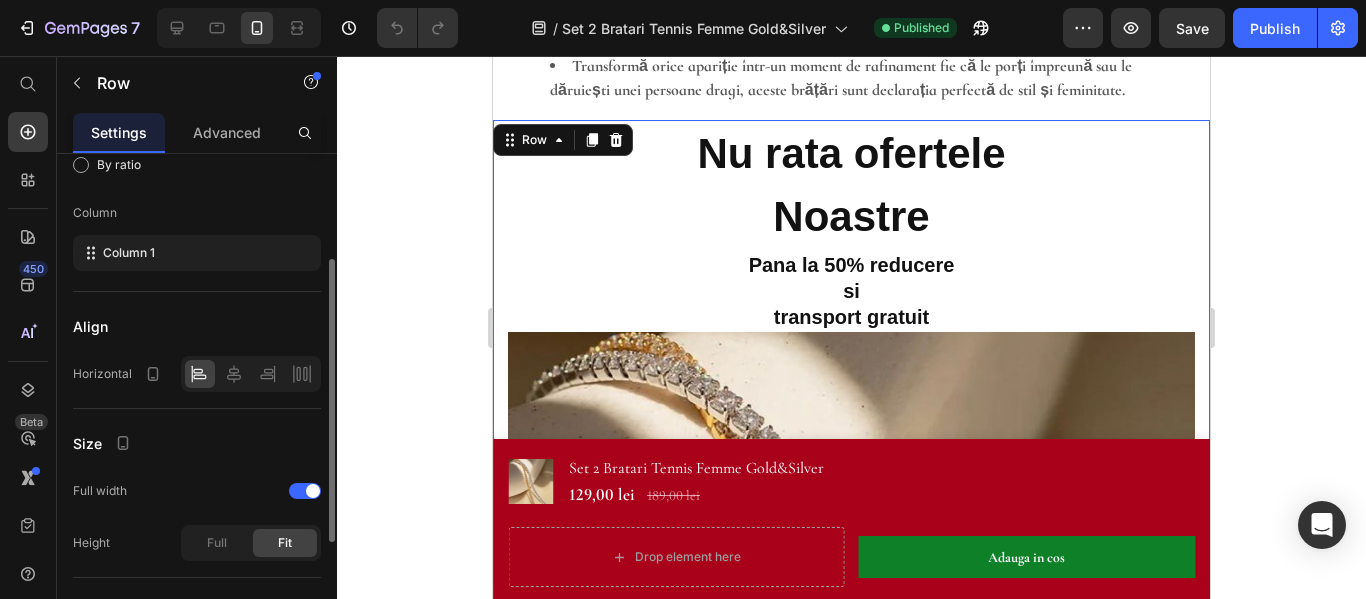 scroll, scrollTop: 0, scrollLeft: 0, axis: both 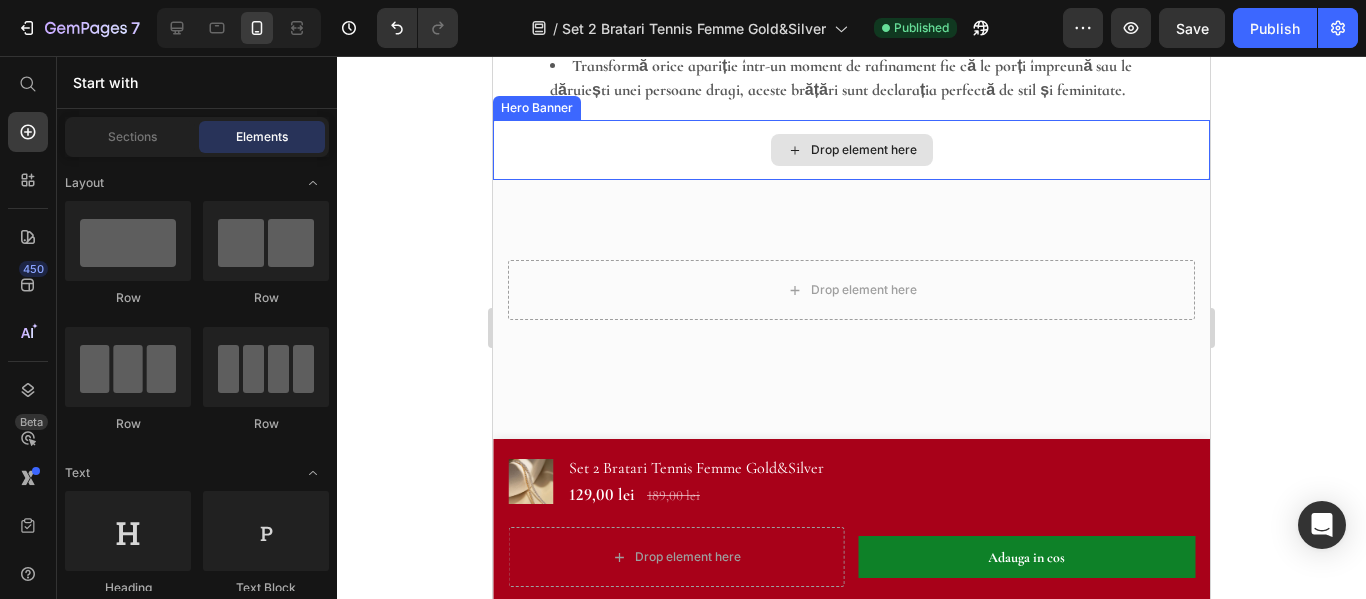 click on "Drop element here" at bounding box center [851, 150] 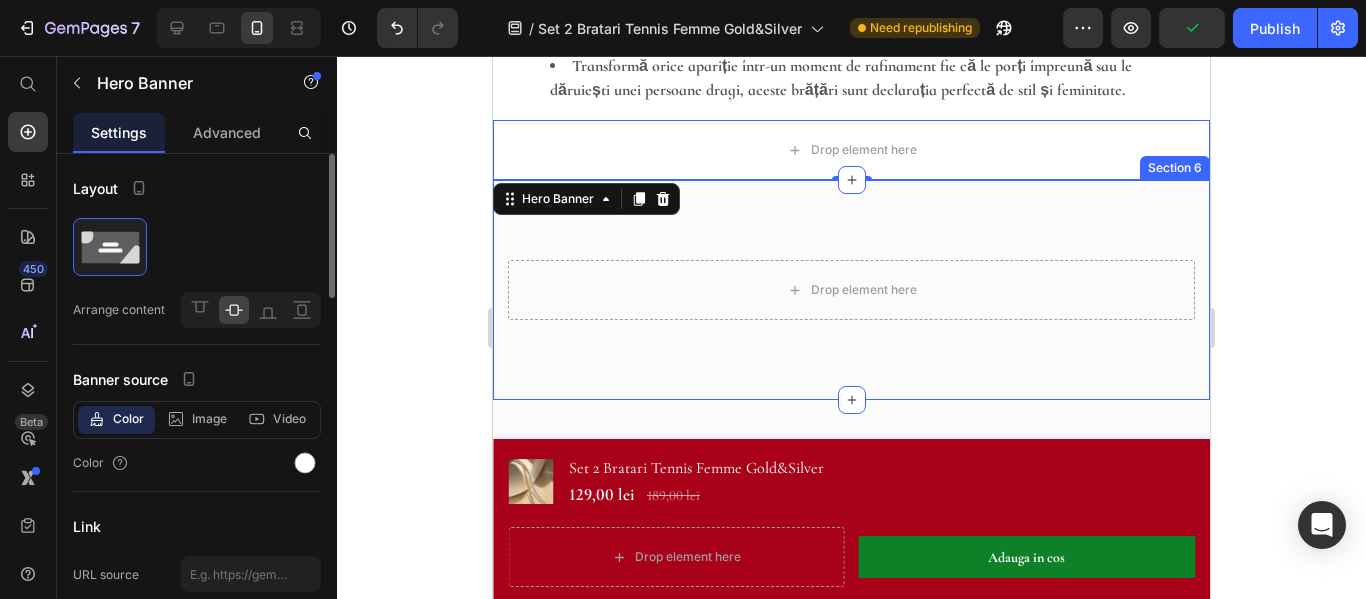 click on "Drop element here Section 6" at bounding box center (851, 290) 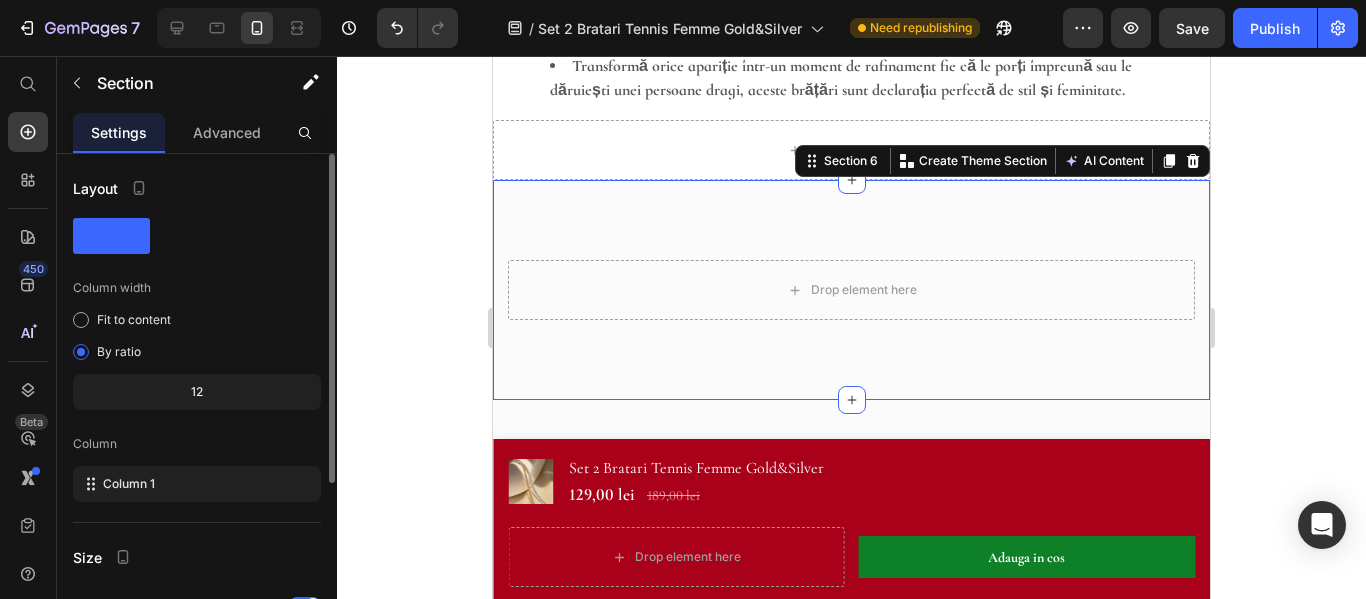 click on "Drop element here Section 6   You can create reusable sections Create Theme Section AI Content Write with [PERSON_NAME] What would you like to describe here? Tone and Voice Persuasive Product Cercei [PERSON_NAME] Flower Show more Generate" at bounding box center [851, 290] 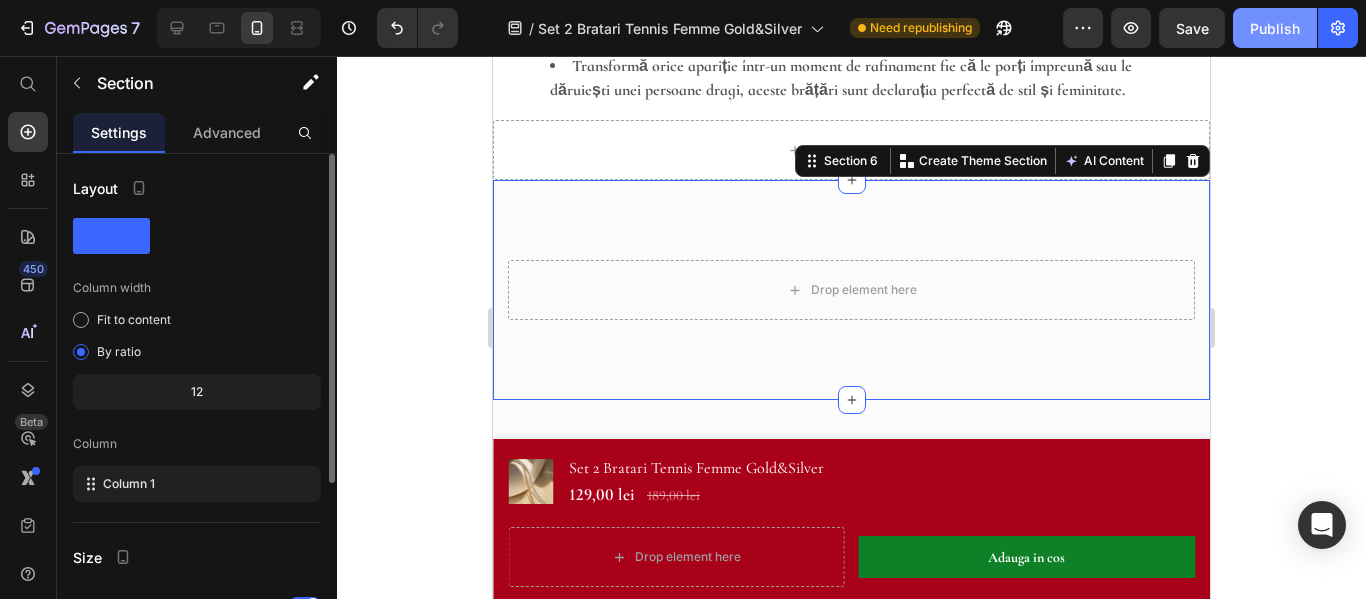 click on "Publish" 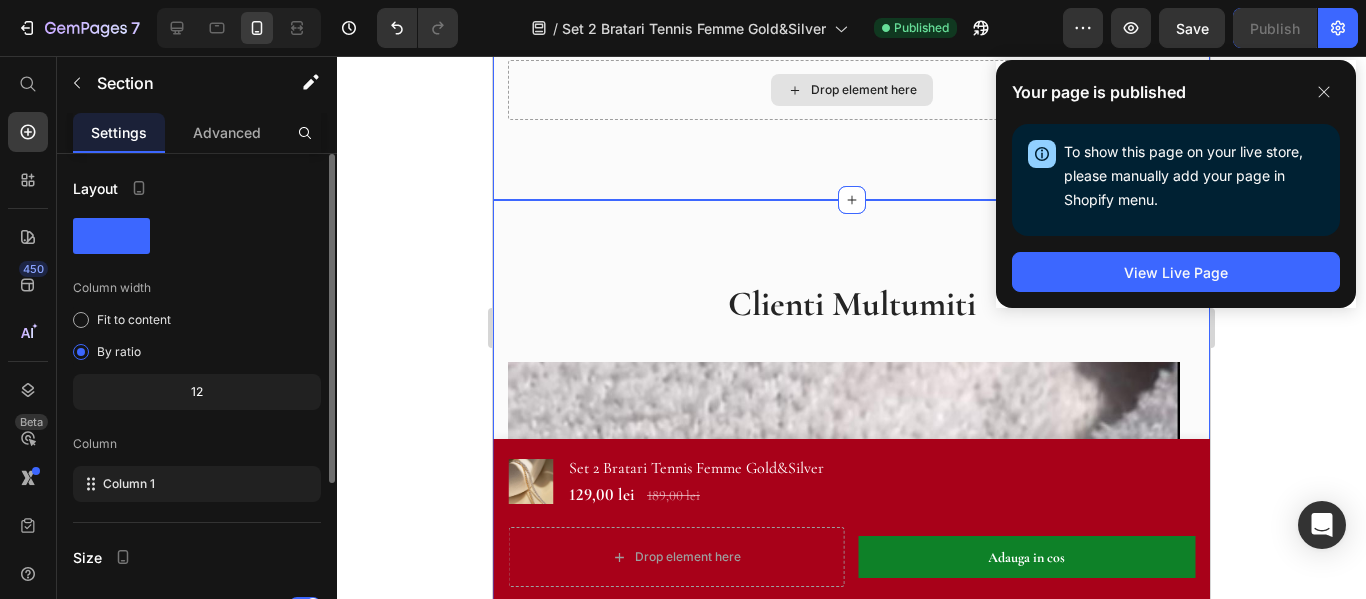 scroll, scrollTop: 2267, scrollLeft: 0, axis: vertical 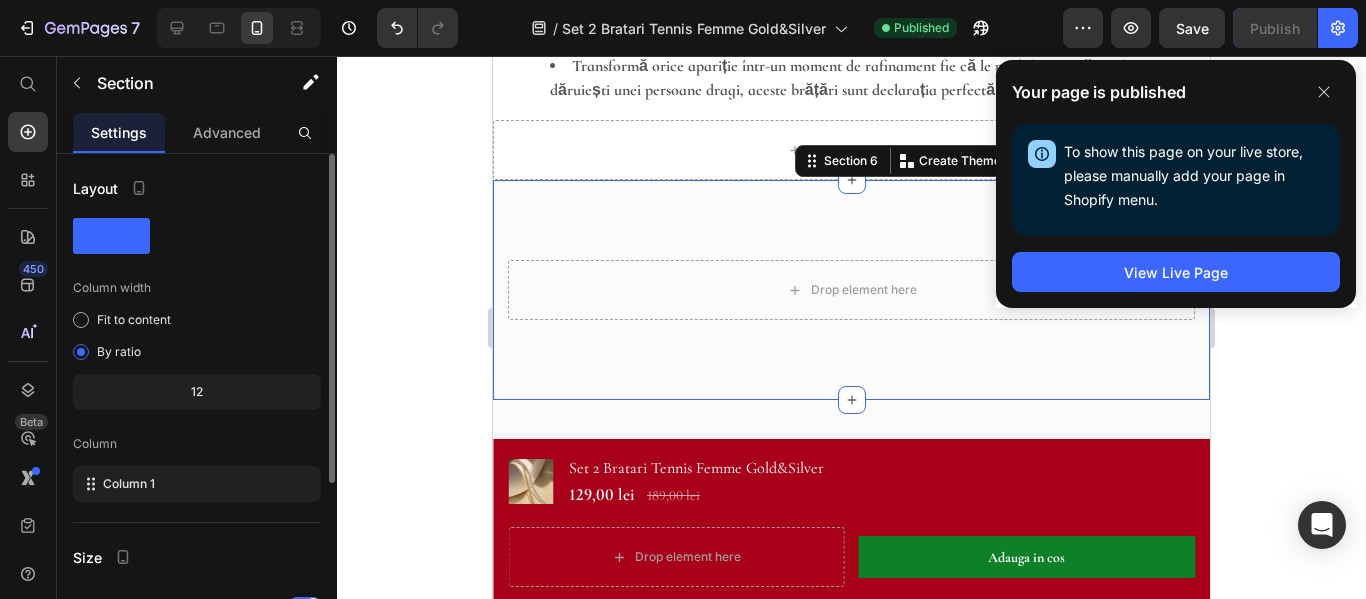 click on "Drop element here Section 6   You can create reusable sections Create Theme Section AI Content Write with [PERSON_NAME] What would you like to describe here? Tone and Voice Persuasive Product Cercei [PERSON_NAME] Flower Show more Generate" at bounding box center (851, 290) 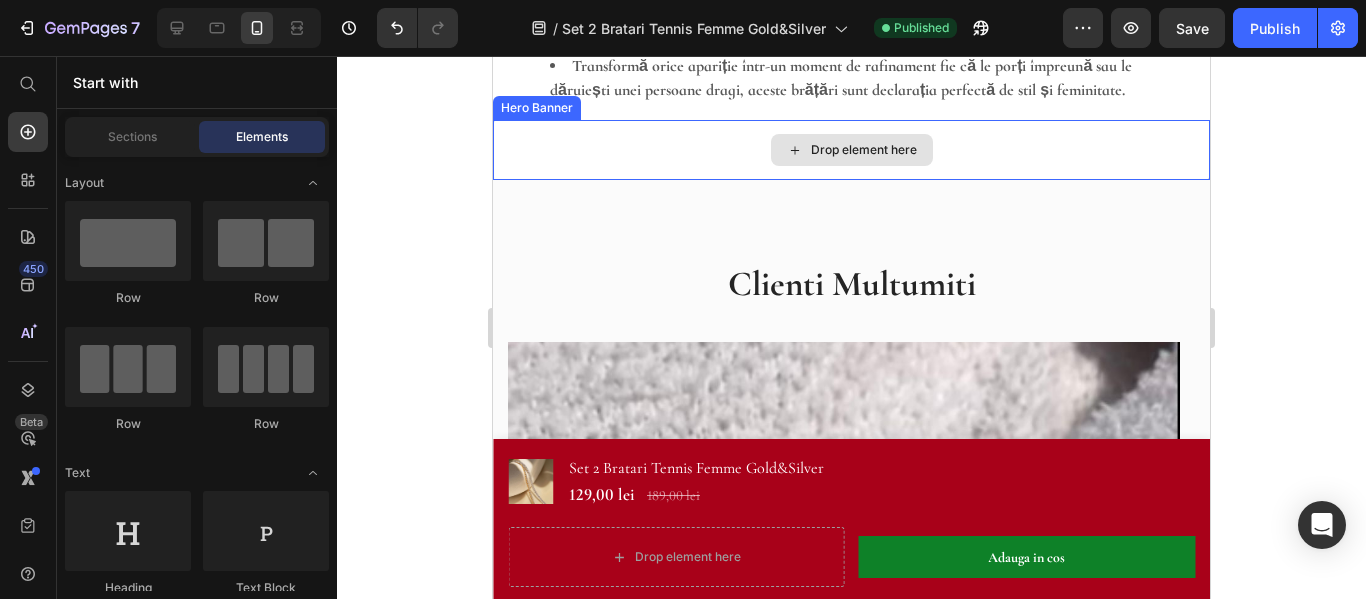 click on "Drop element here" at bounding box center (851, 150) 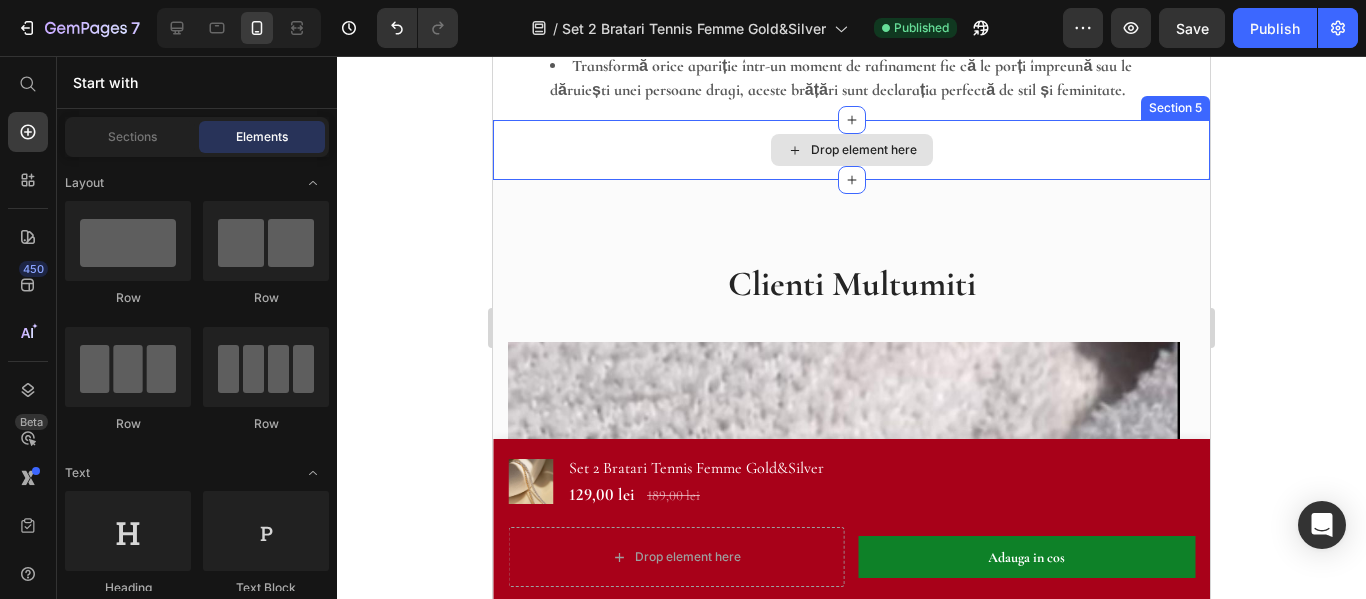 click on "Drop element here" at bounding box center (851, 150) 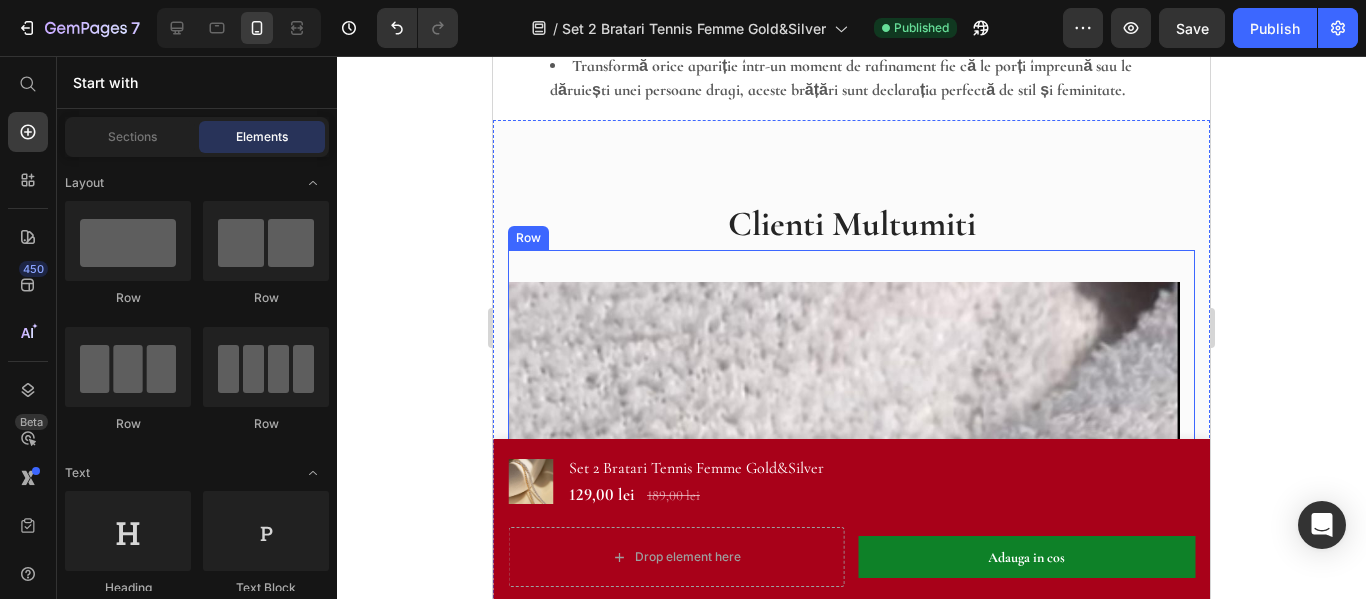 click on "Image                Icon                Icon                Icon                Icon                Icon Icon List Hoz [PERSON_NAME] Heading ⭐⭐⭐⭐⭐ [PERSON_NAME] Superbe! Le port aproape zilnic arată ca niște bijuterii scumpe, dar sunt foarte accesibile. Pietrele chiar strălucesc frumos în lumină, iar combinația gold & silver e perfectă pentru orice outfit. Text block Row Row Image                Icon                Icon                Icon                Icon                Icon Icon List [PERSON_NAME] Heading ⭐⭐⭐⭐⭐ [PERSON_NAME] Sunt absolut încântată! Mi-am păstrat brățara aurie și i-am dăruit-o pe cea argintie surorii mele. Amândouă le purtăm non-stop și arată impecabil după săptămâni întregi. Text block Row Row Image                Icon                Icon                Icon                Icon                Icon Icon List Hoz [PERSON_NAME] Heading ⭐⭐⭐⭐⭐ [PERSON_NAME] Text block Row Row Image                Icon                Icon                Icon                Icon Icon" at bounding box center (851, 1001) 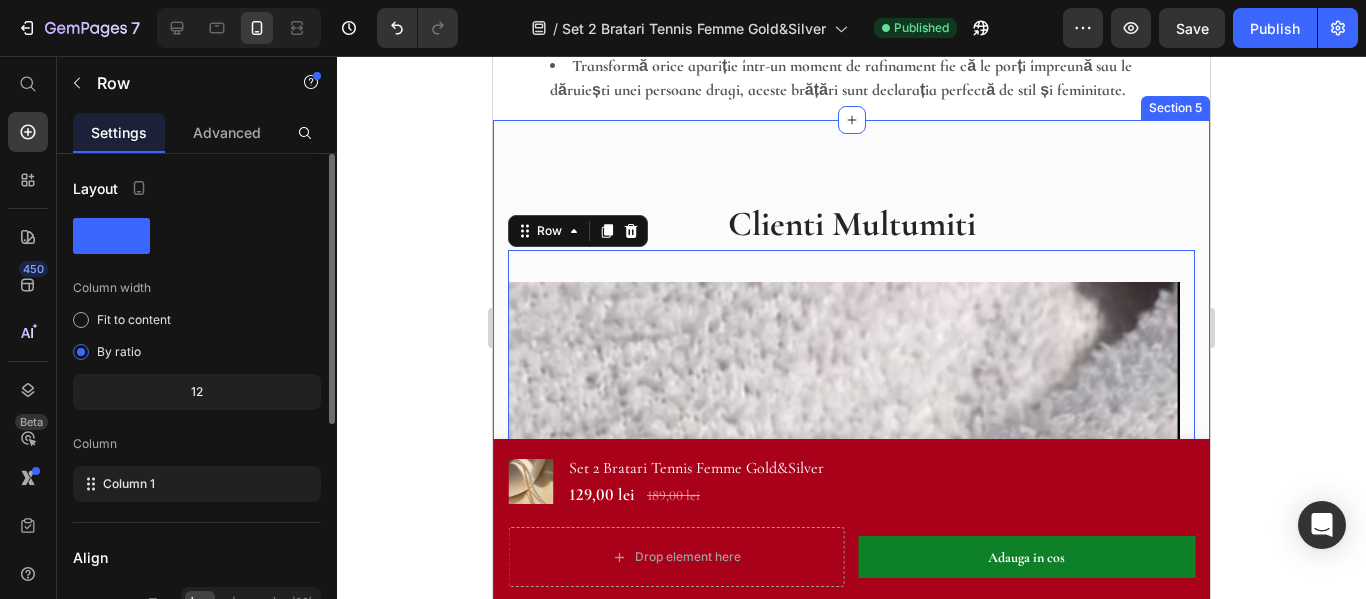 click on "Clienti Multumiti   Heading Image                Icon                Icon                Icon                Icon                Icon Icon List Hoz Adina M. Heading ⭐⭐⭐⭐⭐ [PERSON_NAME] Superbe! Le port aproape zilnic arată ca niște bijuterii scumpe, dar sunt foarte accesibile. Pietrele chiar strălucesc frumos în lumină, iar combinația gold & silver e perfectă pentru orice outfit. Text block Row Row Image                Icon                Icon                Icon                Icon                Icon Icon List [PERSON_NAME] Heading ⭐⭐⭐⭐⭐ [PERSON_NAME] Sunt absolut încântată! Mi-am păstrat brățara aurie și i-am dăruit-o pe cea argintie surorii mele. Amândouă le purtăm non-stop și arată impecabil după săptămâni întregi. Text block Row Row Image                Icon                Icon                Icon                Icon                Icon Icon List Hoz [PERSON_NAME] Heading ⭐⭐⭐⭐⭐ [PERSON_NAME] Text block Row Row Image                Icon                Icon" at bounding box center [851, 1168] 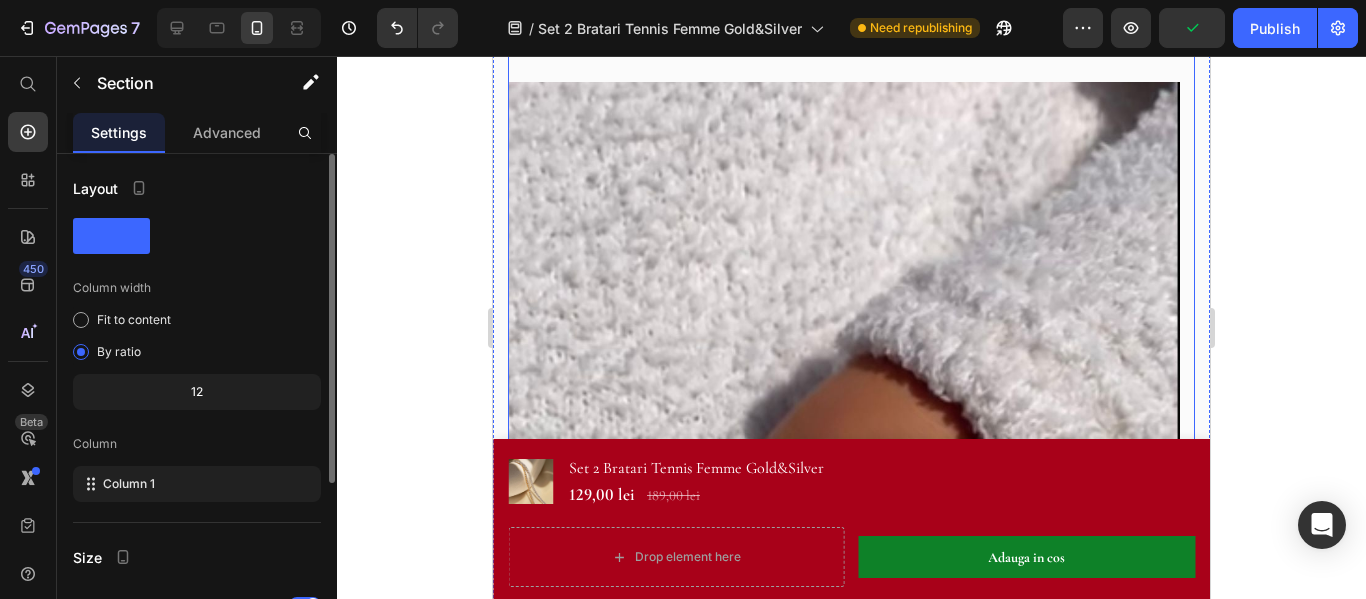 scroll, scrollTop: 2167, scrollLeft: 0, axis: vertical 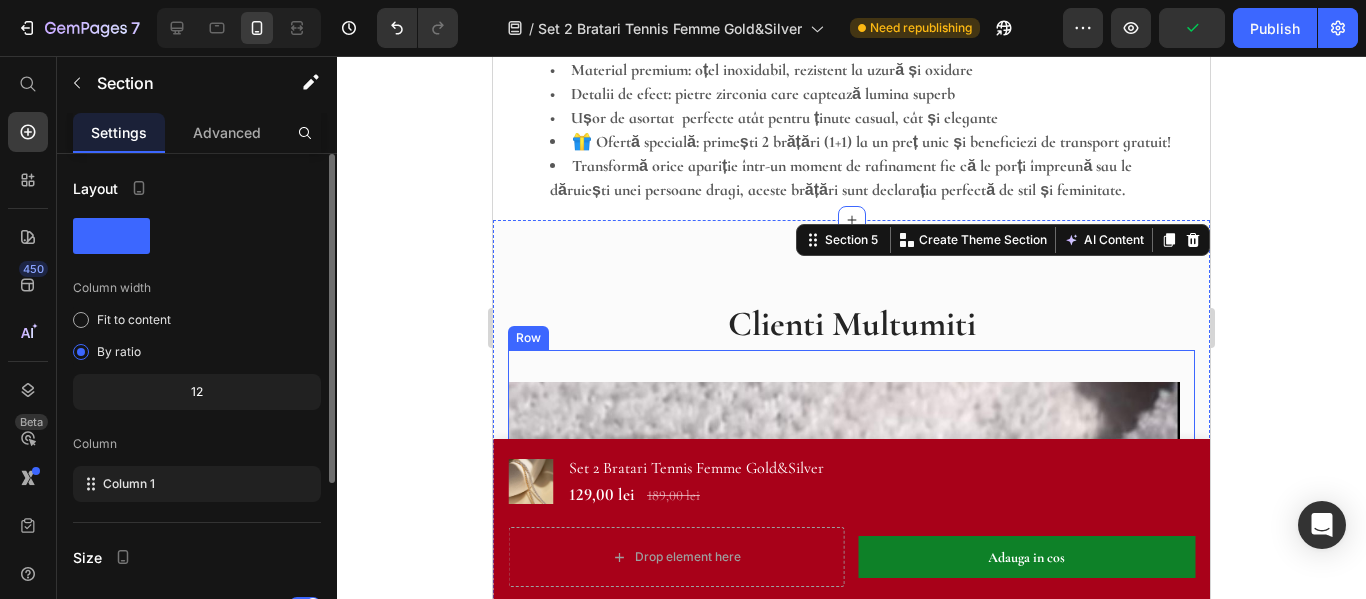 click on "Image                Icon                Icon                Icon                Icon                Icon Icon List Hoz [PERSON_NAME] Heading ⭐⭐⭐⭐⭐ [PERSON_NAME] Superbe! Le port aproape zilnic arată ca niște bijuterii scumpe, dar sunt foarte accesibile. Pietrele chiar strălucesc frumos în lumină, iar combinația gold & silver e perfectă pentru orice outfit. Text block Row Row Image                Icon                Icon                Icon                Icon                Icon Icon List [PERSON_NAME] Heading ⭐⭐⭐⭐⭐ [PERSON_NAME] Sunt absolut încântată! Mi-am păstrat brățara aurie și i-am dăruit-o pe cea argintie surorii mele. Amândouă le purtăm non-stop și arată impecabil după săptămâni întregi. Text block Row Row Image                Icon                Icon                Icon                Icon                Icon Icon List Hoz [PERSON_NAME] Heading ⭐⭐⭐⭐⭐ [PERSON_NAME] Text block Row Row Image                Icon                Icon                Icon                Icon Icon" at bounding box center (851, 1101) 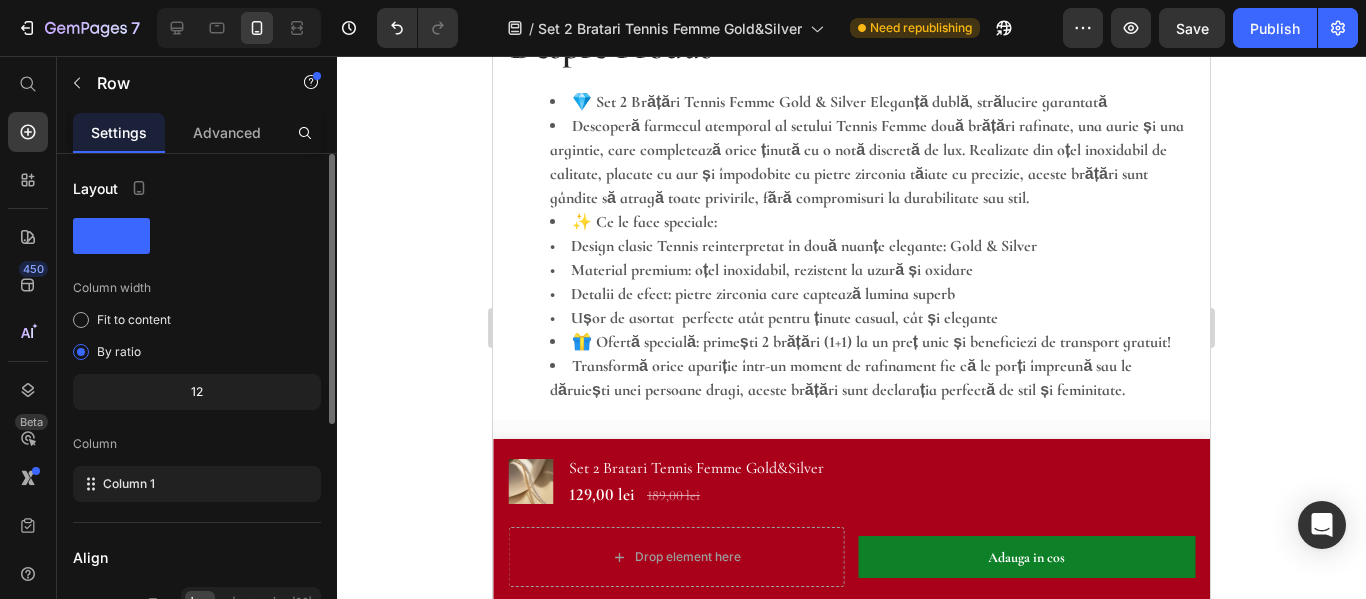 scroll, scrollTop: 2167, scrollLeft: 0, axis: vertical 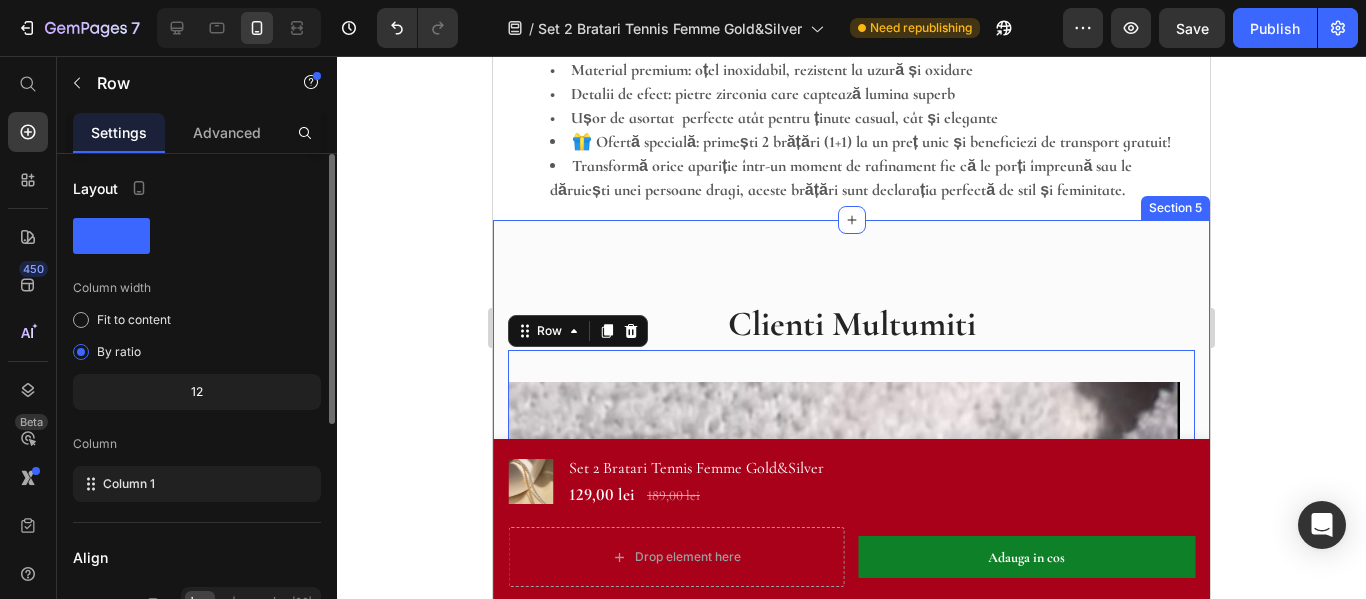 click on "Clienti Multumiti   Heading Image                Icon                Icon                Icon                Icon                Icon Icon List Hoz Adina M. Heading ⭐⭐⭐⭐⭐ [PERSON_NAME] Superbe! Le port aproape zilnic arată ca niște bijuterii scumpe, dar sunt foarte accesibile. Pietrele chiar strălucesc frumos în lumină, iar combinația gold & silver e perfectă pentru orice outfit. Text block Row Row Image                Icon                Icon                Icon                Icon                Icon Icon List [PERSON_NAME] Heading ⭐⭐⭐⭐⭐ [PERSON_NAME] Sunt absolut încântată! Mi-am păstrat brățara aurie și i-am dăruit-o pe cea argintie surorii mele. Amândouă le purtăm non-stop și arată impecabil după săptămâni întregi. Text block Row Row Image                Icon                Icon                Icon                Icon                Icon Icon List Hoz [PERSON_NAME] Heading ⭐⭐⭐⭐⭐ [PERSON_NAME] Text block Row Row Image                Icon                Icon" at bounding box center [851, 1268] 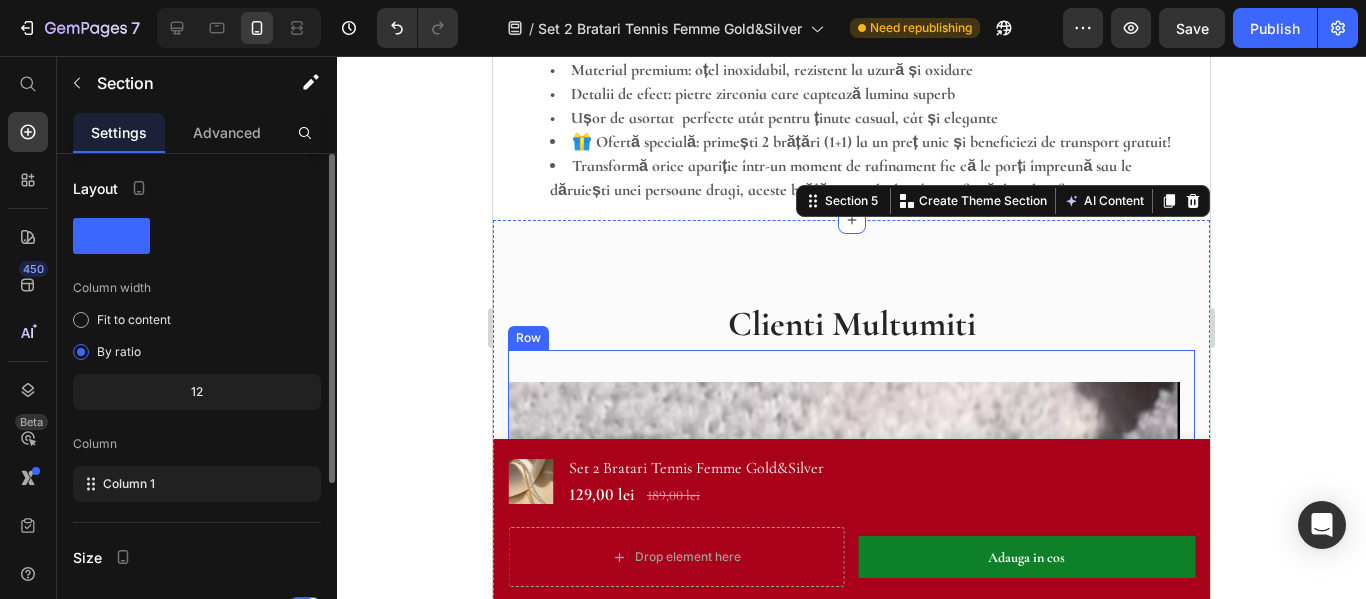 click on "Image                Icon                Icon                Icon                Icon                Icon Icon List Hoz [PERSON_NAME] Heading ⭐⭐⭐⭐⭐ [PERSON_NAME] Superbe! Le port aproape zilnic arată ca niște bijuterii scumpe, dar sunt foarte accesibile. Pietrele chiar strălucesc frumos în lumină, iar combinația gold & silver e perfectă pentru orice outfit. Text block Row Row Image                Icon                Icon                Icon                Icon                Icon Icon List [PERSON_NAME] Heading ⭐⭐⭐⭐⭐ [PERSON_NAME] Sunt absolut încântată! Mi-am păstrat brățara aurie și i-am dăruit-o pe cea argintie surorii mele. Amândouă le purtăm non-stop și arată impecabil după săptămâni întregi. Text block Row Row Image                Icon                Icon                Icon                Icon                Icon Icon List Hoz [PERSON_NAME] Heading ⭐⭐⭐⭐⭐ [PERSON_NAME] Text block Row Row Image                Icon                Icon                Icon                Icon Icon" at bounding box center (851, 1101) 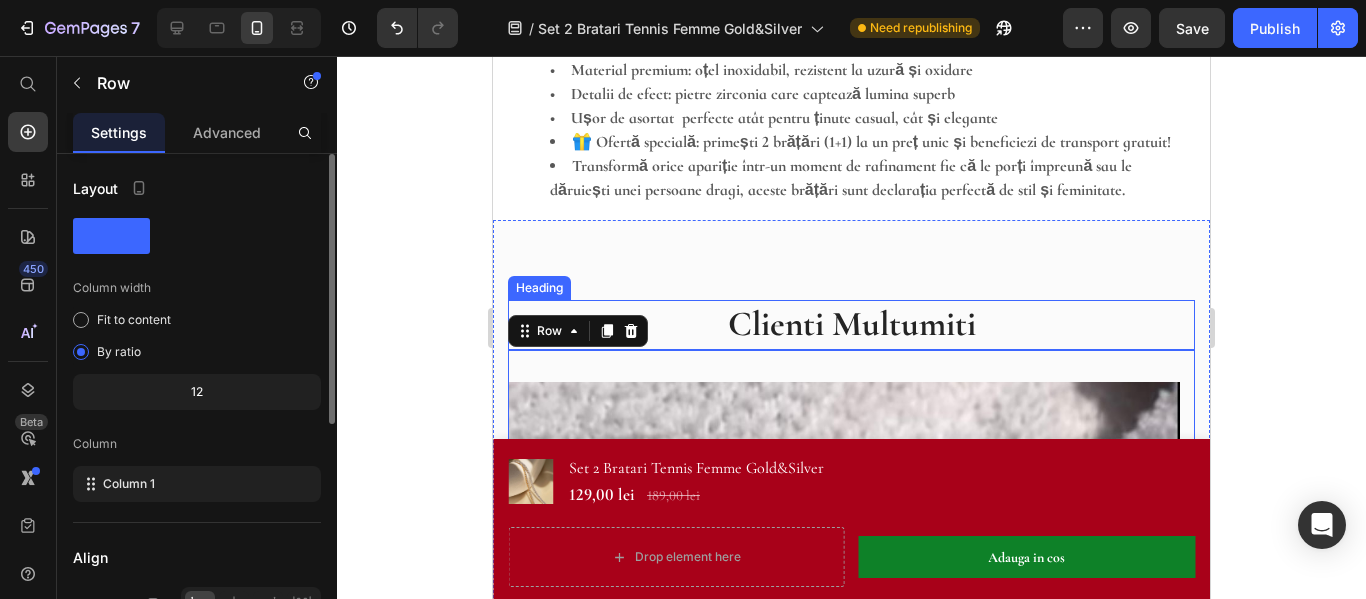 click on "Clienti Multumiti" at bounding box center (851, 325) 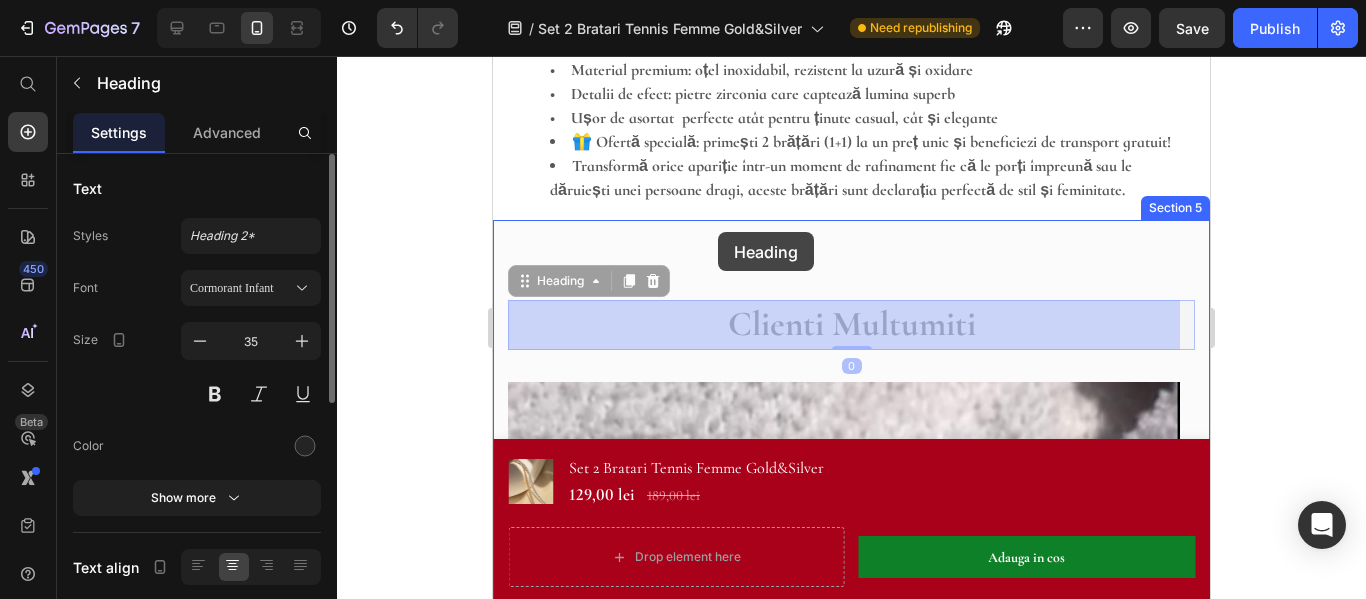 drag, startPoint x: 677, startPoint y: 325, endPoint x: 718, endPoint y: 232, distance: 101.636604 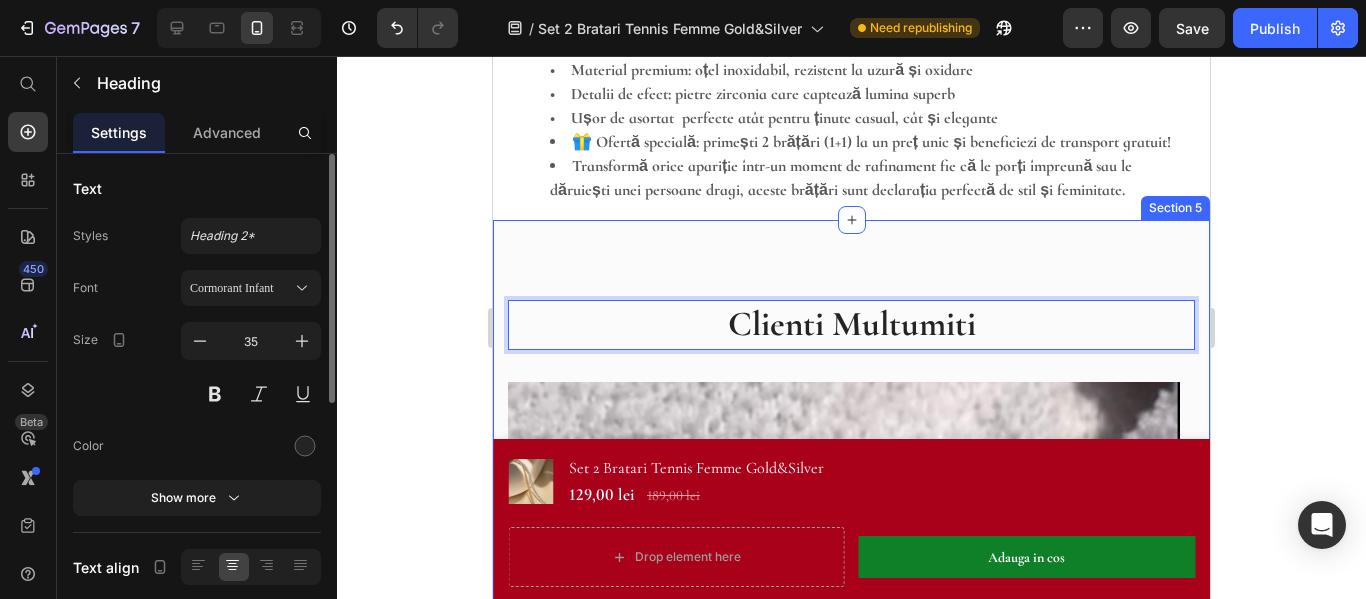 drag, startPoint x: 1010, startPoint y: 325, endPoint x: 996, endPoint y: 245, distance: 81.21576 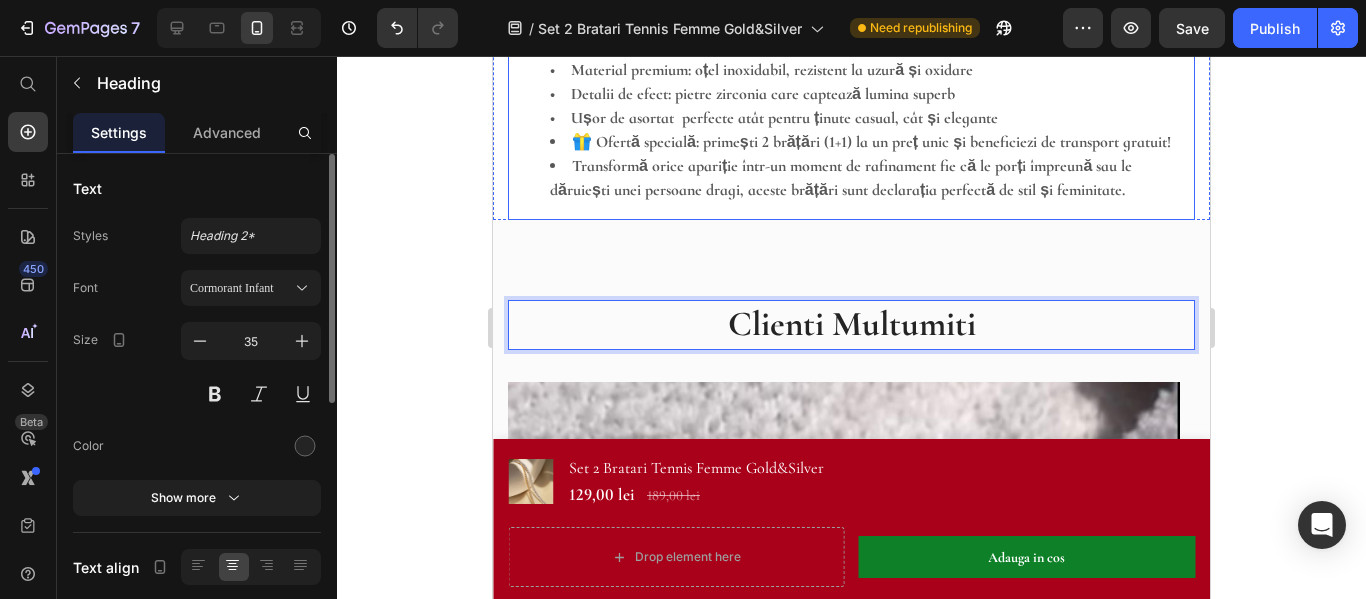 click on "💎 Set 2 Brățări Tennis Femme Gold & Silver Eleganță dublă, strălucire garantată Descoperă farmecul atemporal al setului Tennis Femme două brățări rafinate, una aurie și una argintie, care completează orice ținută cu o notă discretă de lux. Realizate din oțel inoxidabil de calitate, placate cu aur și împodobite cu pietre zirconia tăiate cu precizie, aceste brățări sunt gândite să atragă toate privirile, fără compromisuri la durabilitate sau stil. ✨ Ce le face speciale:     •    Design clasic Tennis reinterpretat în două nuanțe elegante: Gold & Silver     •    Material premium: oțel inoxidabil, rezistent la uzură și oxidare     •    Detalii de efect: pietre zirconia care captează lumina superb     •    Ușor de asortat  perfecte atât pentru ținute casual, cât și elegante 🎁 Ofertă specială: primești 2 brățări (1+1) la un preț unic și beneficiezi de transport gratuit!" at bounding box center (851, 46) 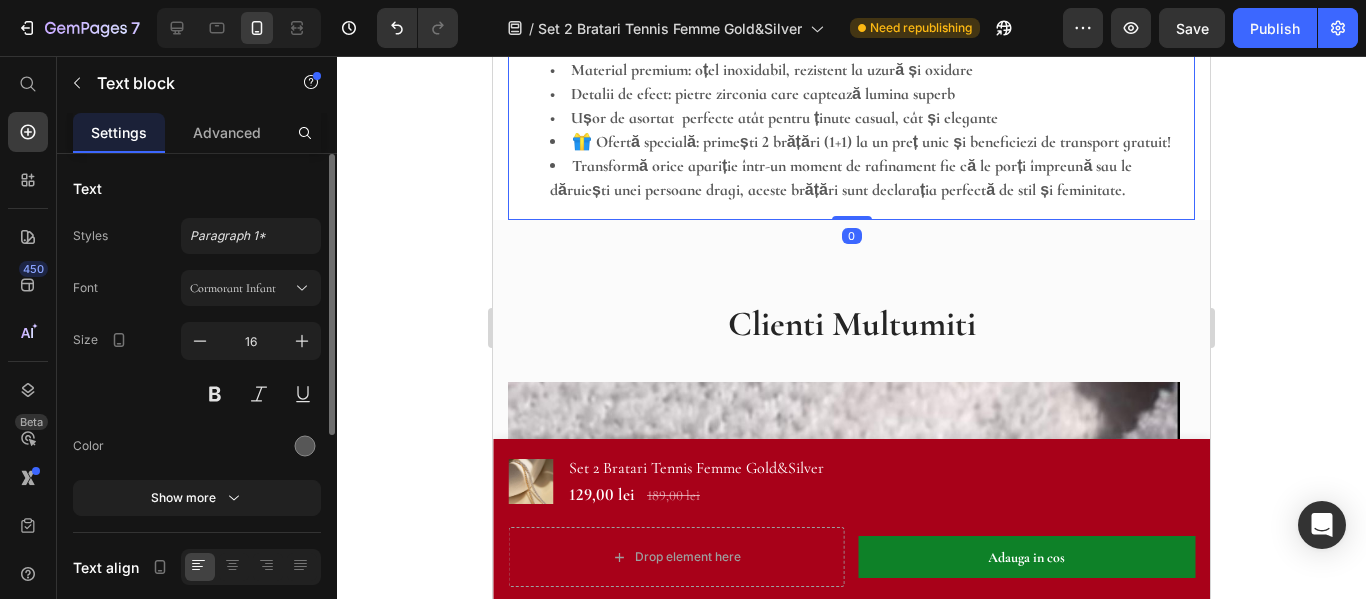 drag, startPoint x: 858, startPoint y: 218, endPoint x: 863, endPoint y: 184, distance: 34.36568 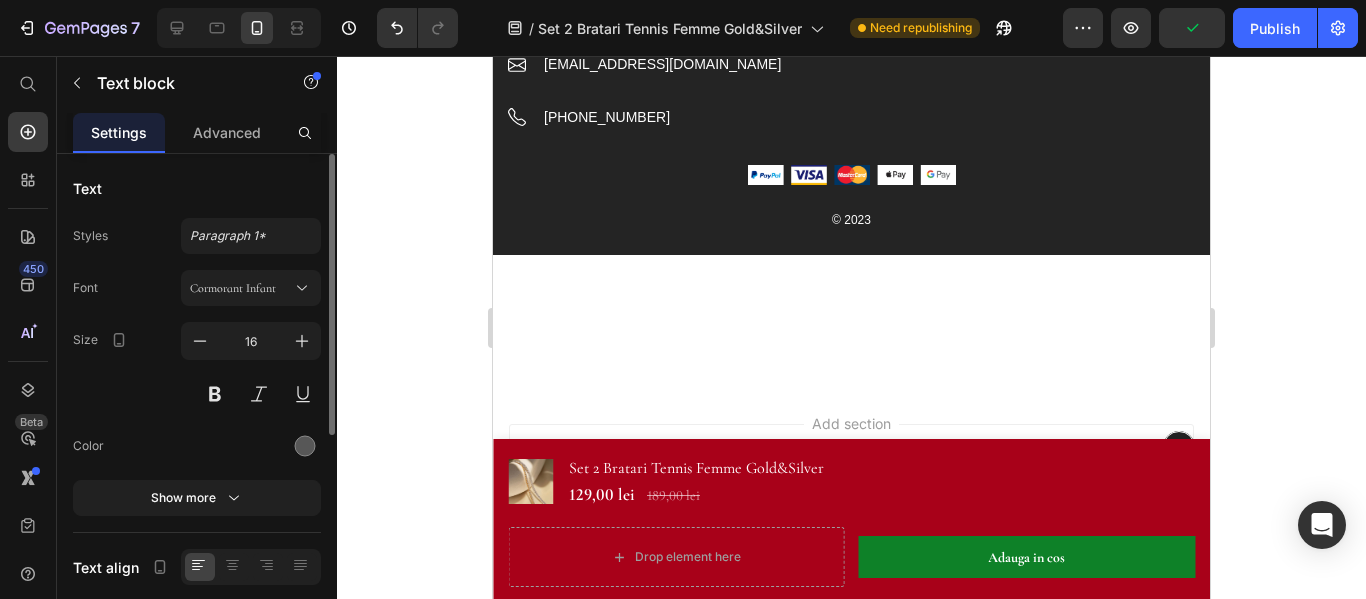 scroll, scrollTop: 4133, scrollLeft: 0, axis: vertical 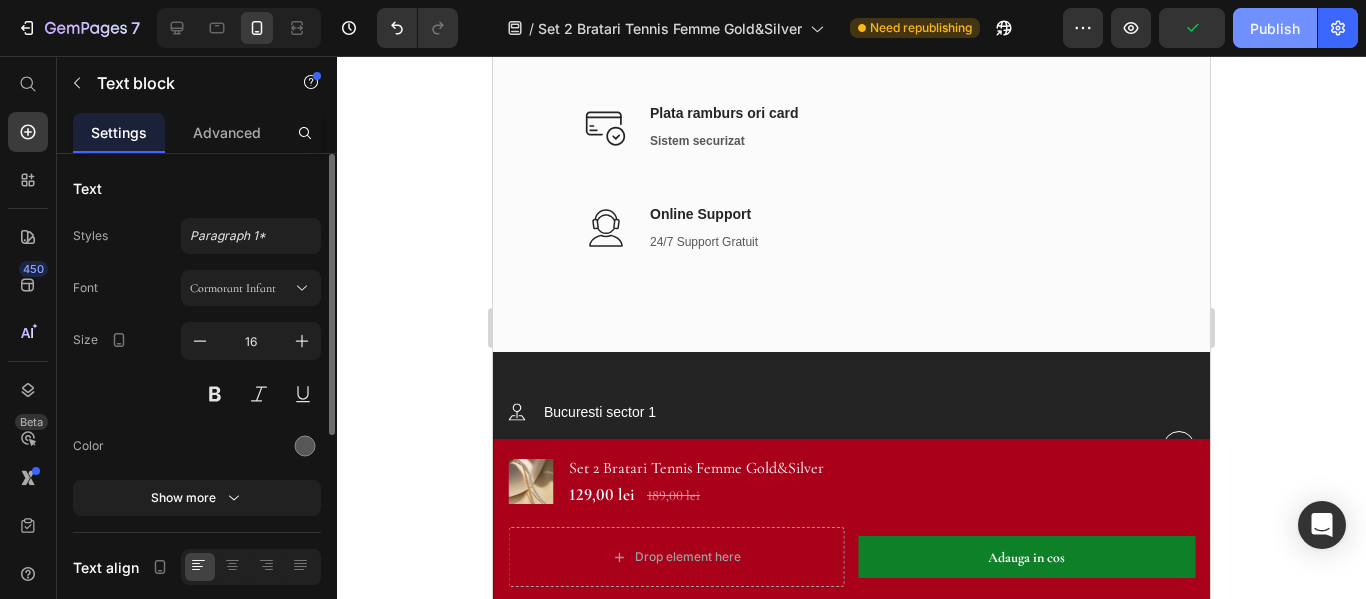 click on "Publish" at bounding box center (1275, 28) 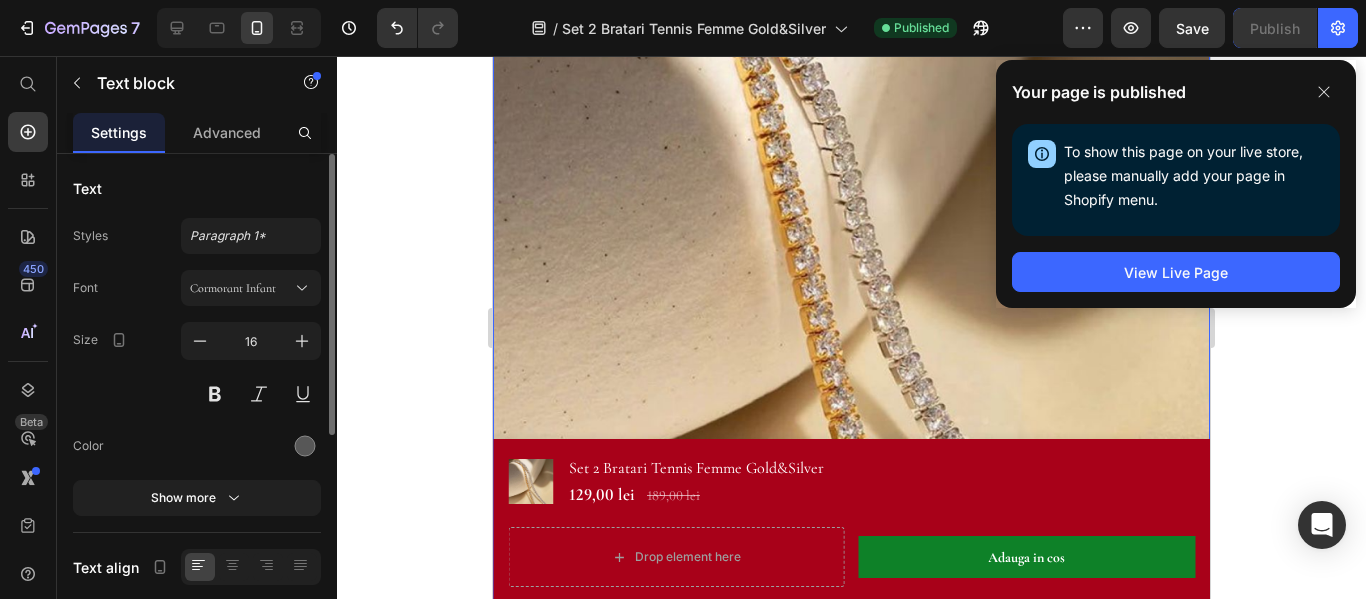 scroll, scrollTop: 33, scrollLeft: 0, axis: vertical 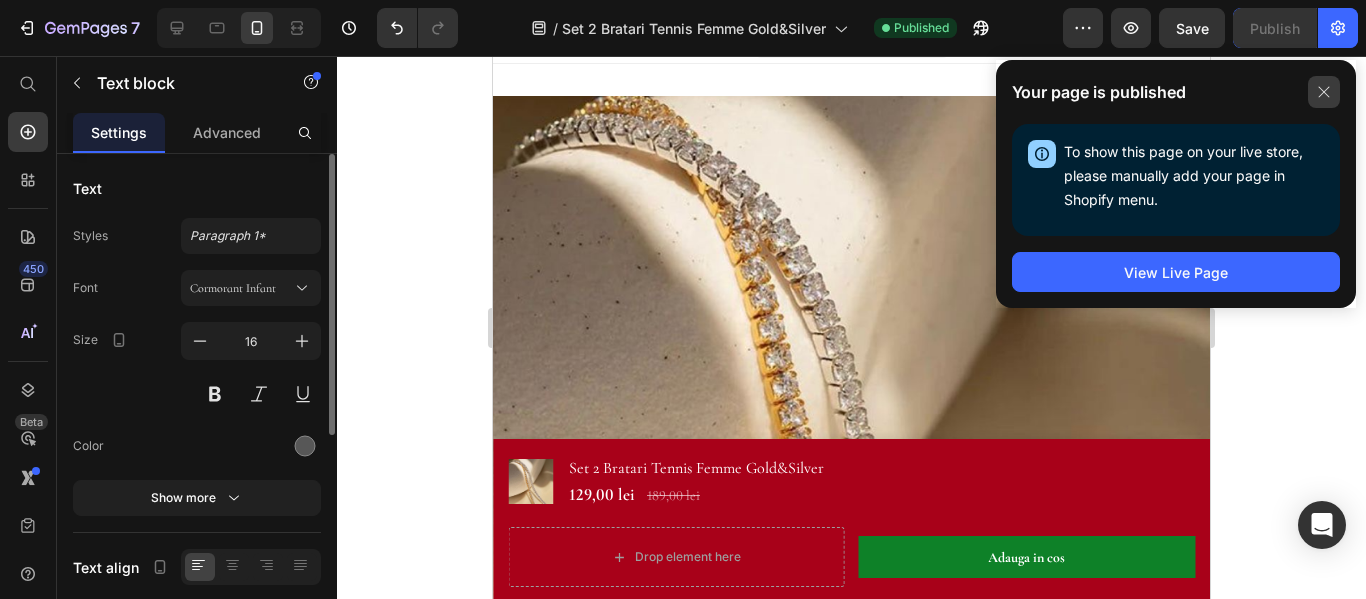click 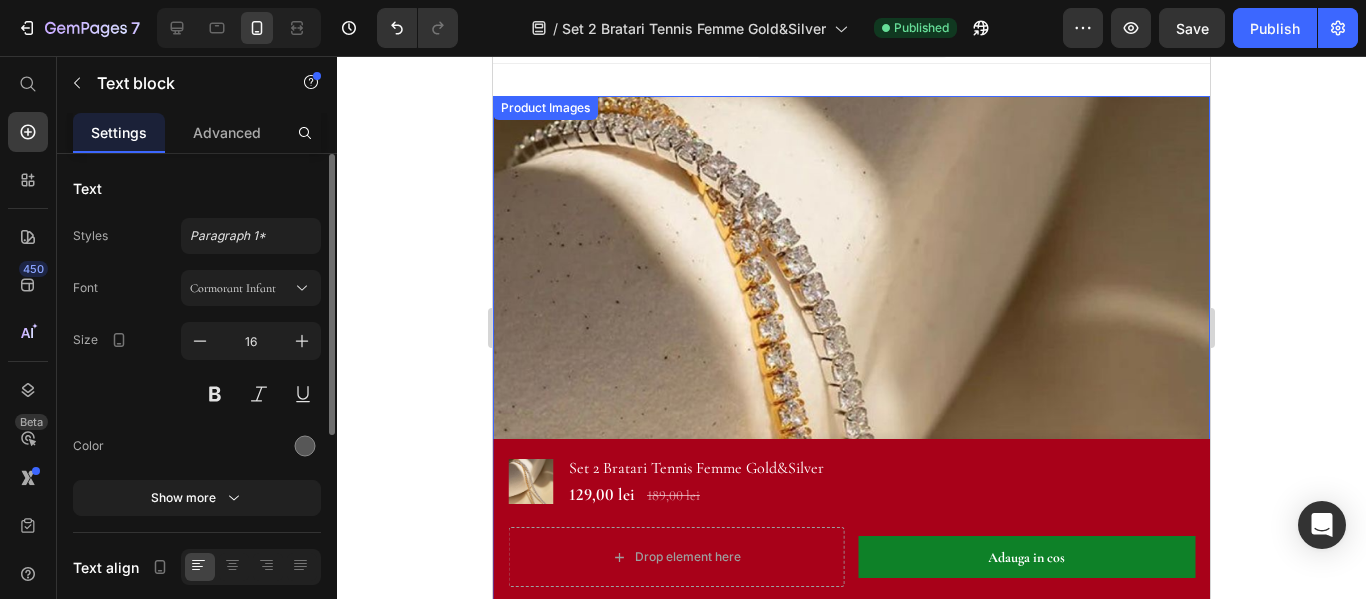 click at bounding box center [851, 454] 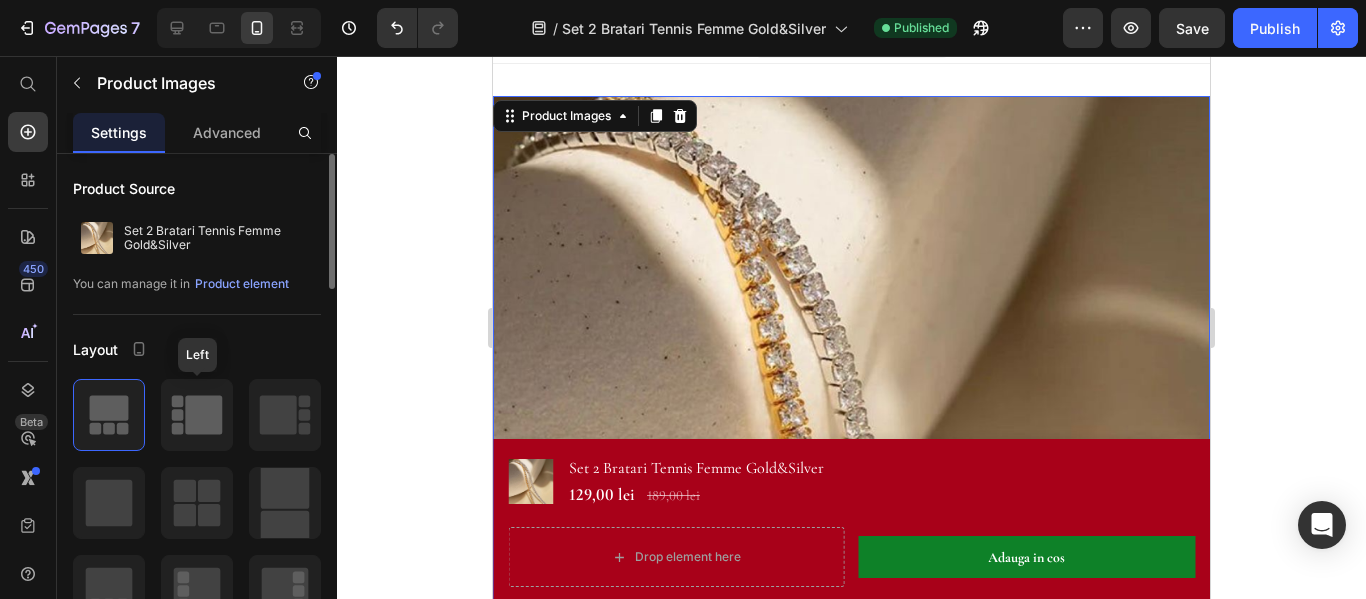 click 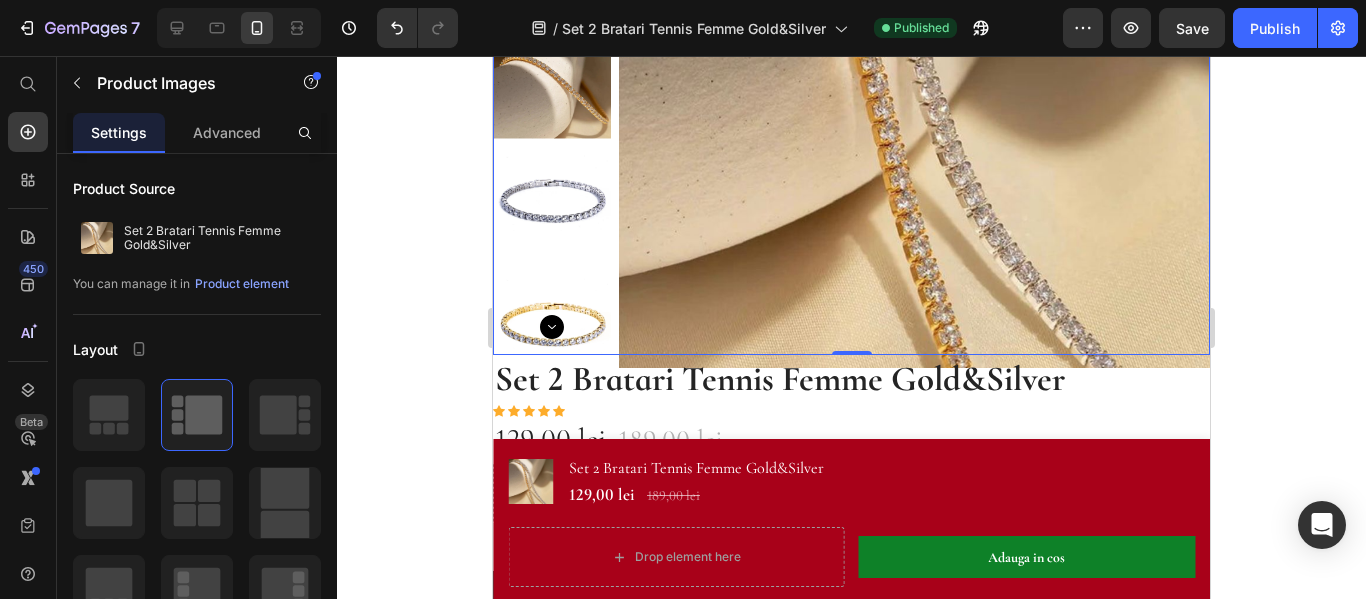 scroll, scrollTop: 333, scrollLeft: 0, axis: vertical 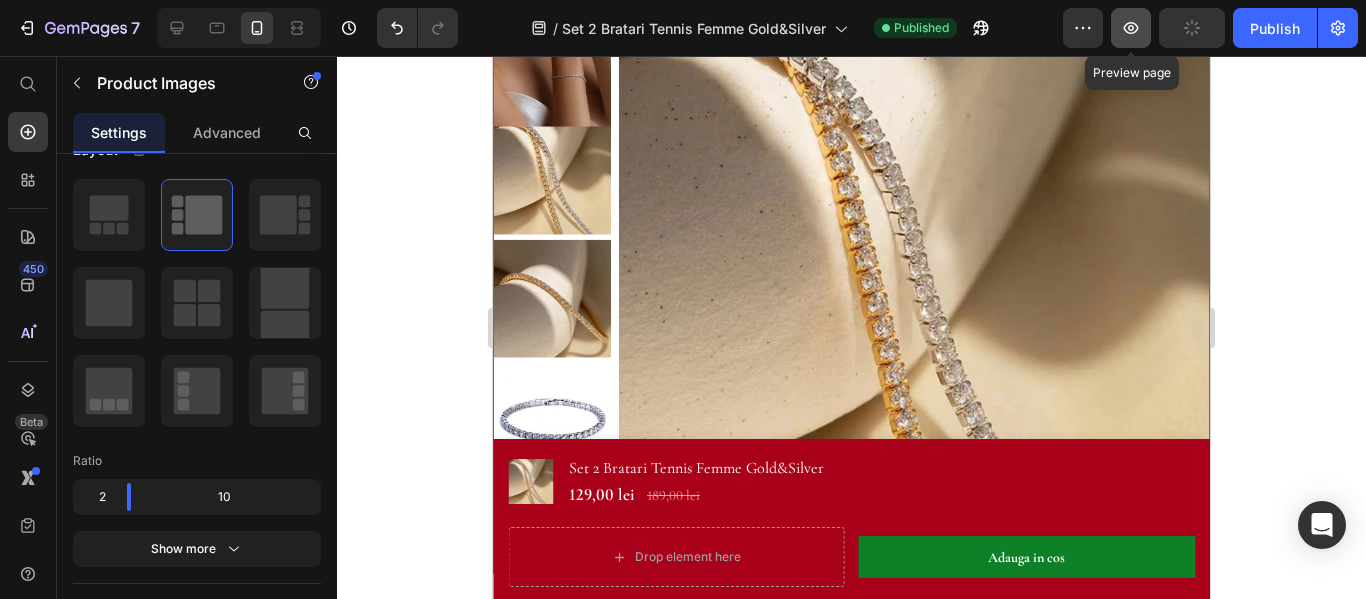 click 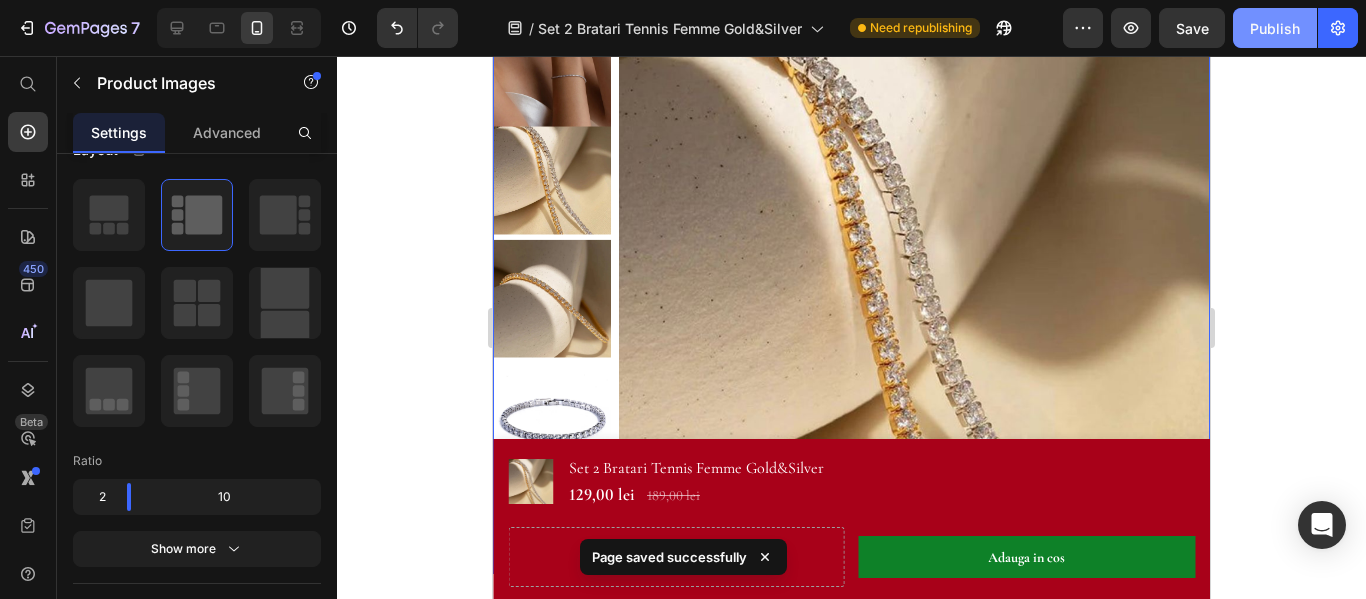 click on "Publish" at bounding box center [1275, 28] 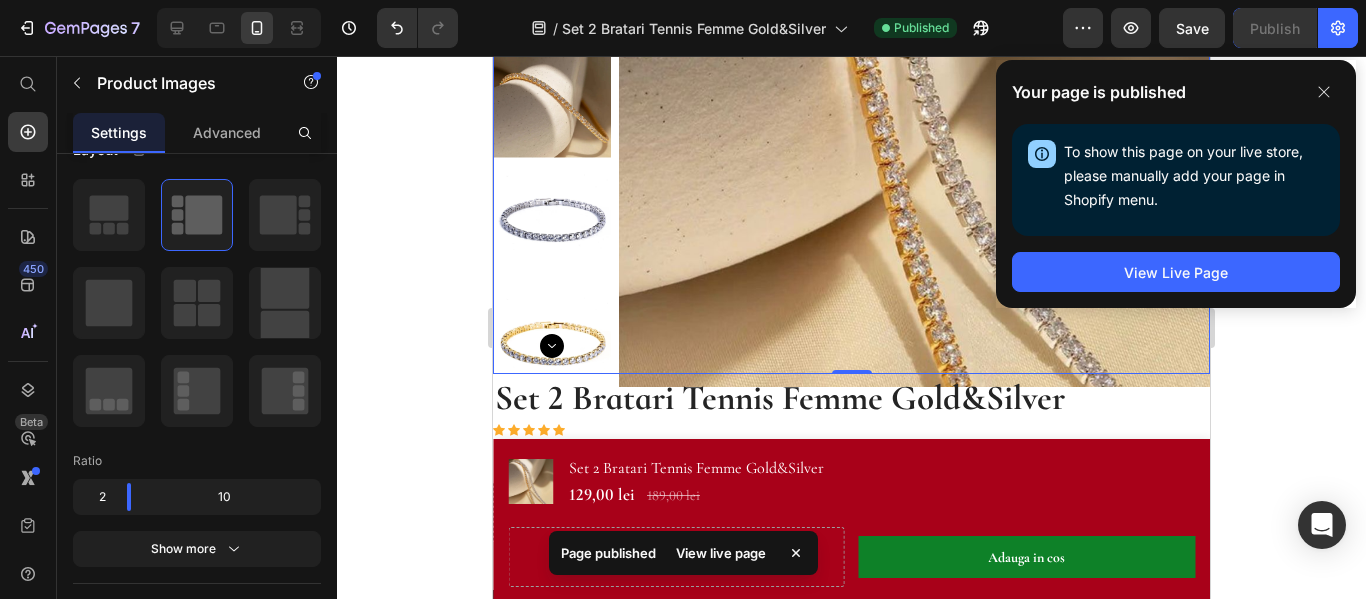scroll, scrollTop: 533, scrollLeft: 0, axis: vertical 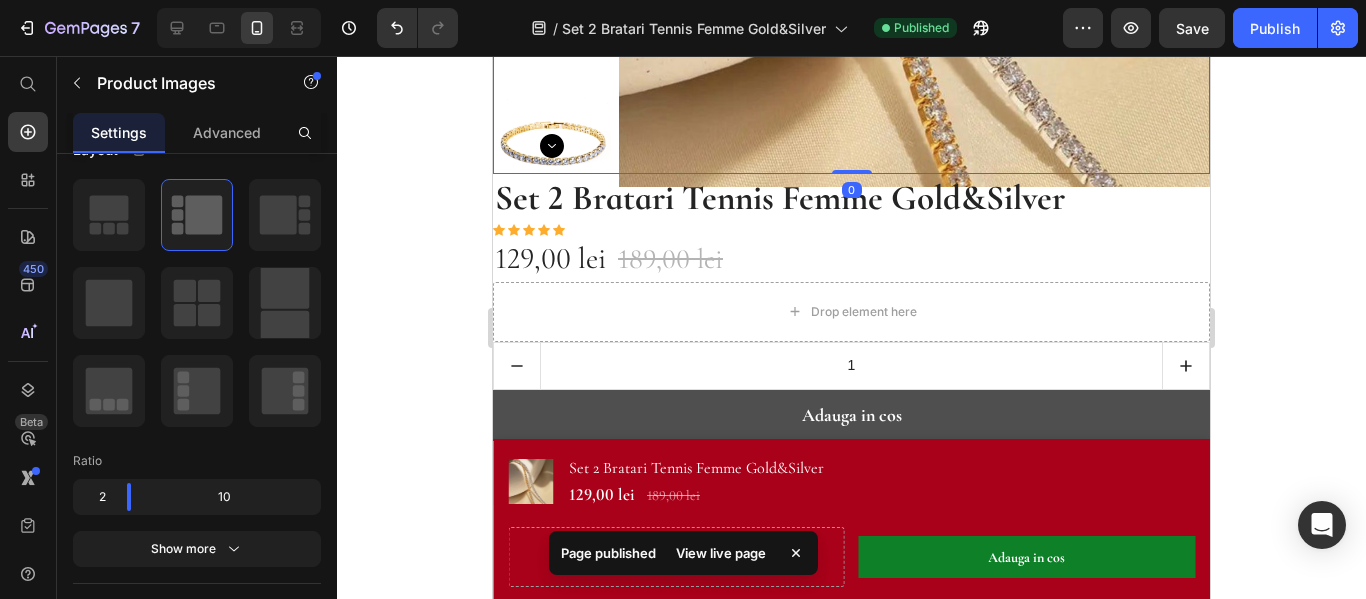 drag, startPoint x: 845, startPoint y: 170, endPoint x: 846, endPoint y: 135, distance: 35.014282 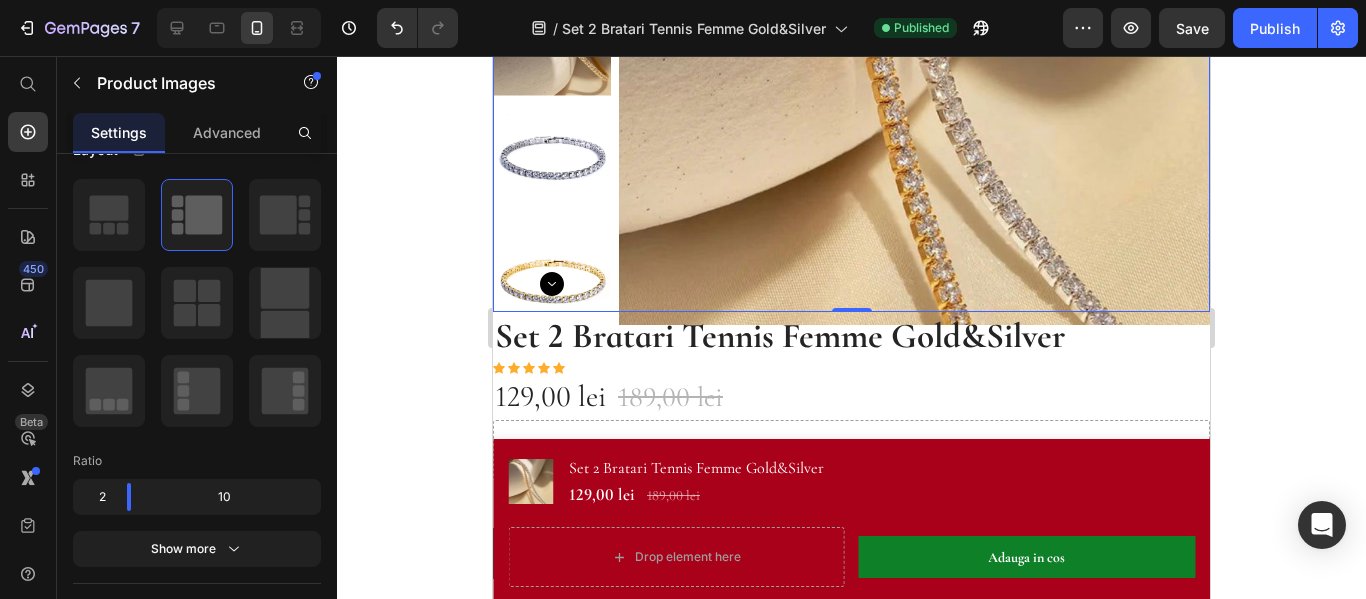 scroll, scrollTop: 333, scrollLeft: 0, axis: vertical 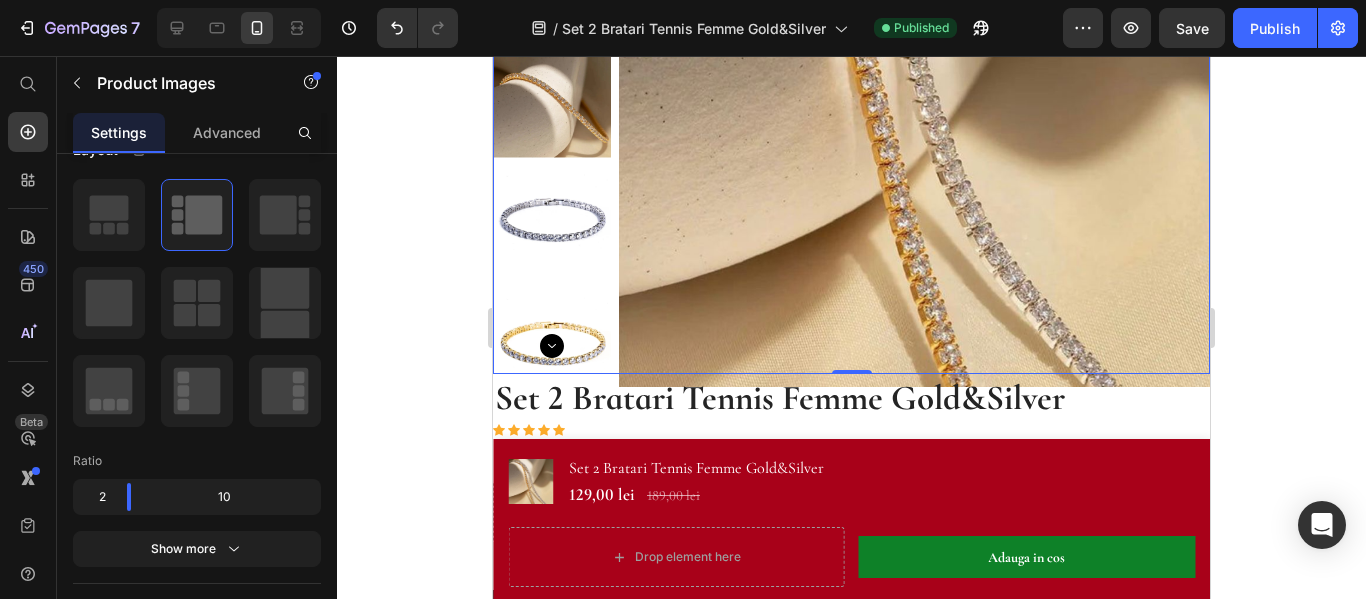 click at bounding box center [914, 91] 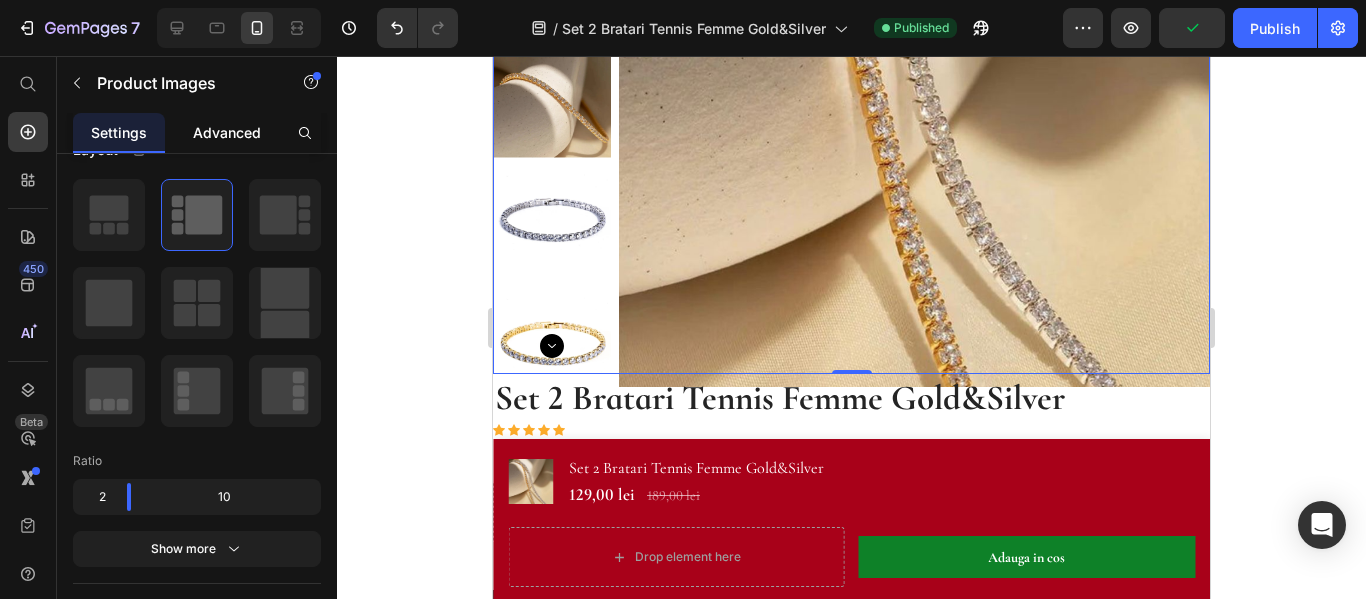 click on "Advanced" at bounding box center (227, 132) 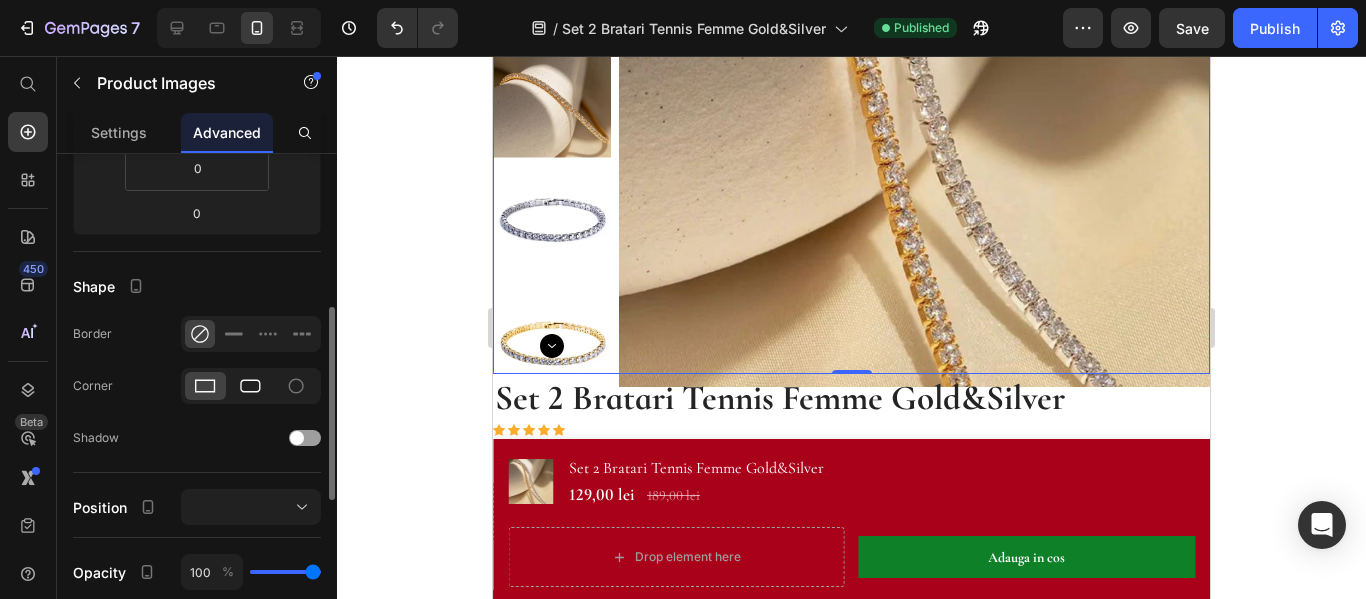 scroll, scrollTop: 600, scrollLeft: 0, axis: vertical 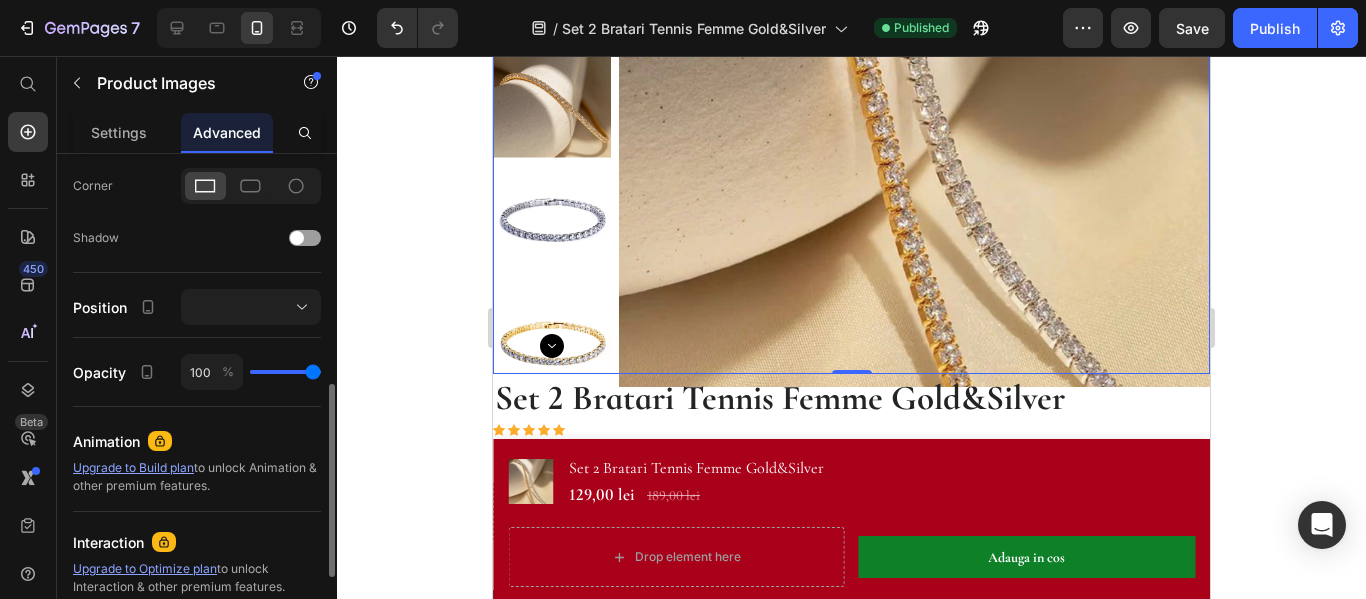 type on "95" 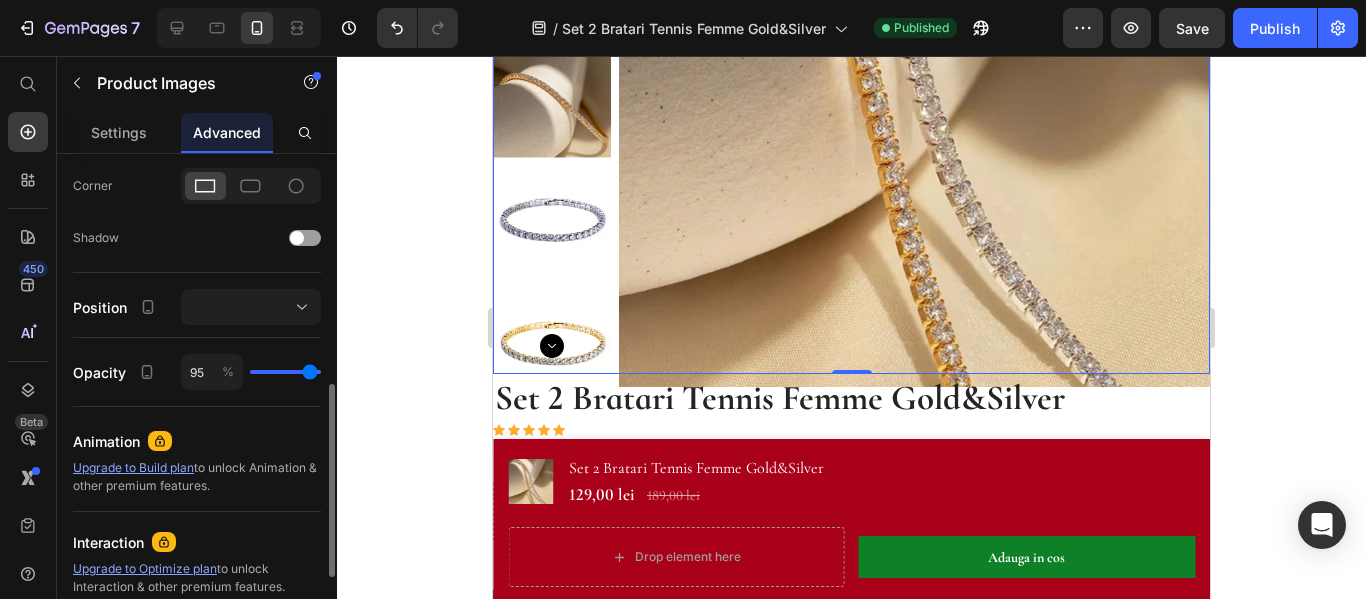 type on "93" 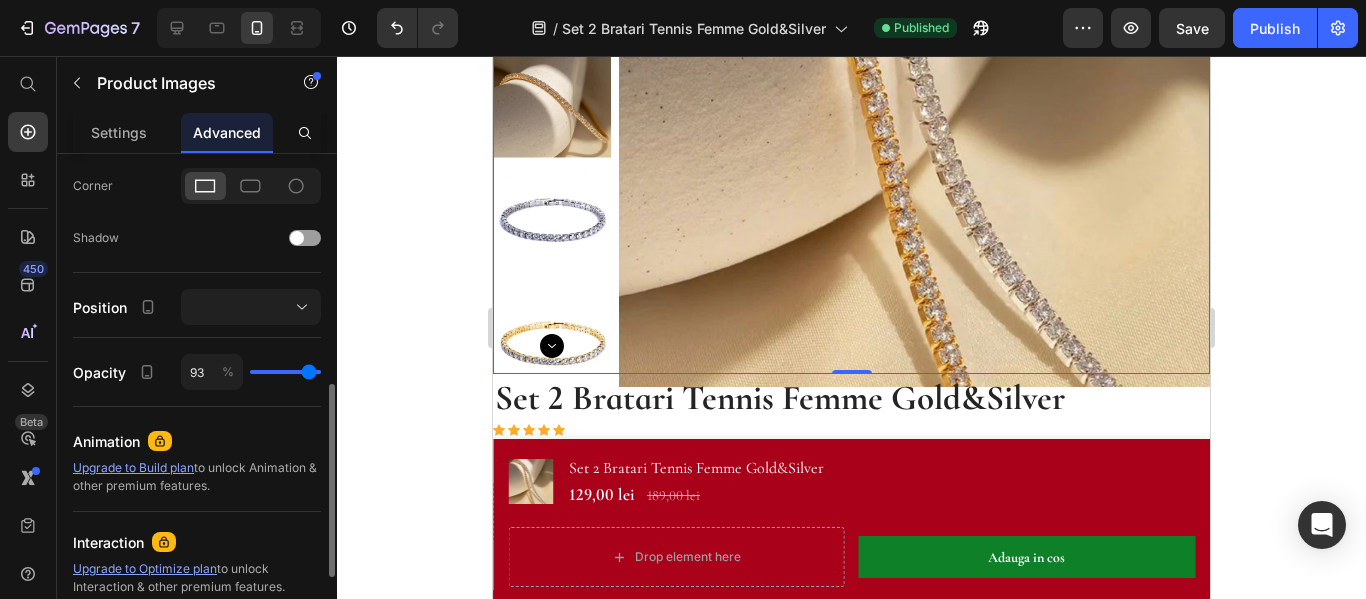 type on "91" 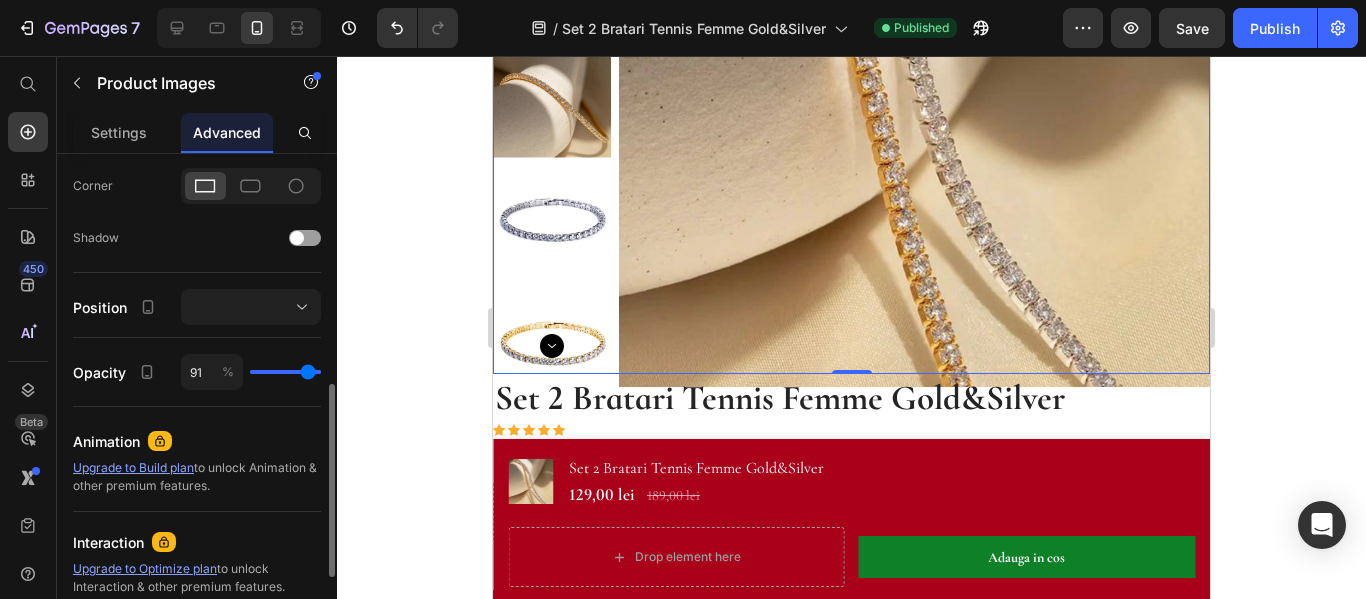 type on "89" 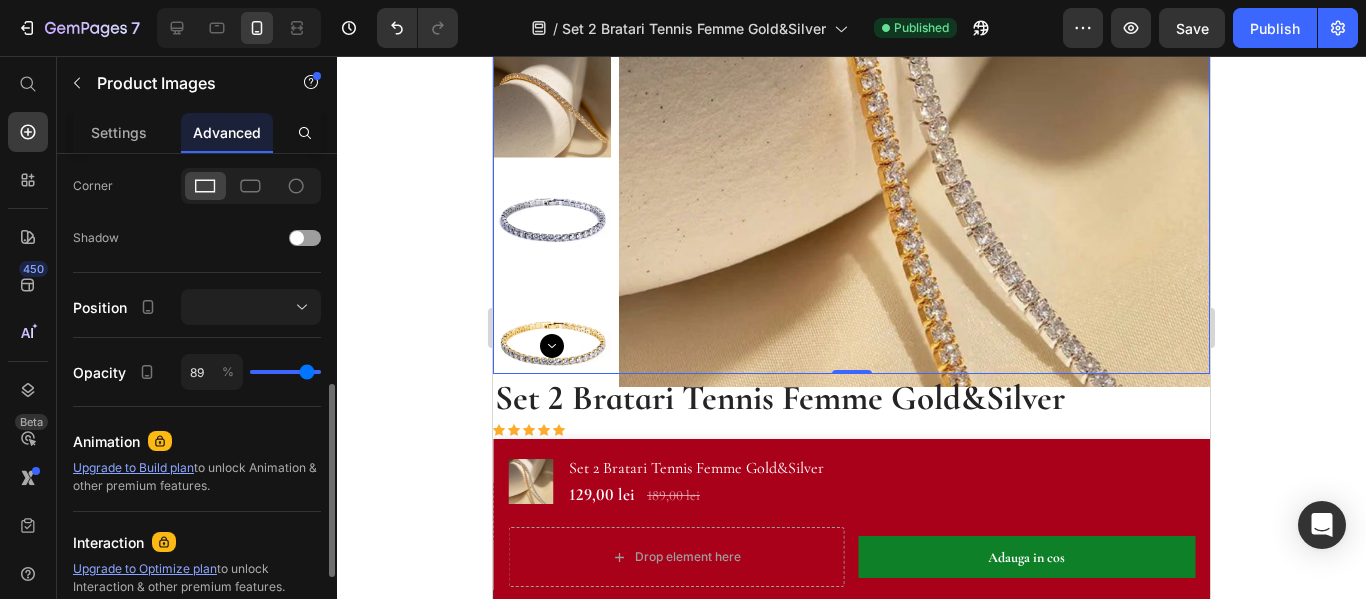 type on "87" 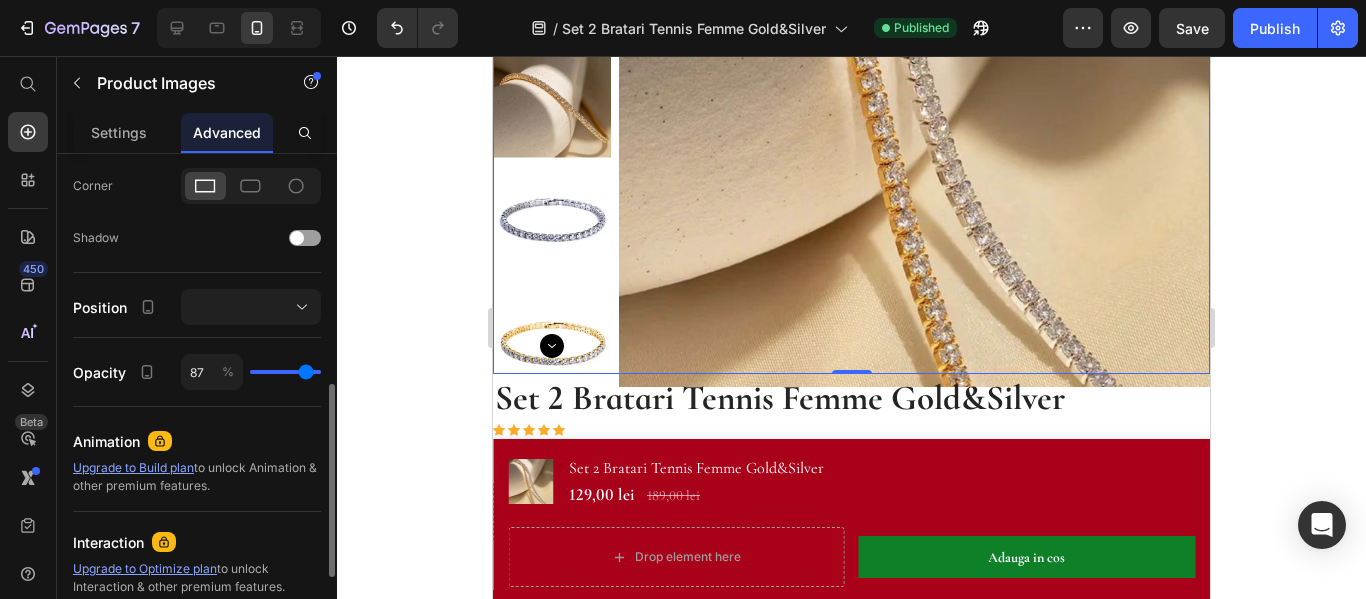 type on "85" 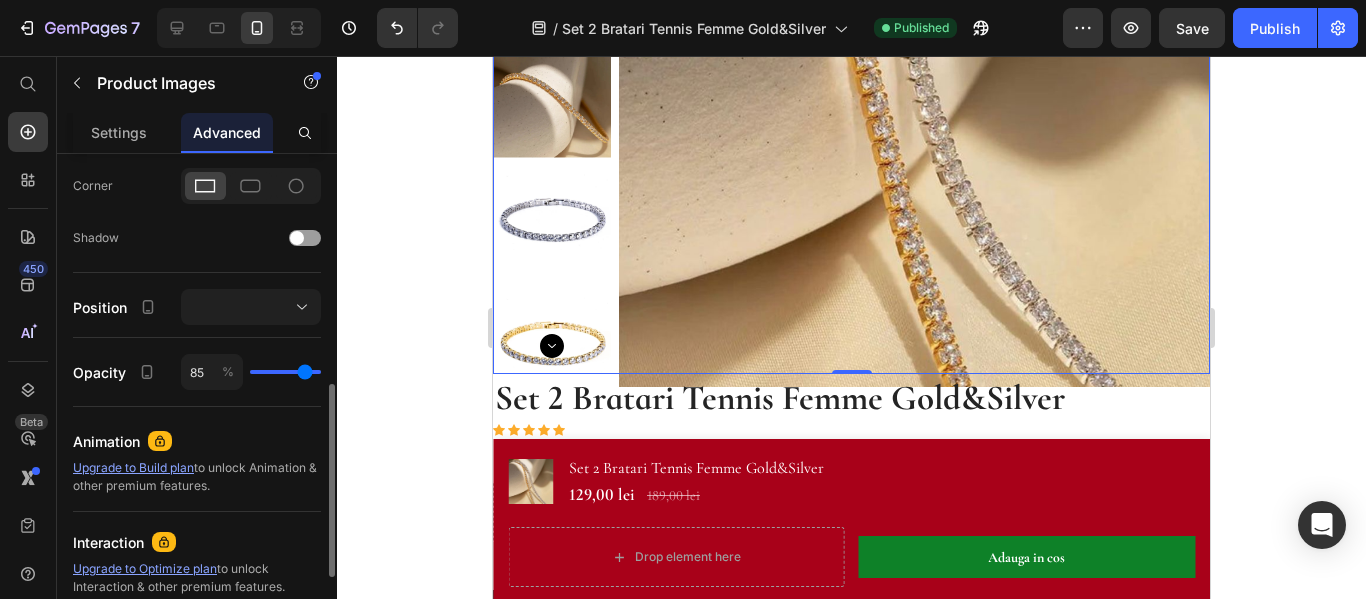 type on "84" 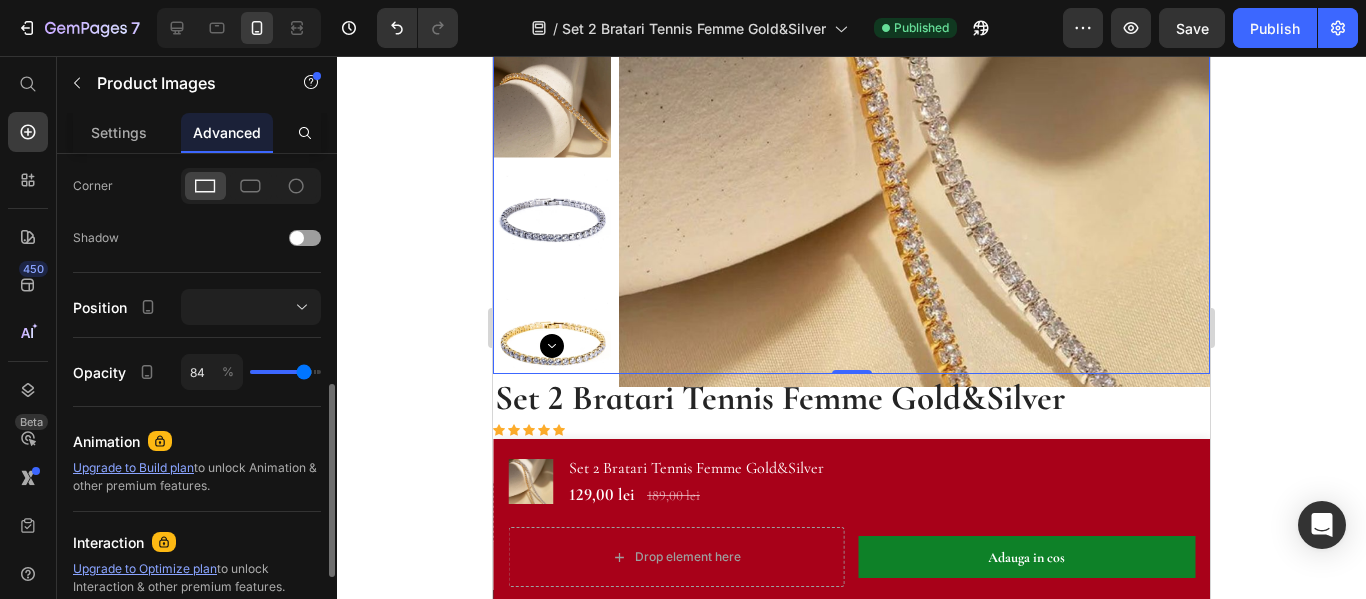 type on "82" 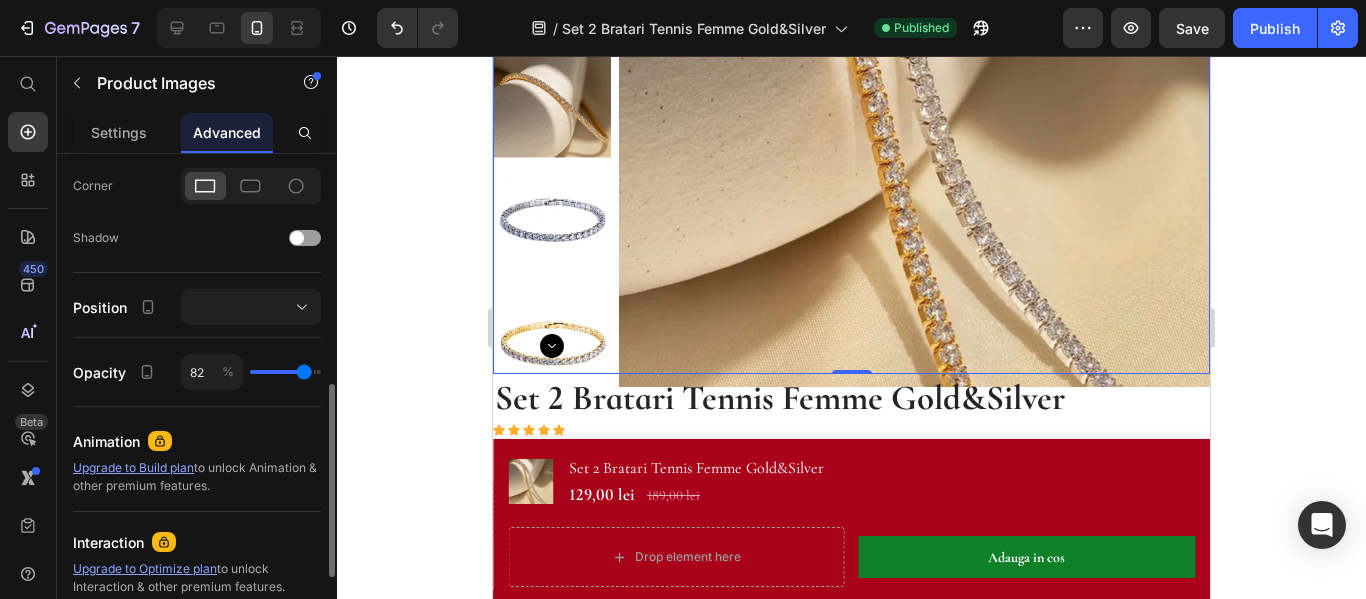 type on "82" 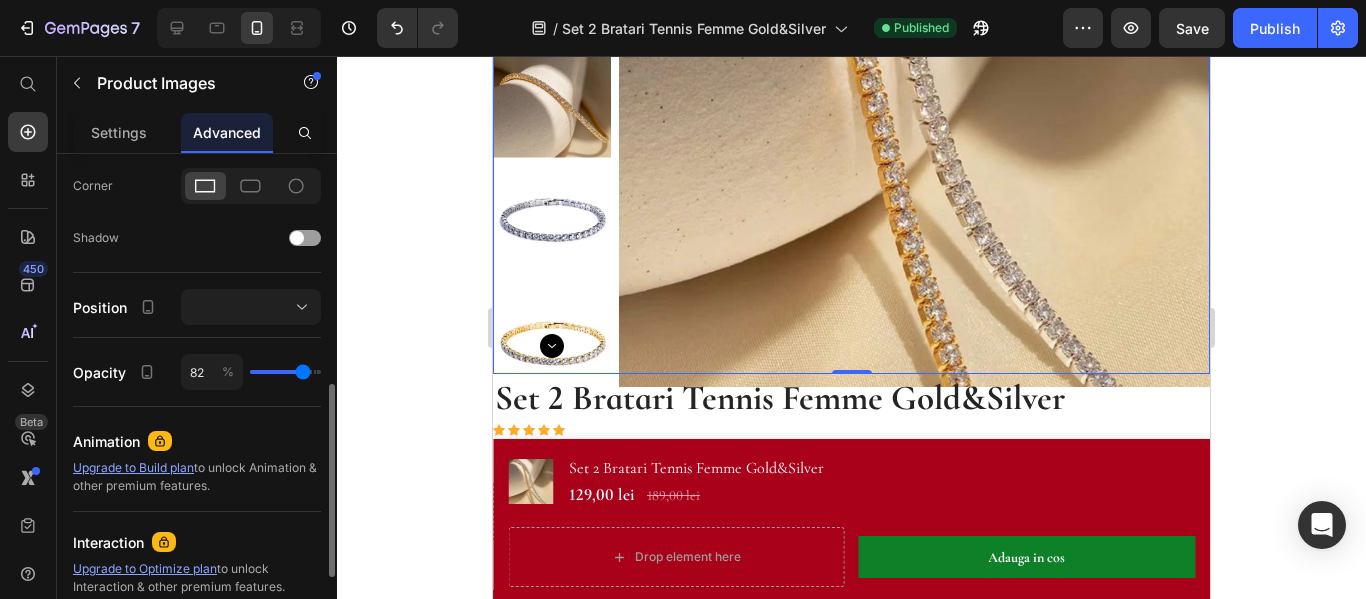 type on "80" 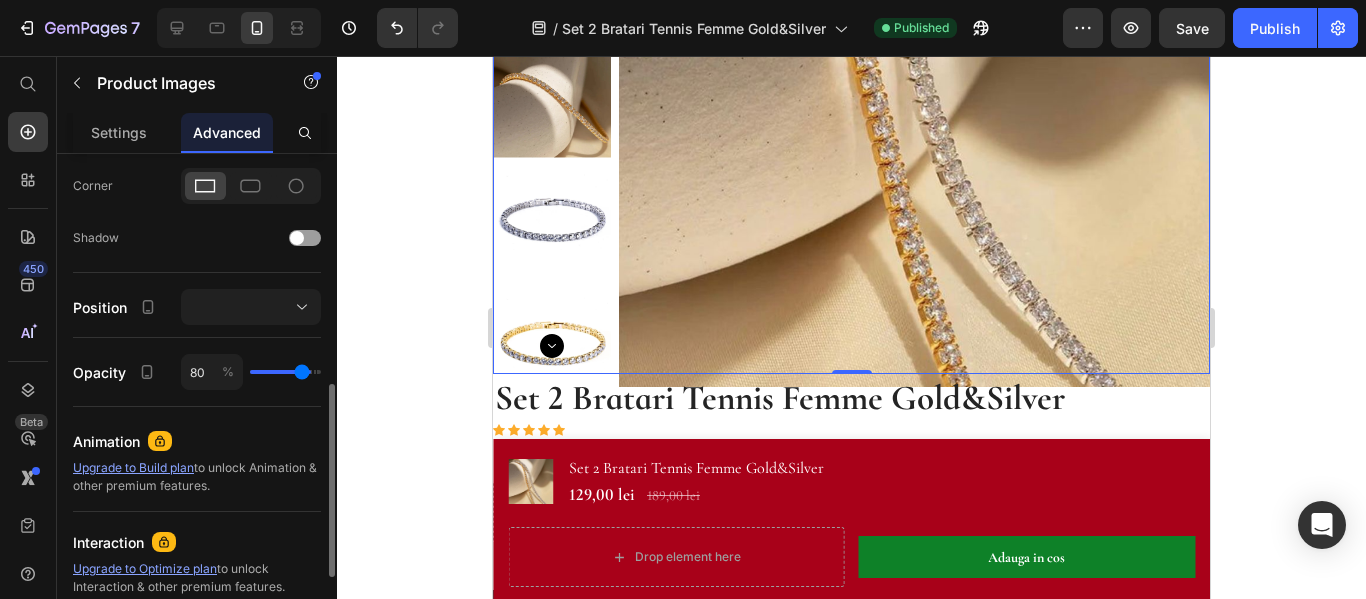 type on "76" 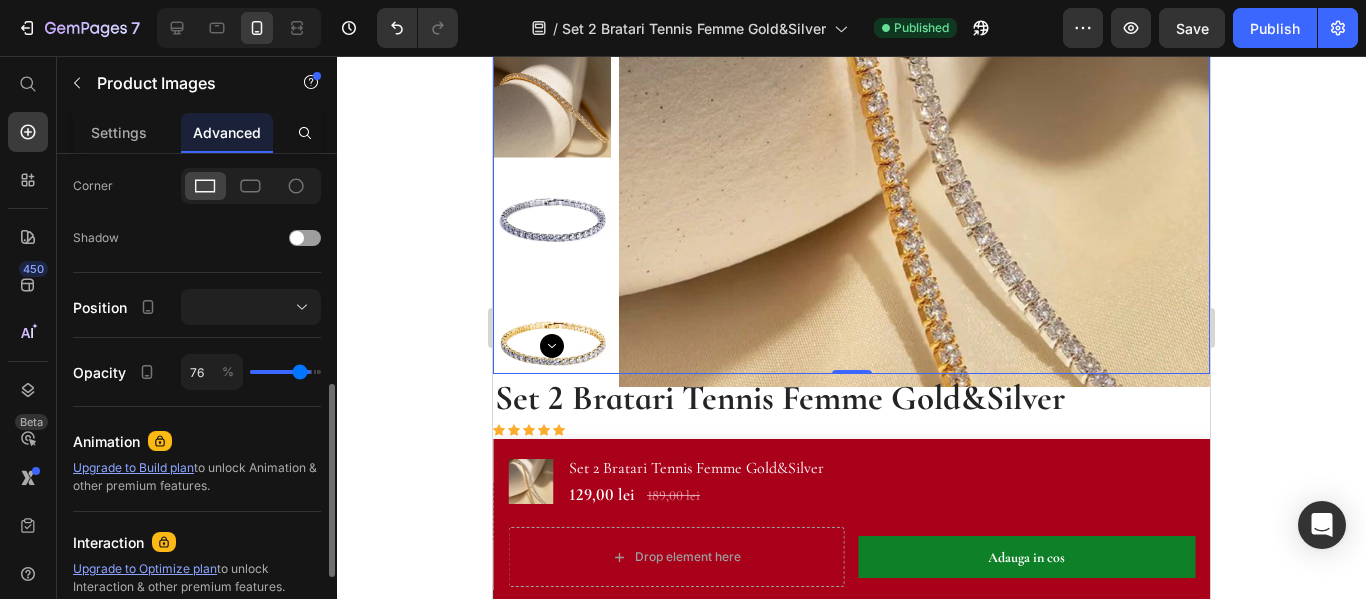 type on "71" 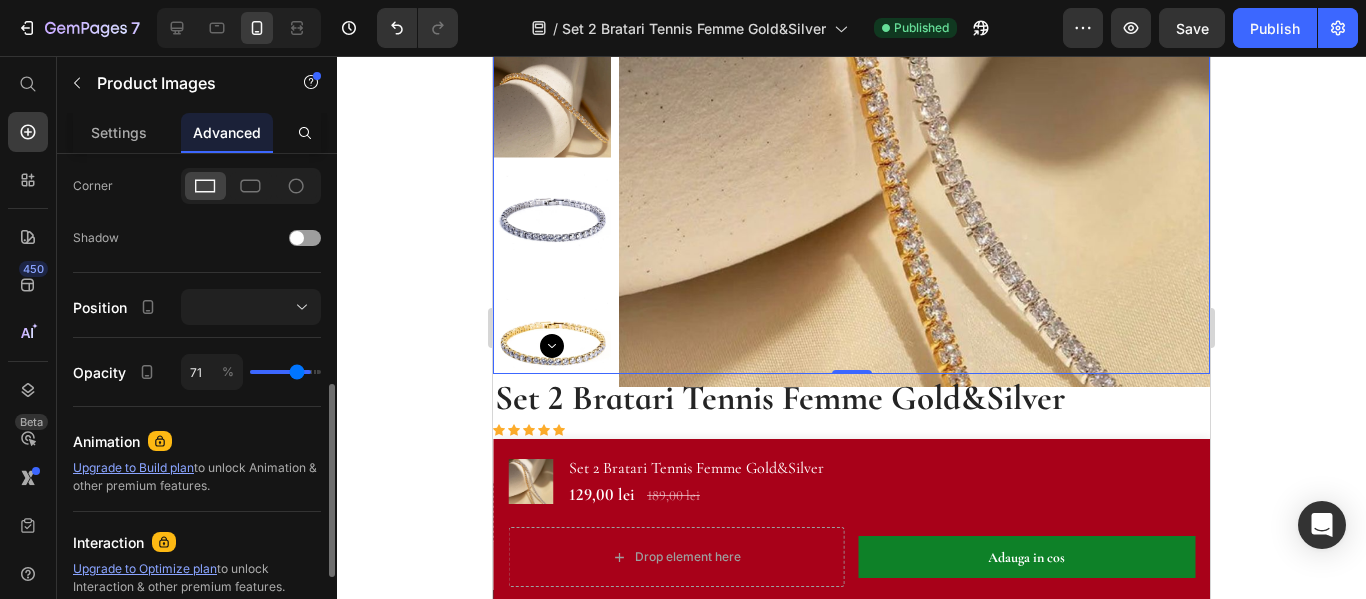 type on "67" 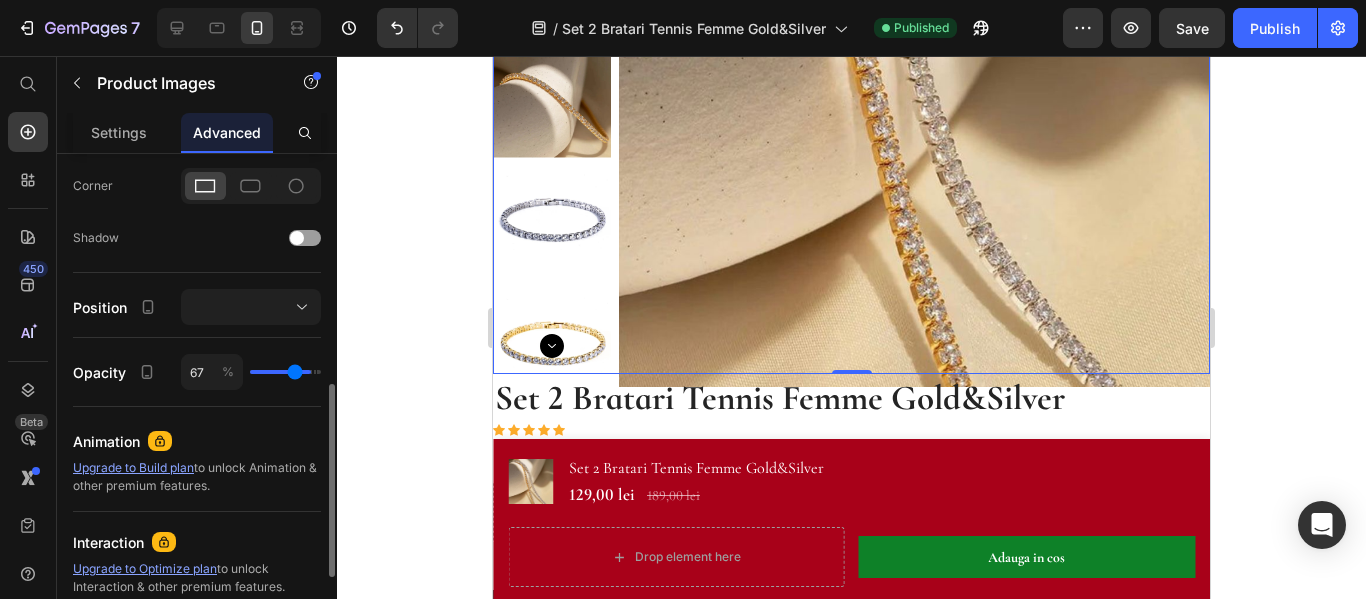type on "64" 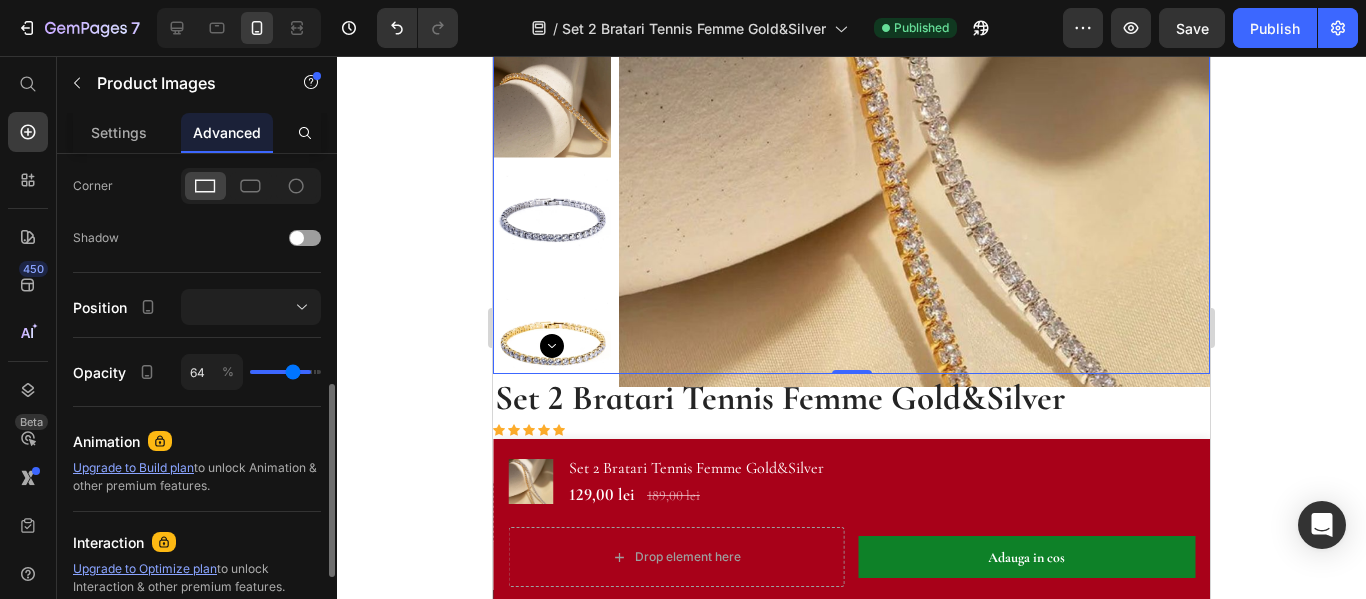 type on "62" 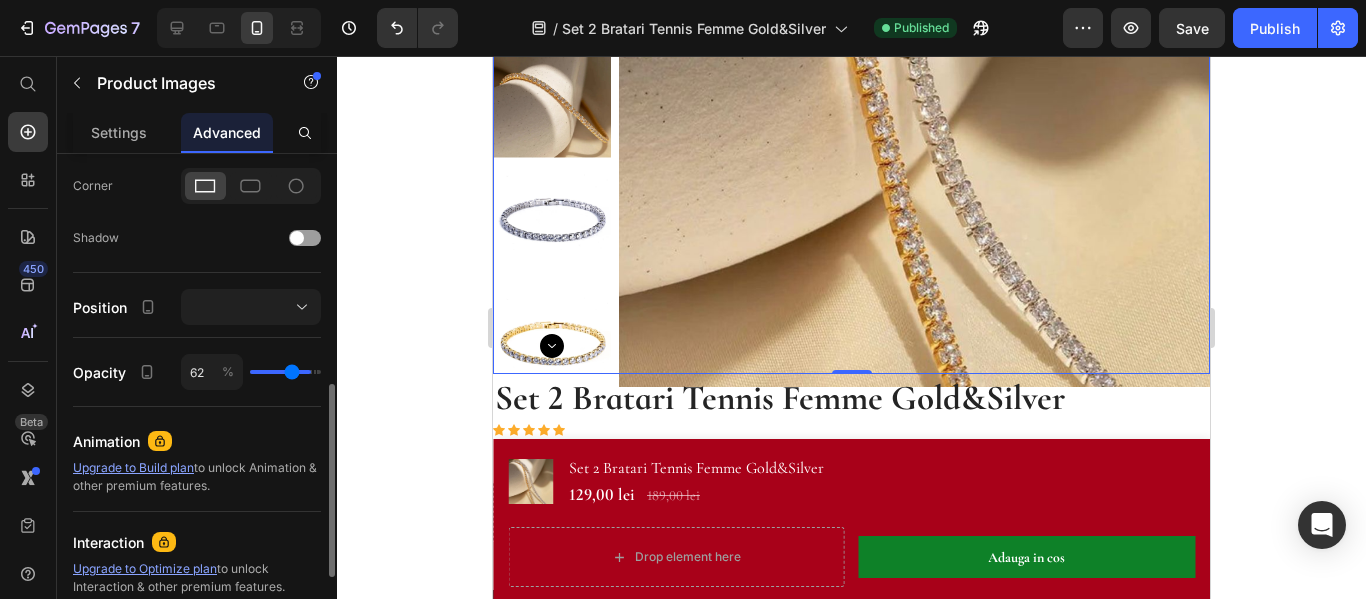 type on "60" 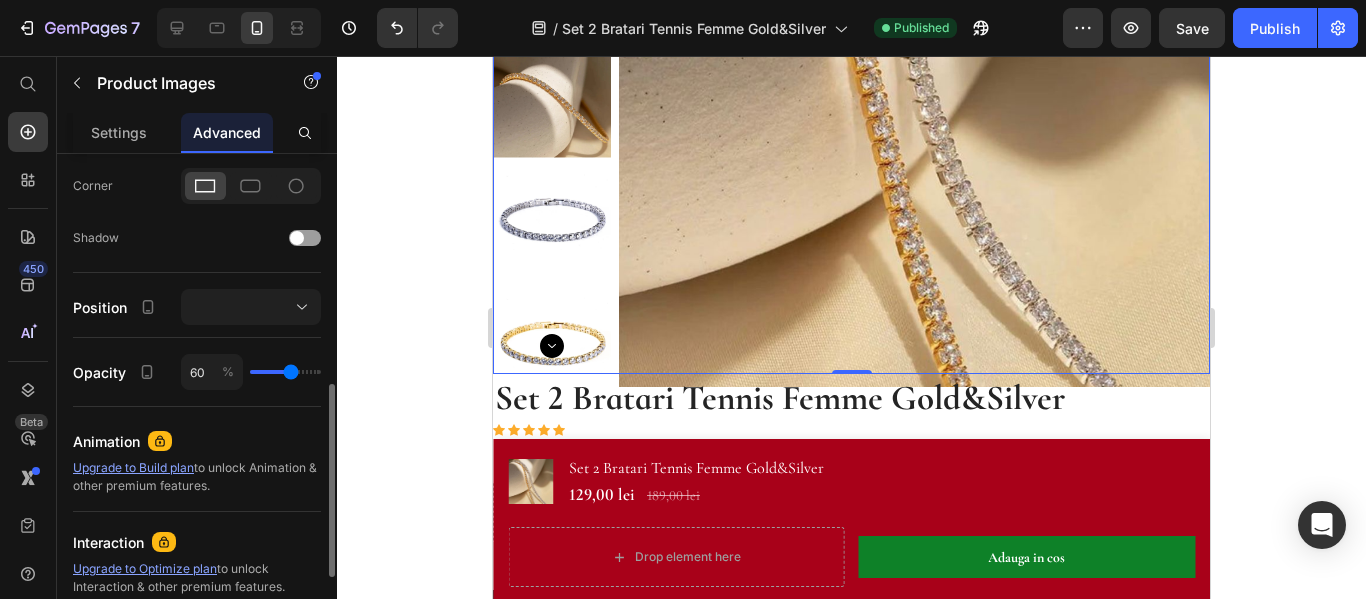 drag, startPoint x: 314, startPoint y: 375, endPoint x: 291, endPoint y: 373, distance: 23.086792 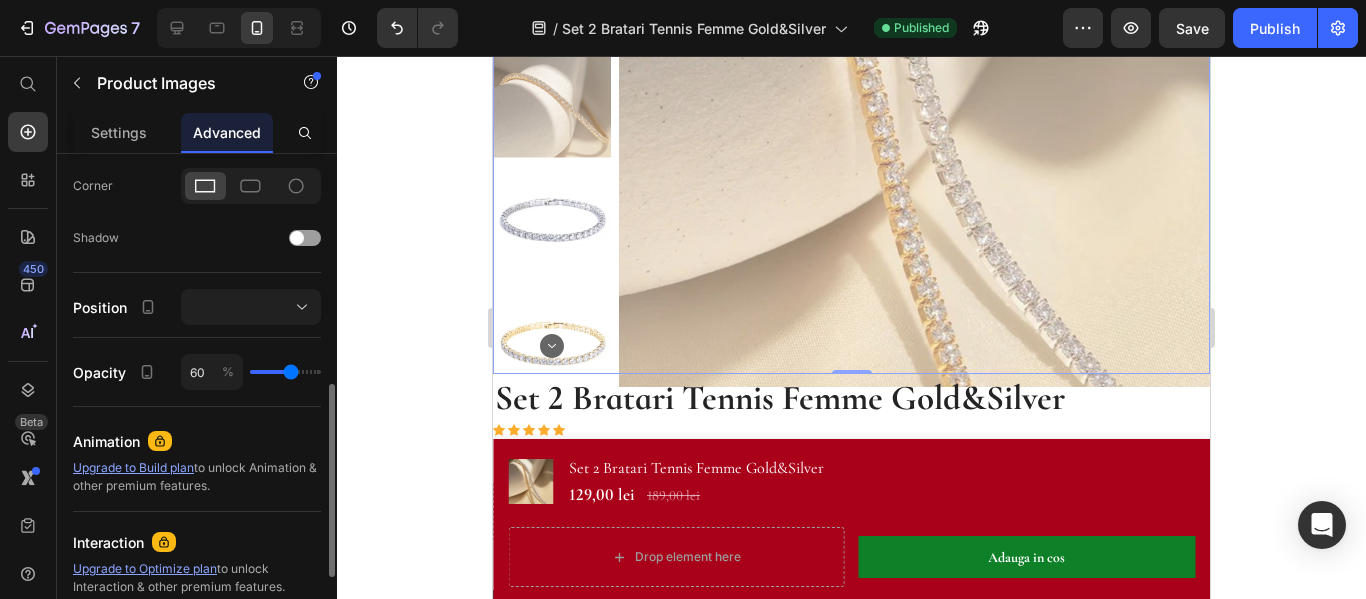 type on "58" 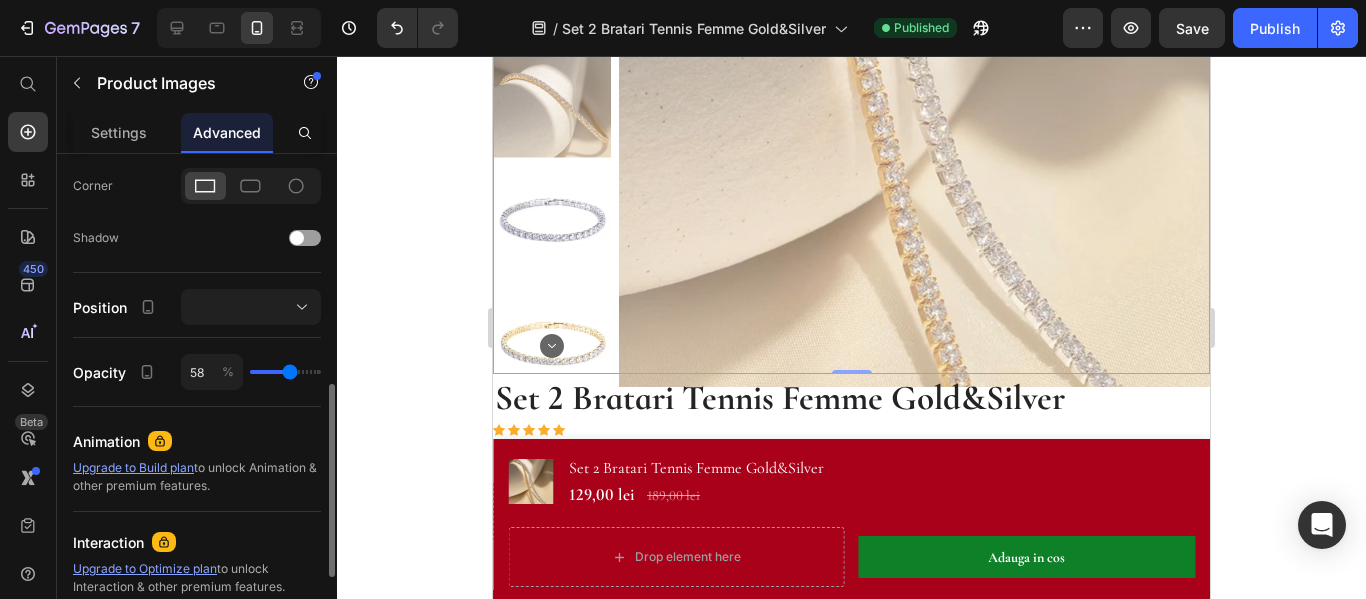 type on "62" 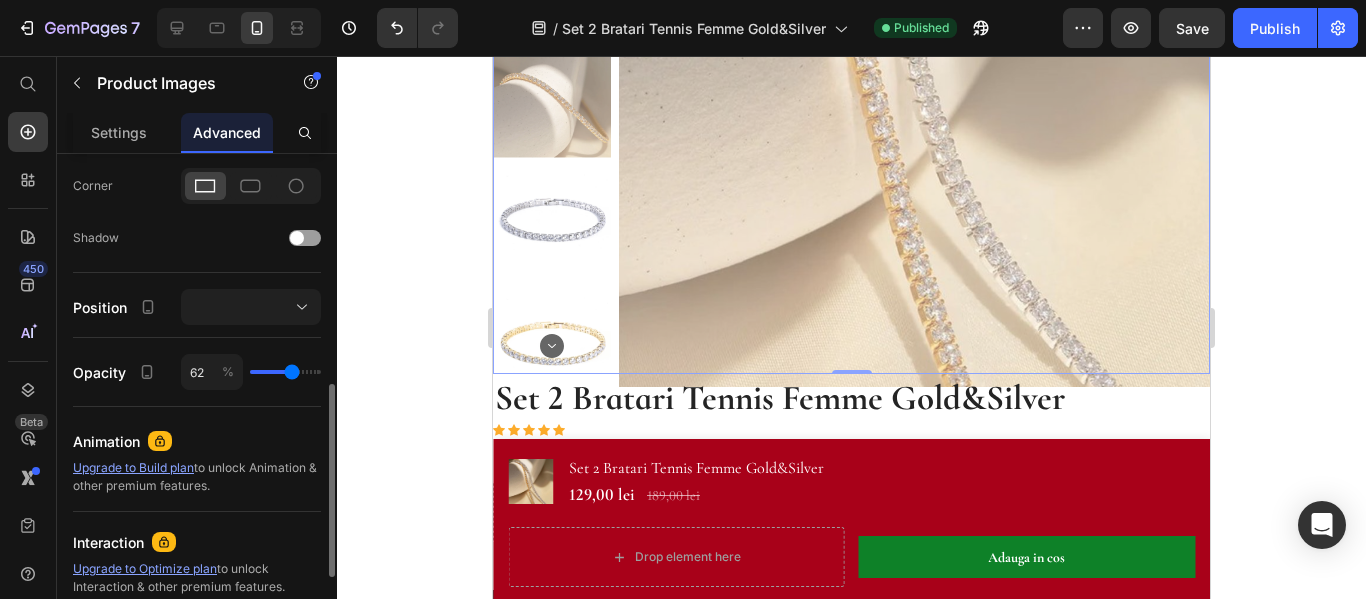 type on "89" 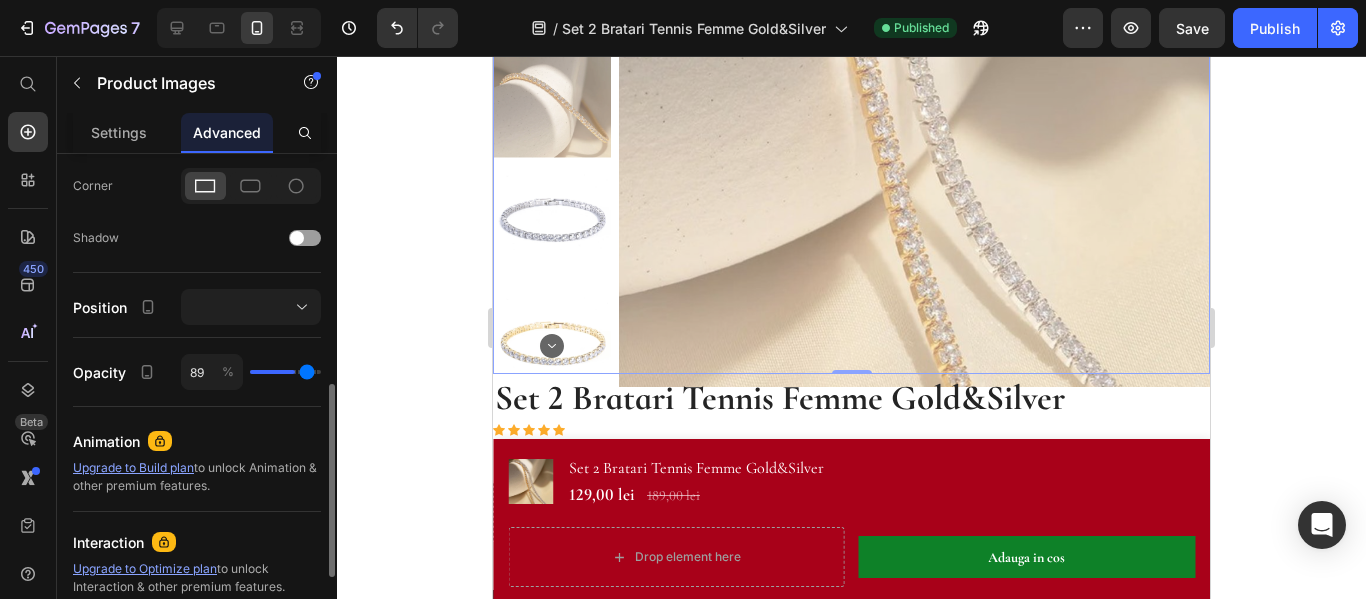 type on "93" 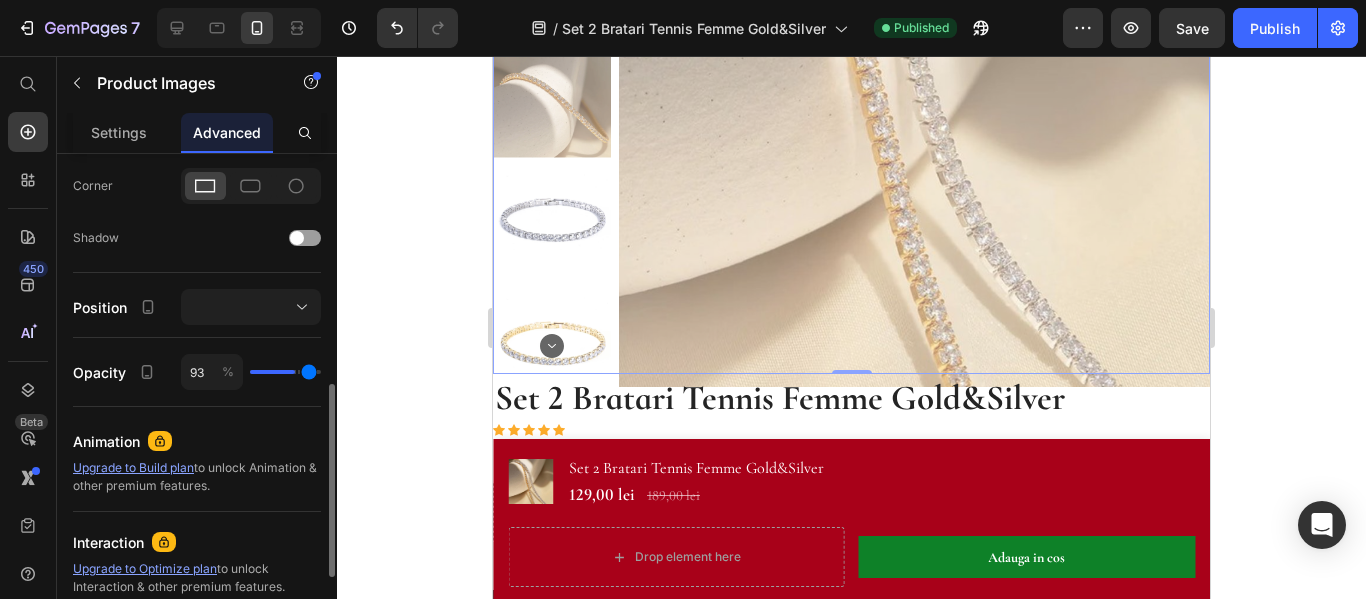 type on "96" 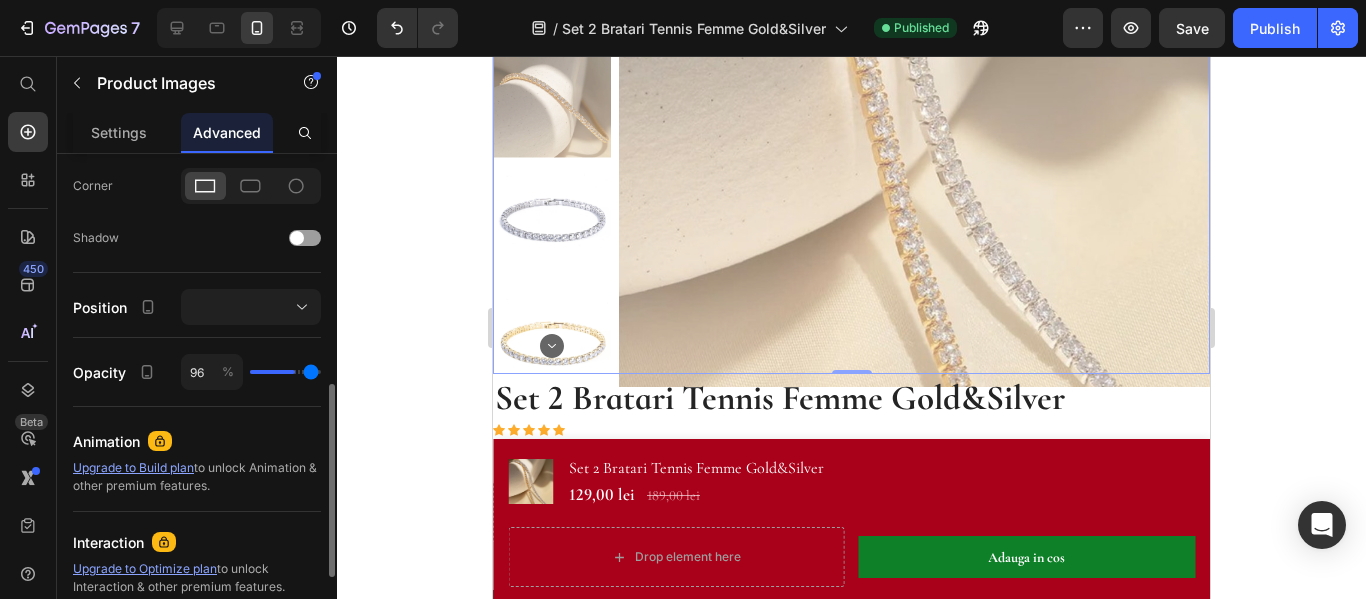 type on "100" 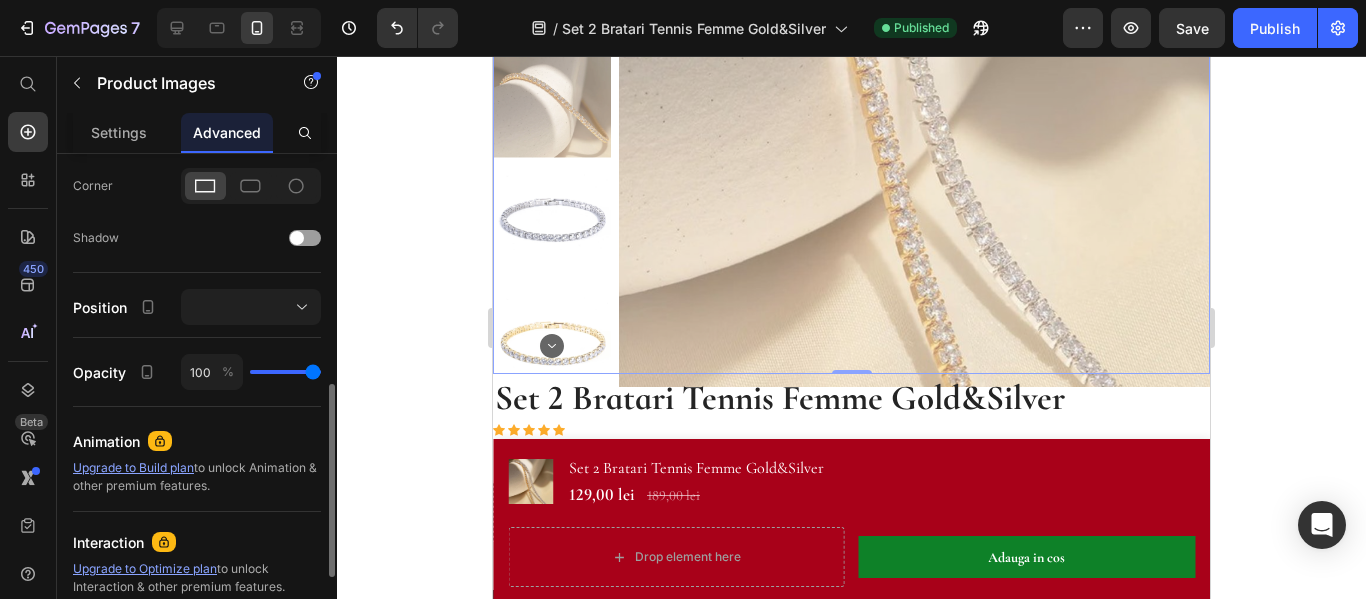 drag, startPoint x: 291, startPoint y: 373, endPoint x: 334, endPoint y: 372, distance: 43.011627 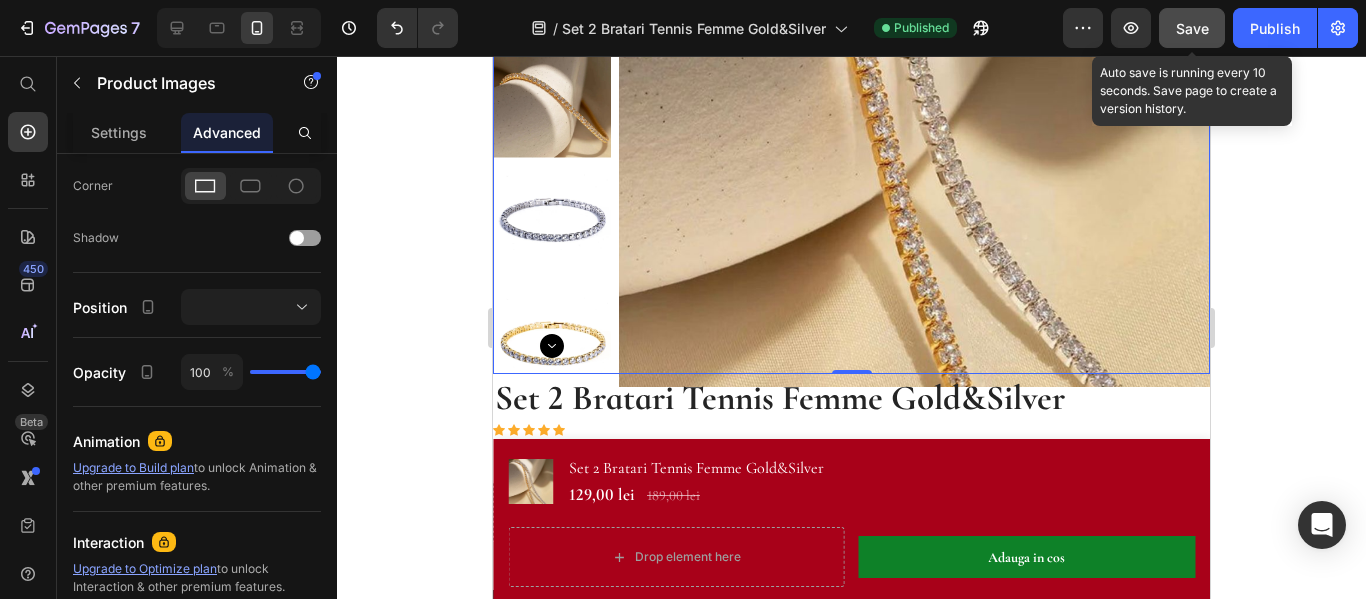 click on "Save" at bounding box center (1192, 28) 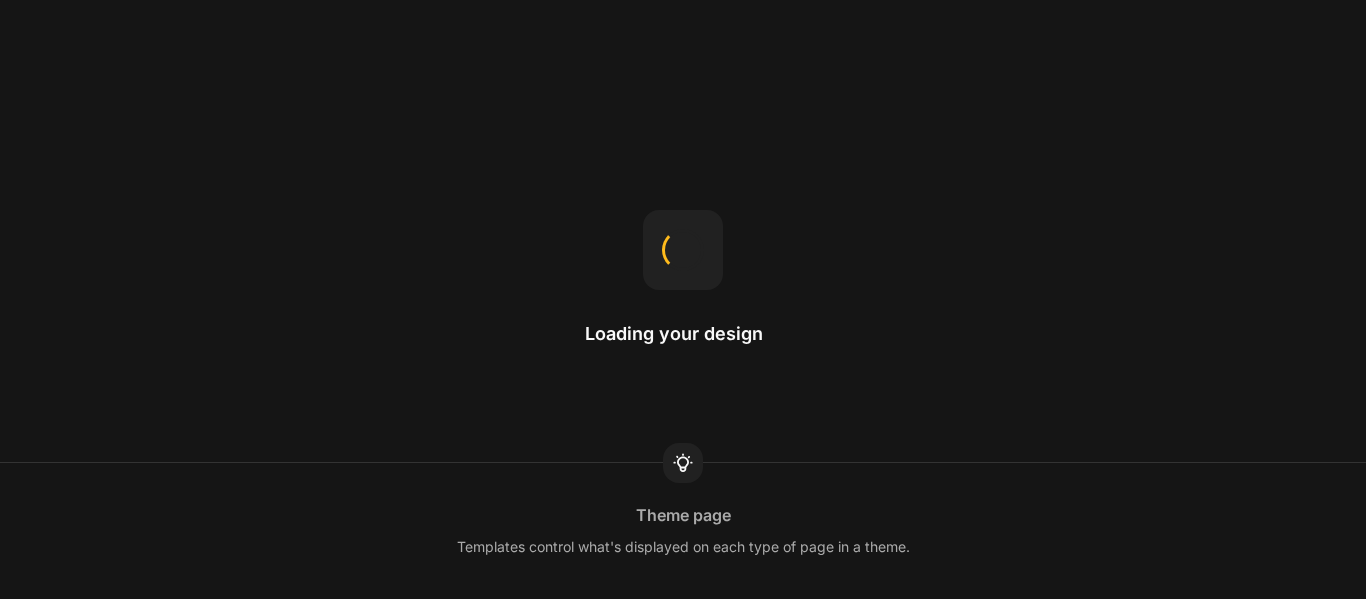 scroll, scrollTop: 0, scrollLeft: 0, axis: both 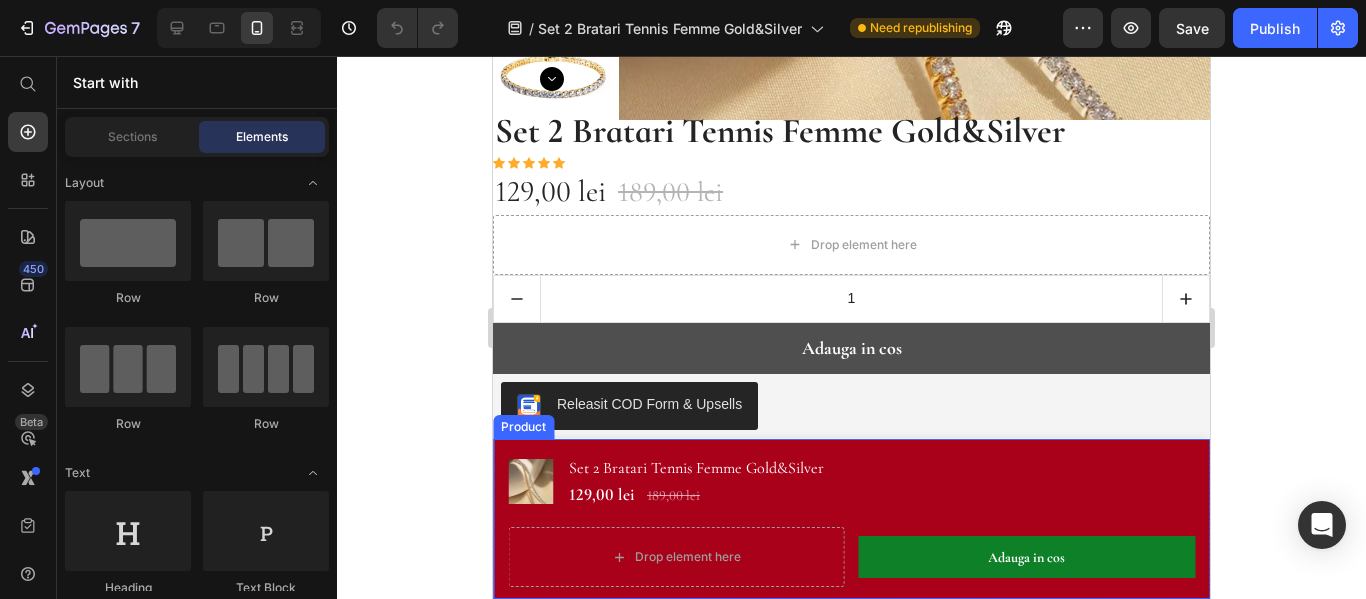 click on "Hurry up! Sale 45%. Sale ends in: Text block 00 Days 05 Hrs 18 Mins 24 Secs Countdown Timer Row Product Images & Gallery Set 2 Bratari Tennis Femme Gold&Silver Product Title 129,00 lei Product Price 189,00 lei Product Price Row Row
Drop element here Adauga in cos Product Cart Button Row Row Product" at bounding box center [851, 519] 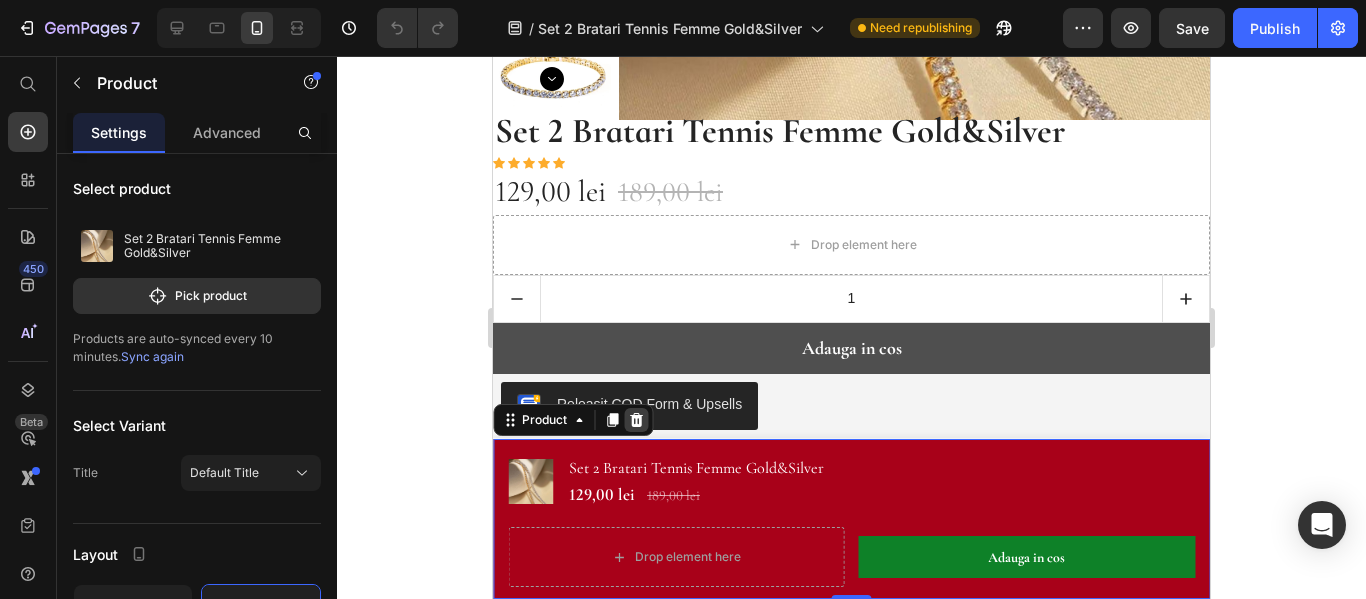 click 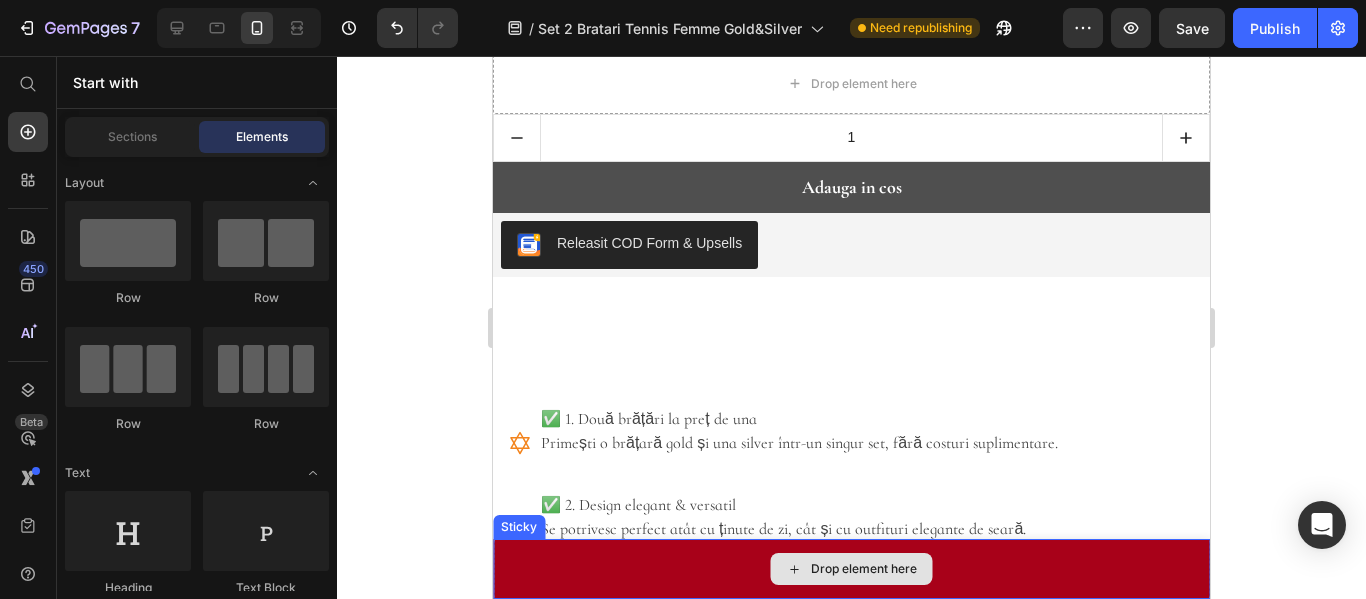 scroll, scrollTop: 800, scrollLeft: 0, axis: vertical 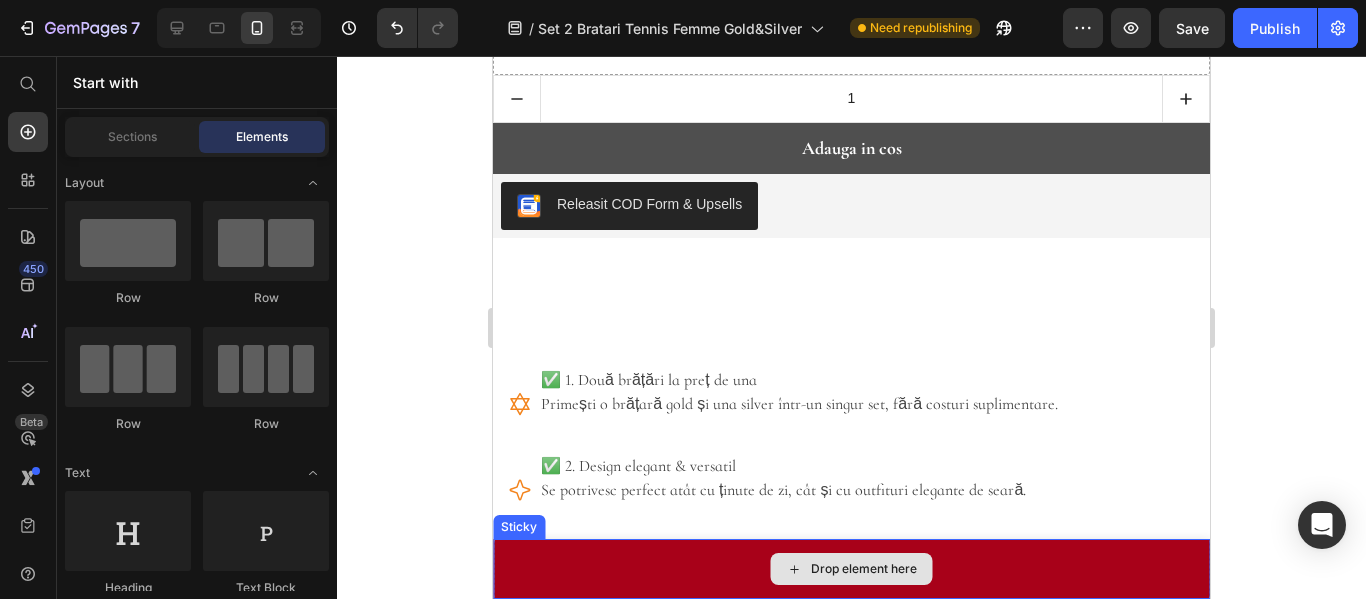 click on "Drop element here" at bounding box center [851, 569] 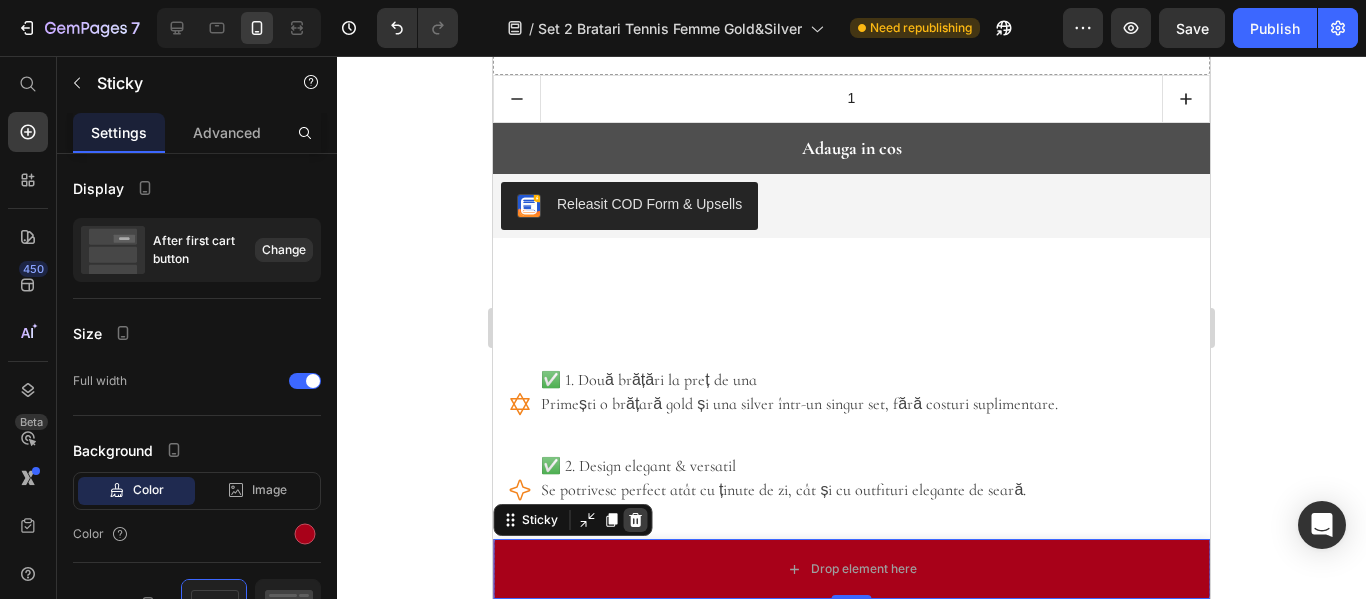 click 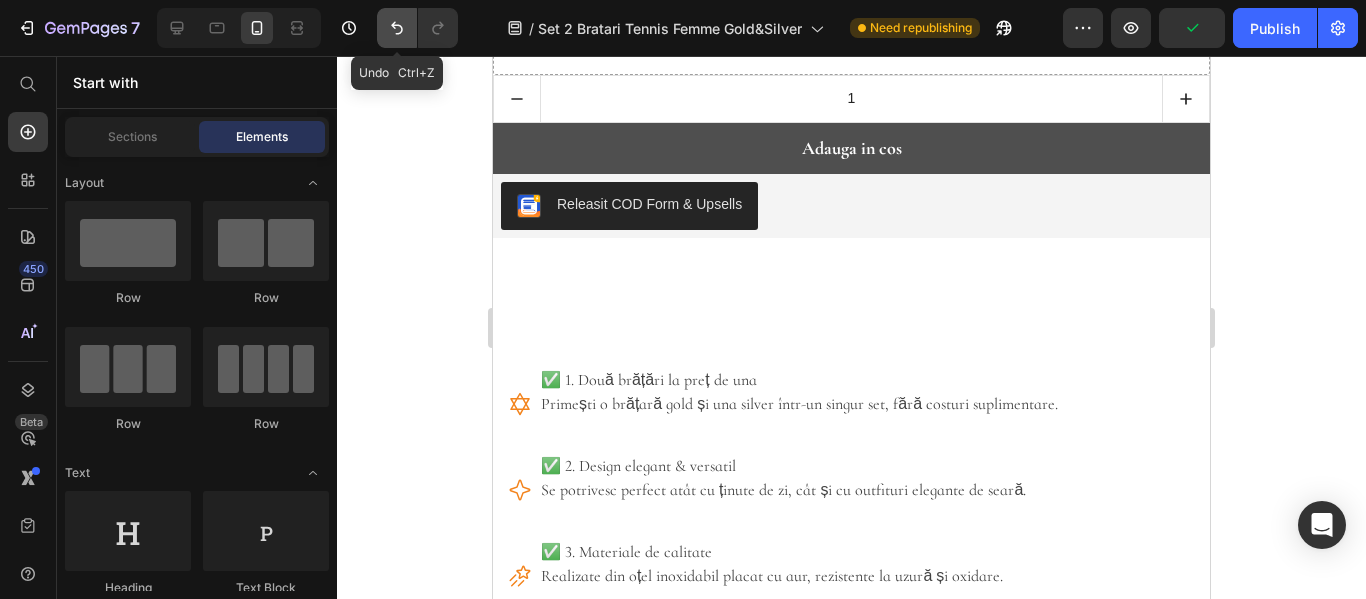click 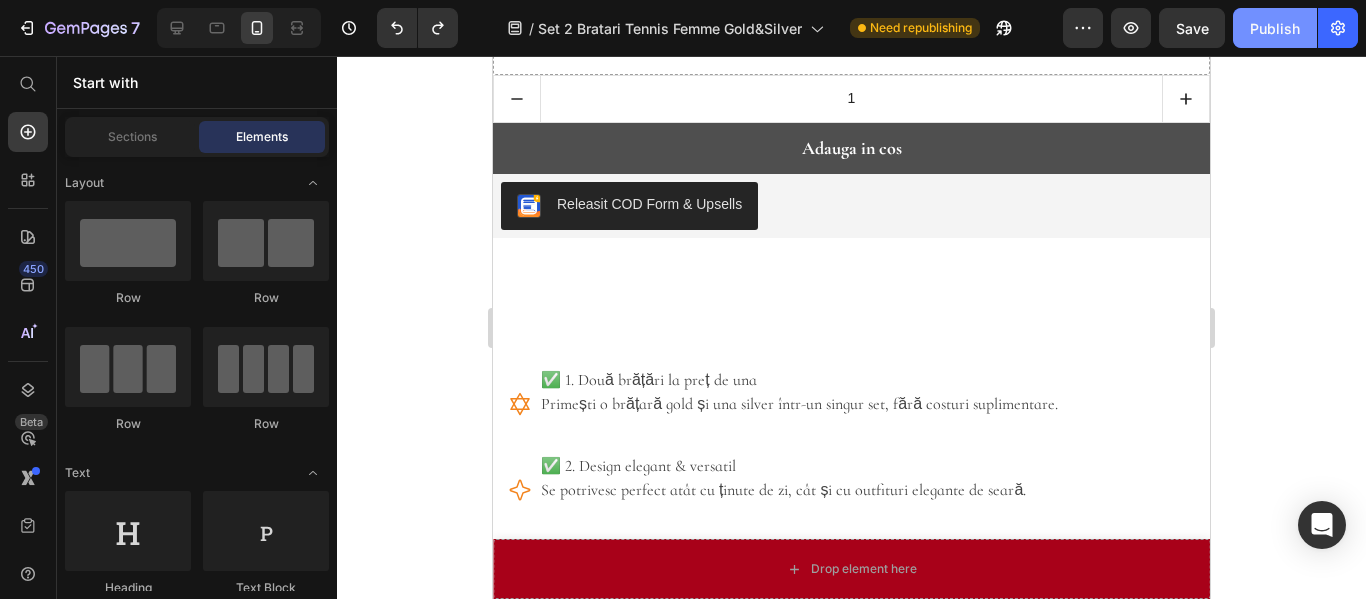 click on "Publish" at bounding box center [1275, 28] 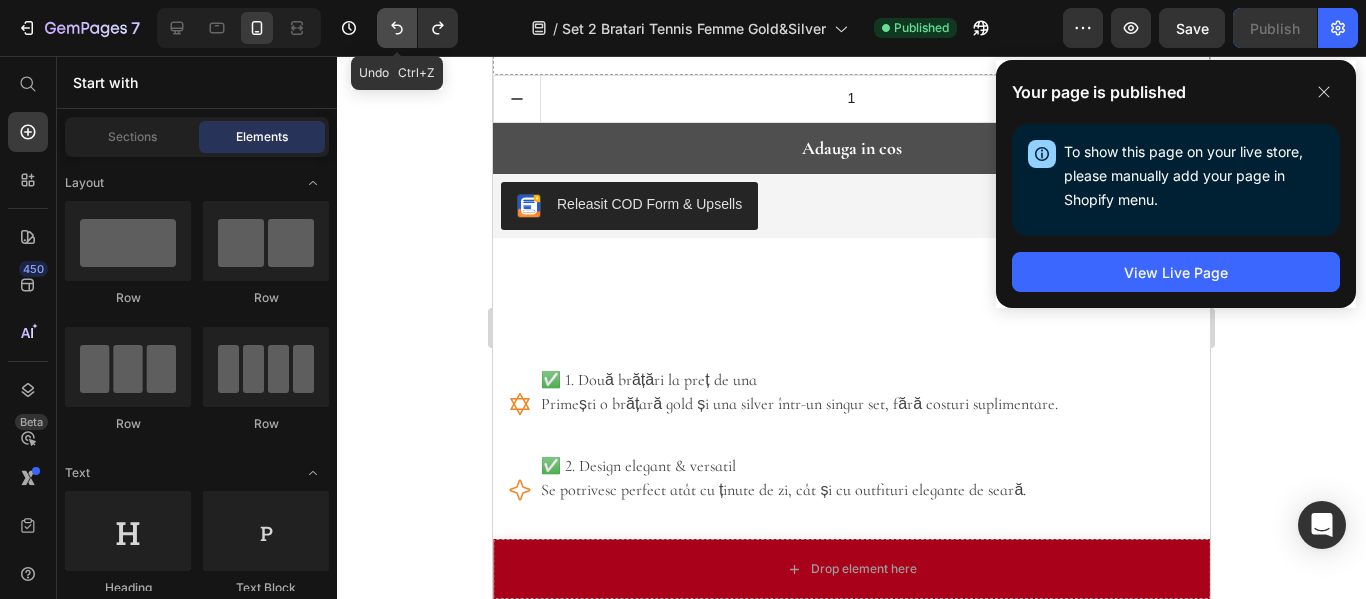 click 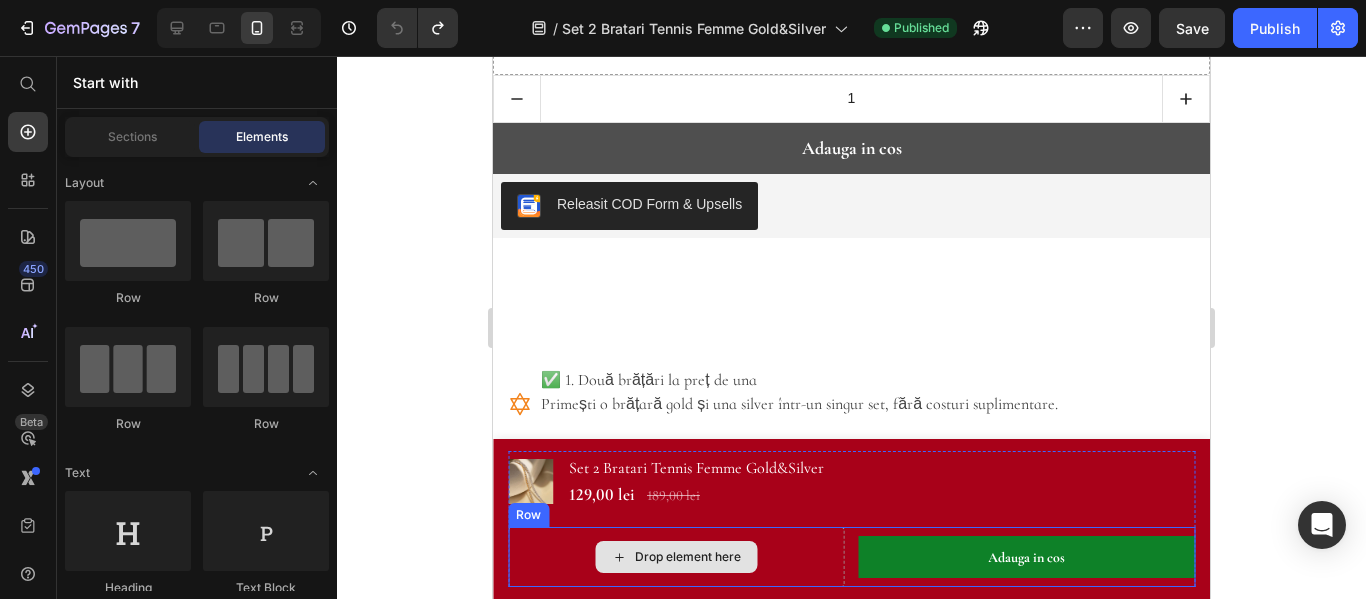scroll, scrollTop: 1000, scrollLeft: 0, axis: vertical 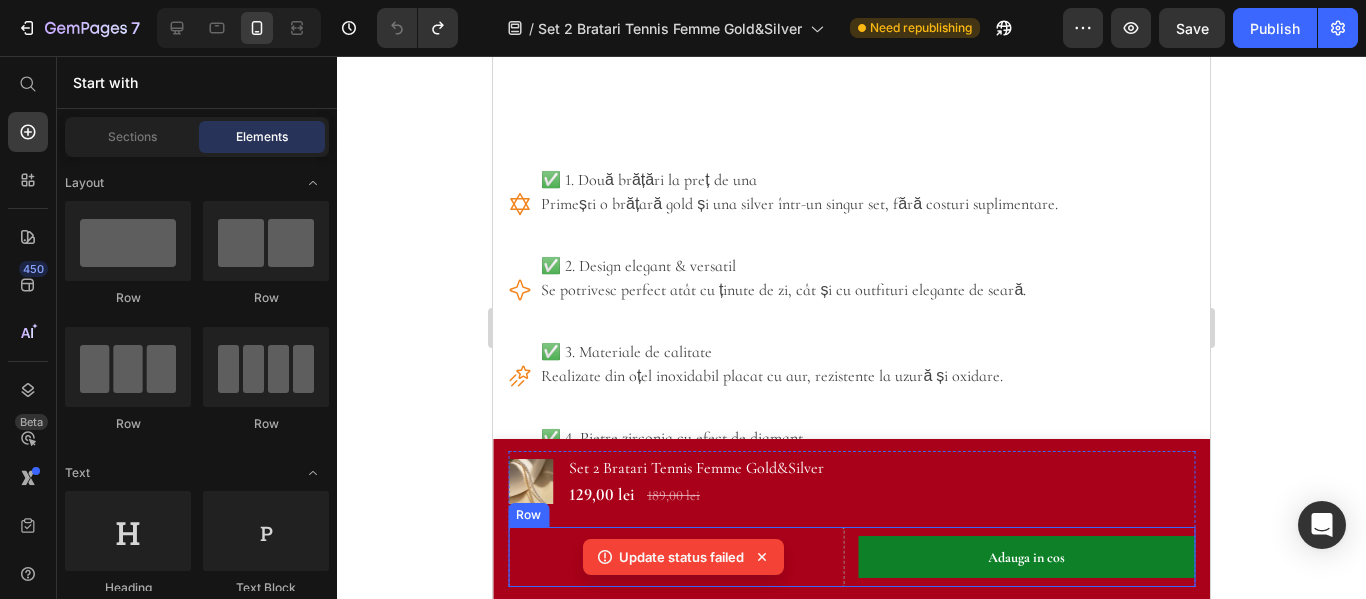 click on "Drop element here Adauga in cos Product Cart Button Row" at bounding box center (851, 557) 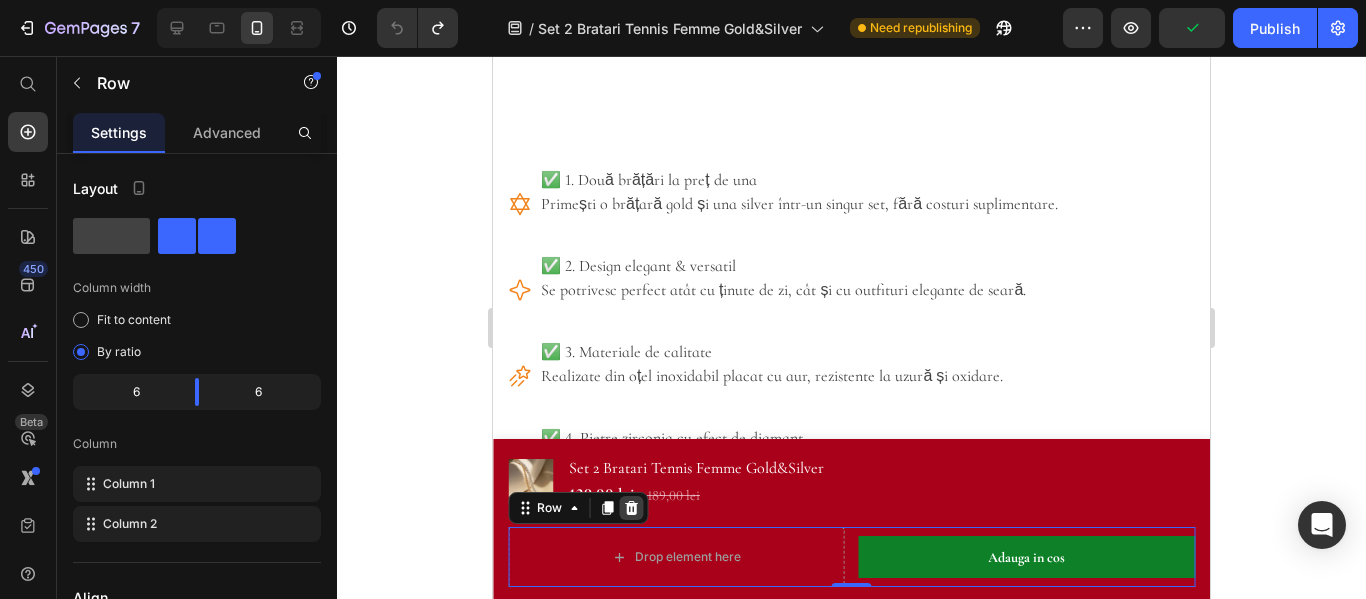 click 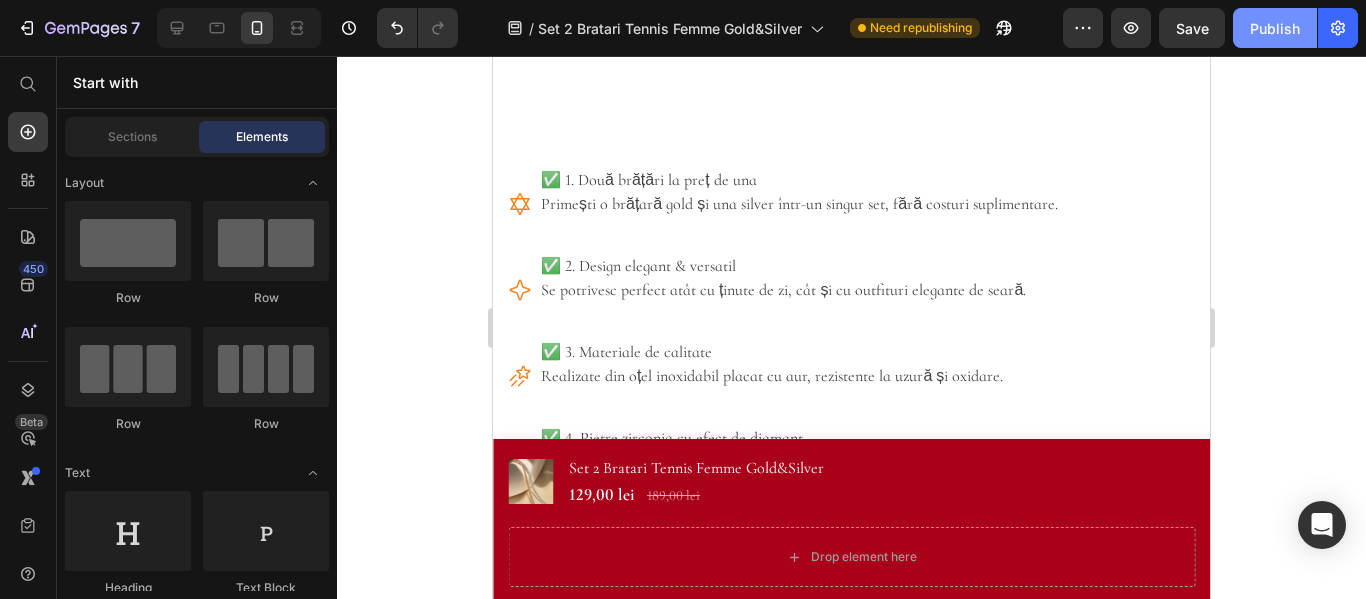 click on "Publish" at bounding box center [1275, 28] 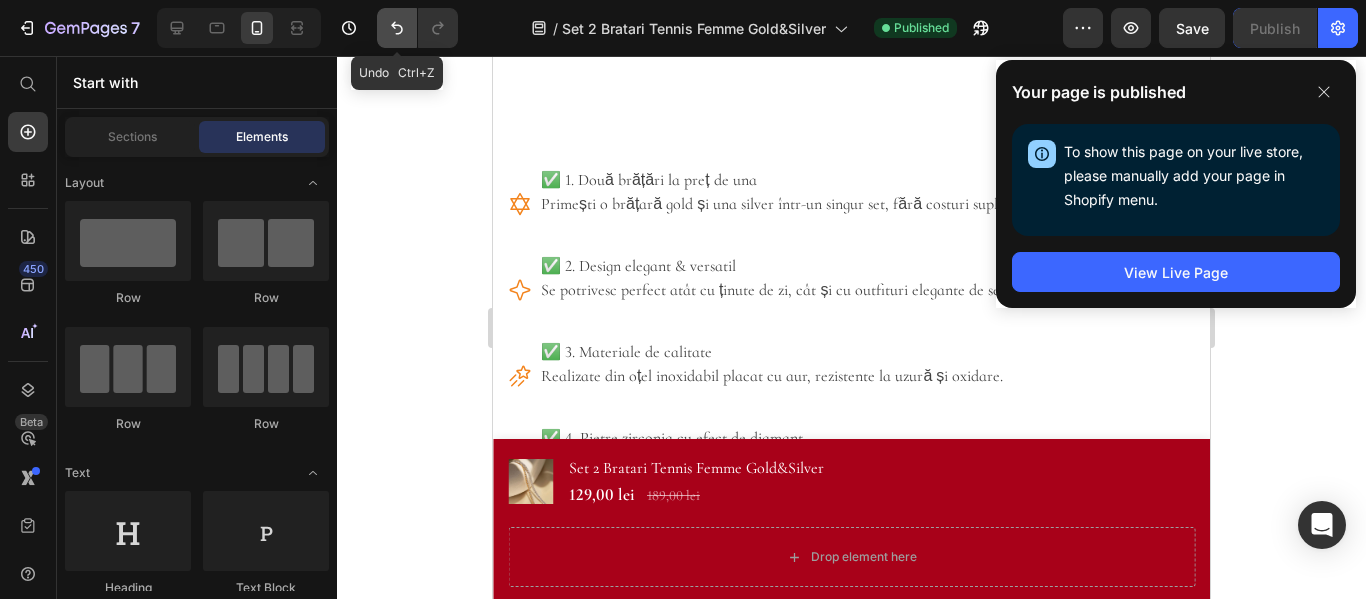 click 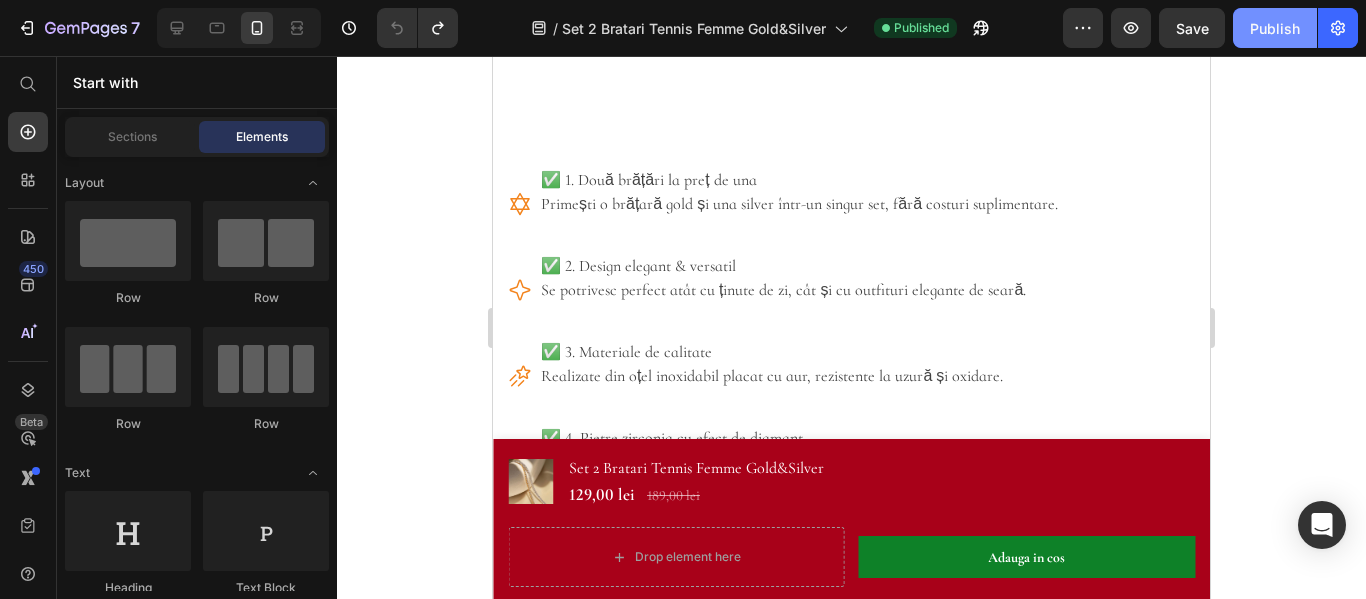 click on "Publish" at bounding box center [1275, 28] 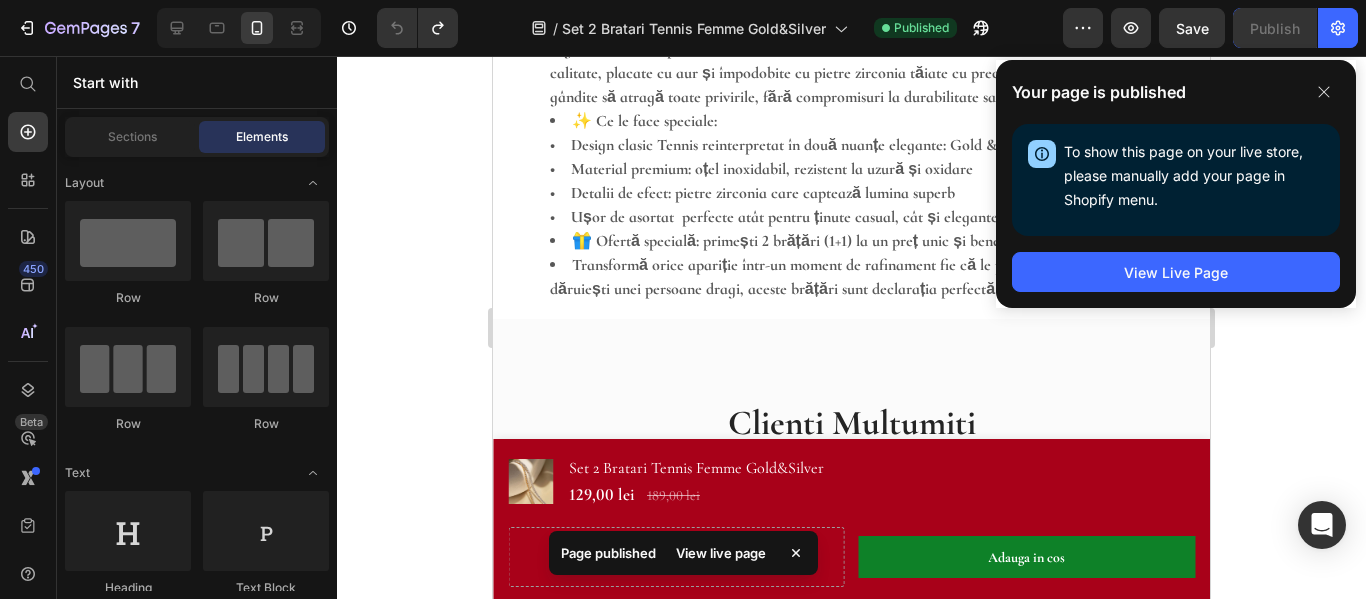 scroll, scrollTop: 1600, scrollLeft: 0, axis: vertical 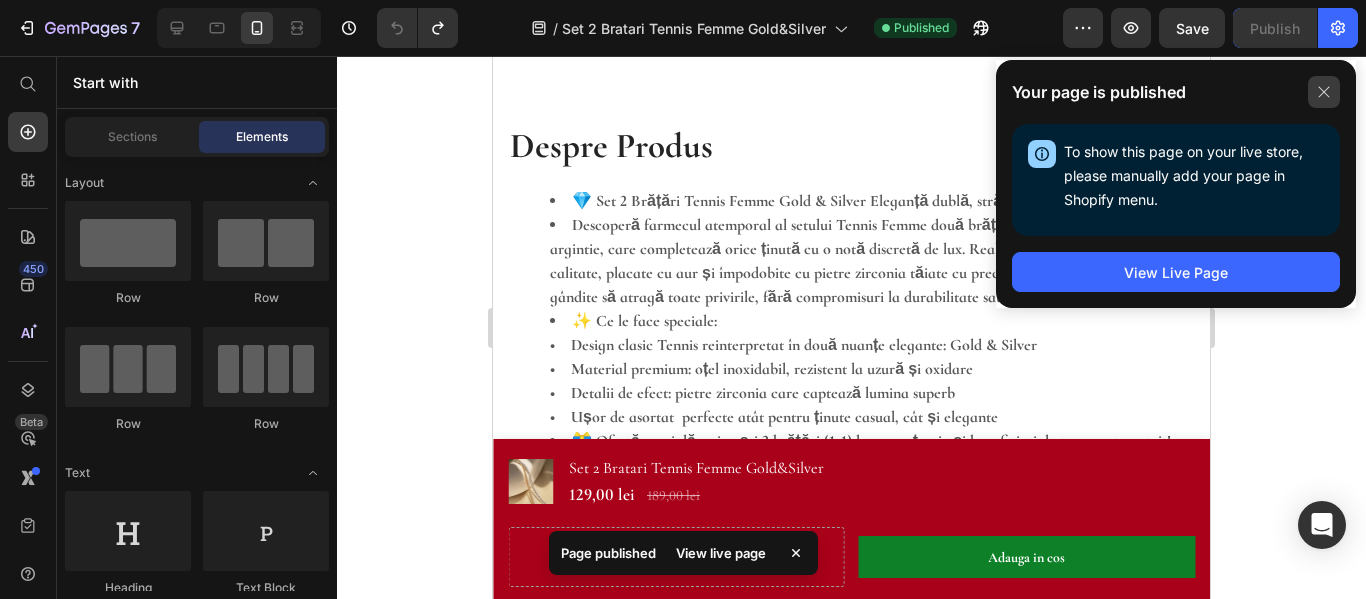 click 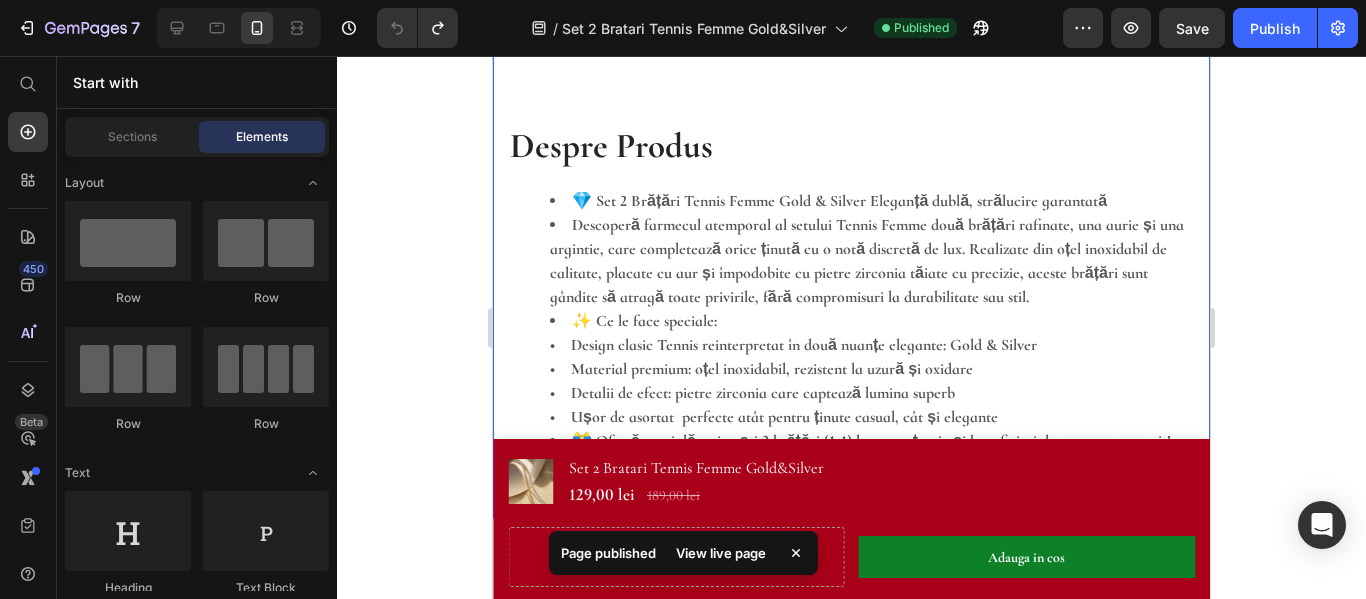 scroll, scrollTop: 1400, scrollLeft: 0, axis: vertical 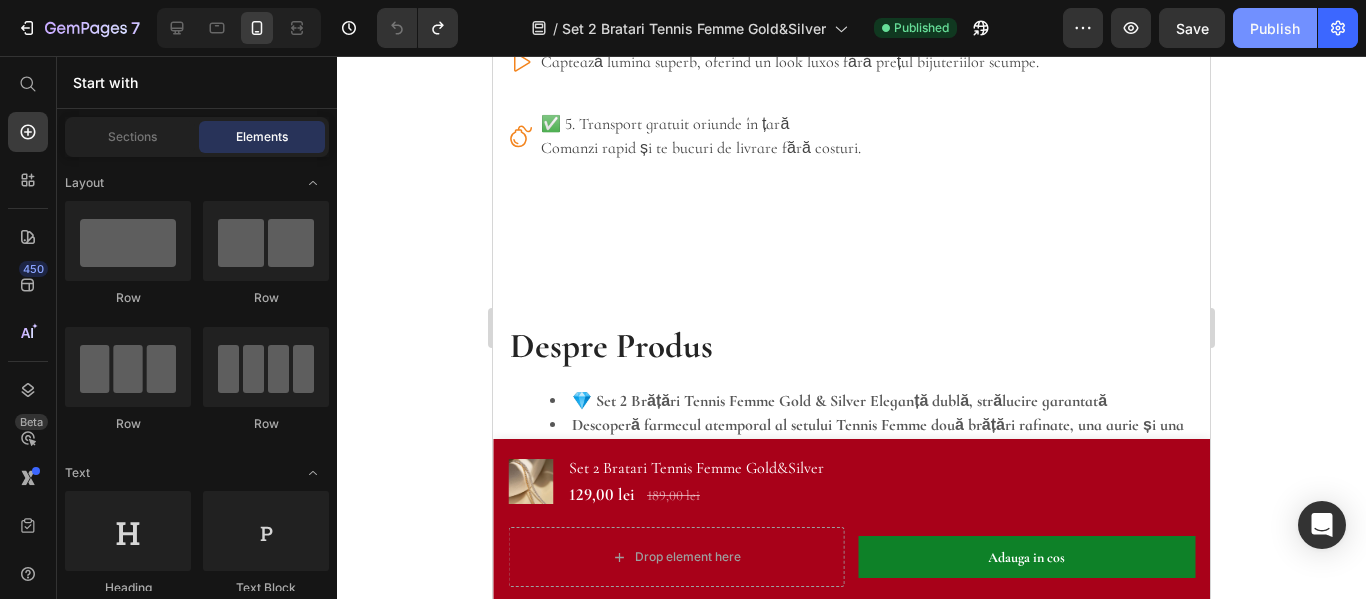 click on "Publish" at bounding box center (1275, 28) 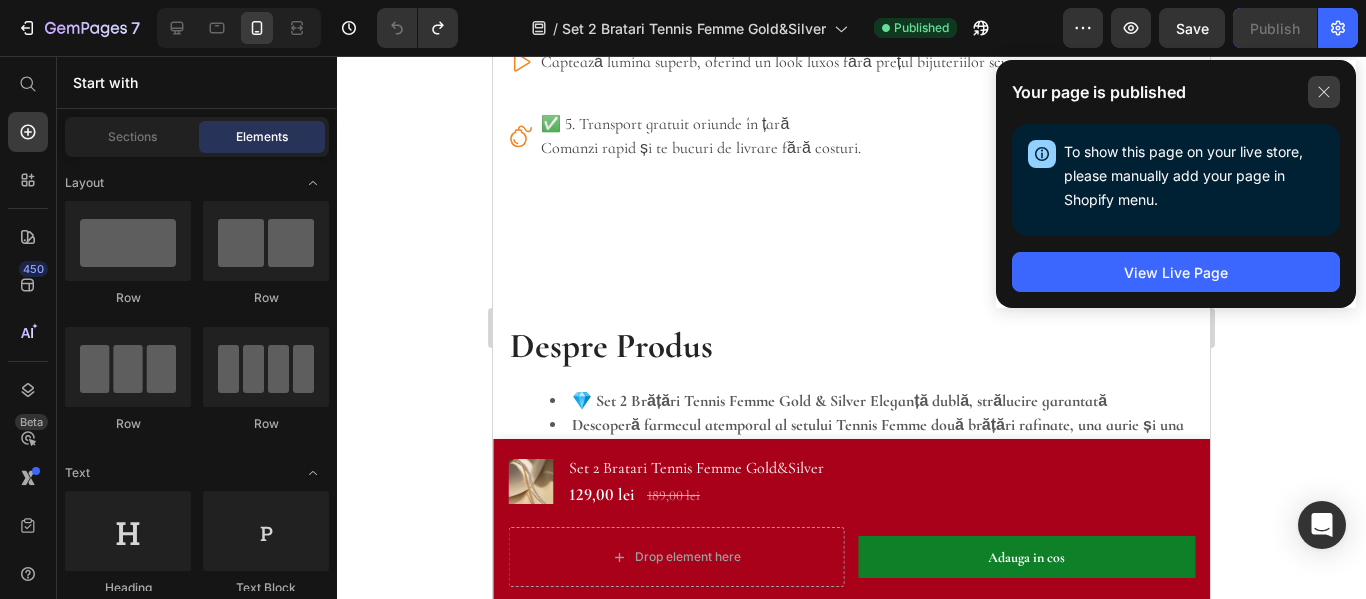 click 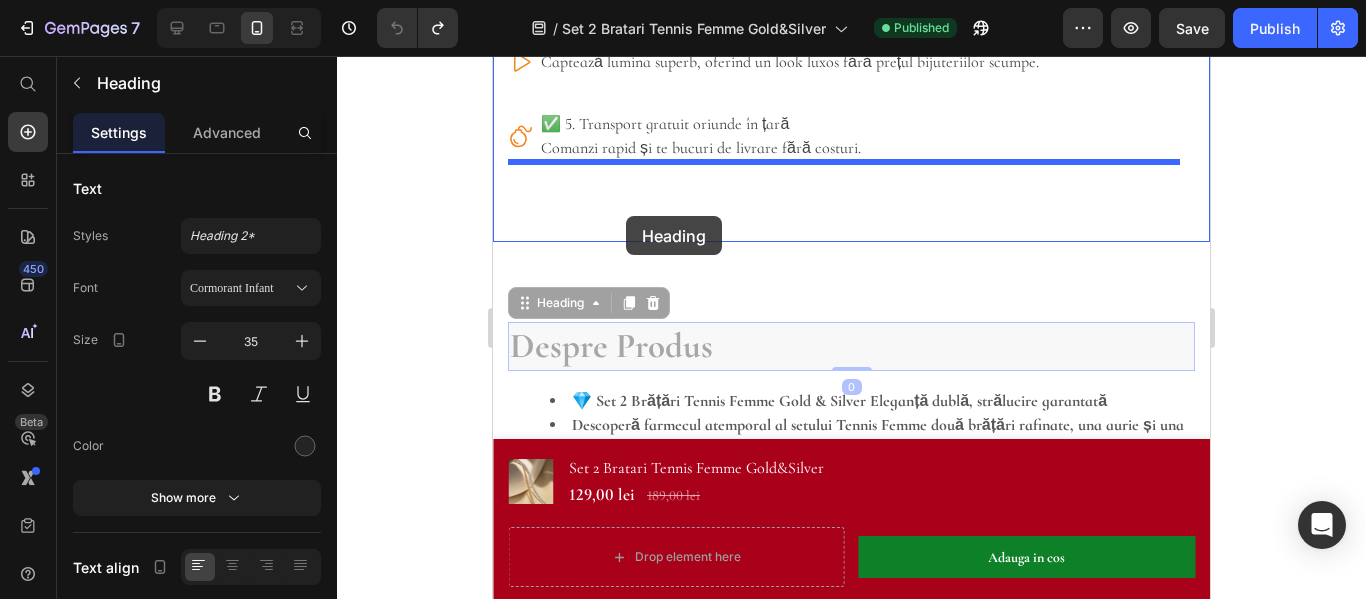 drag, startPoint x: 601, startPoint y: 313, endPoint x: 626, endPoint y: 216, distance: 100.16985 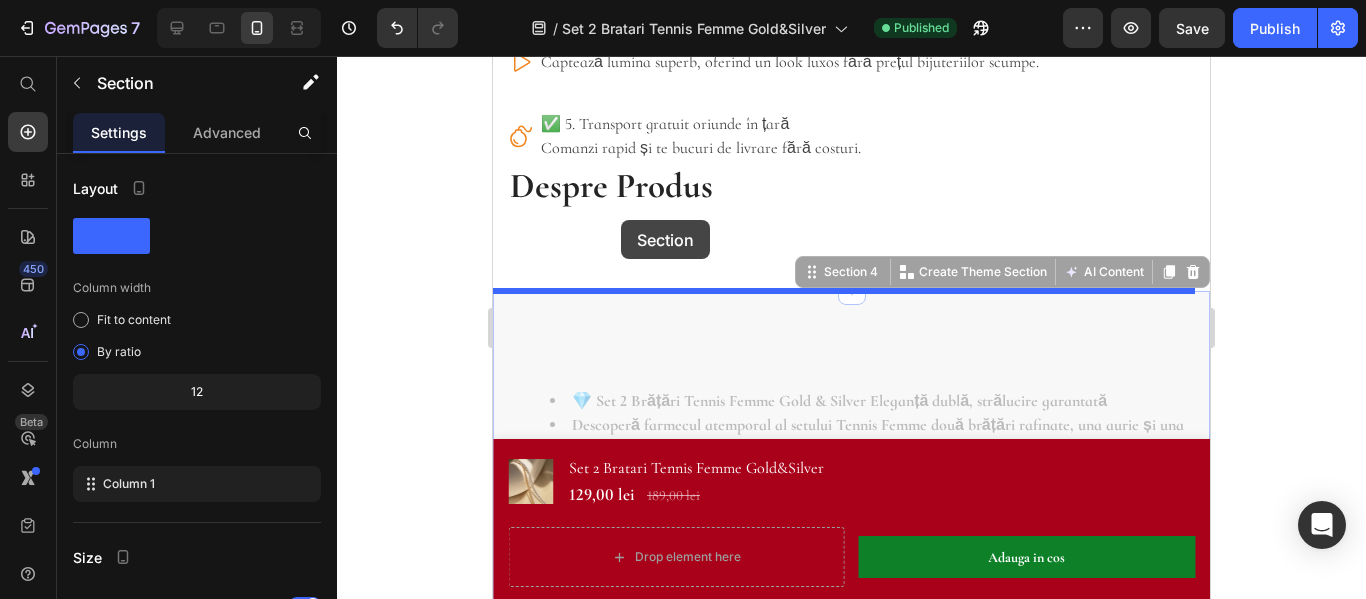 drag, startPoint x: 607, startPoint y: 345, endPoint x: 621, endPoint y: 220, distance: 125.781555 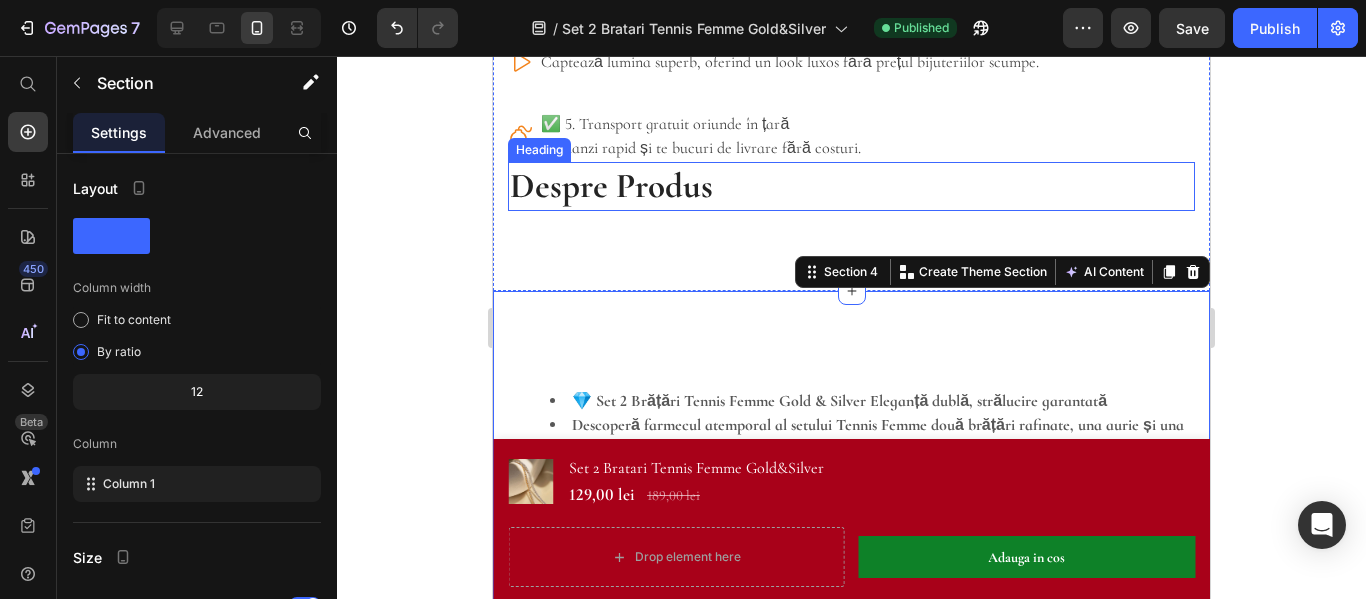 click on "Despre Produs" at bounding box center (851, 187) 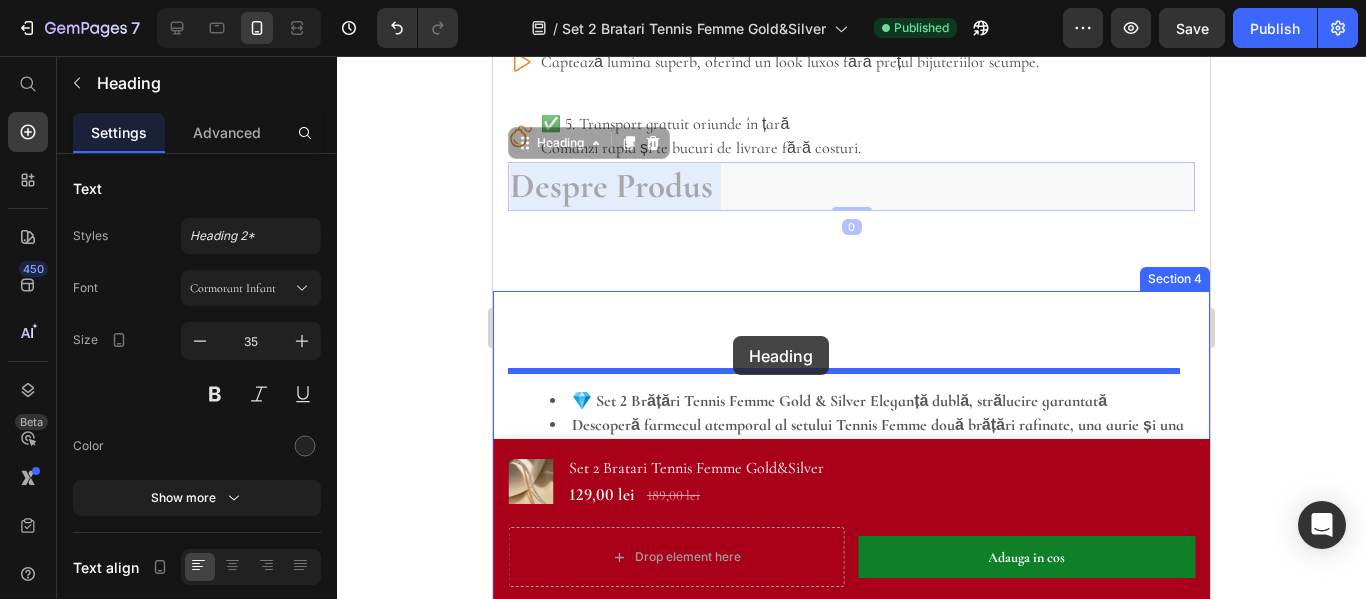 drag, startPoint x: 753, startPoint y: 189, endPoint x: 733, endPoint y: 336, distance: 148.35431 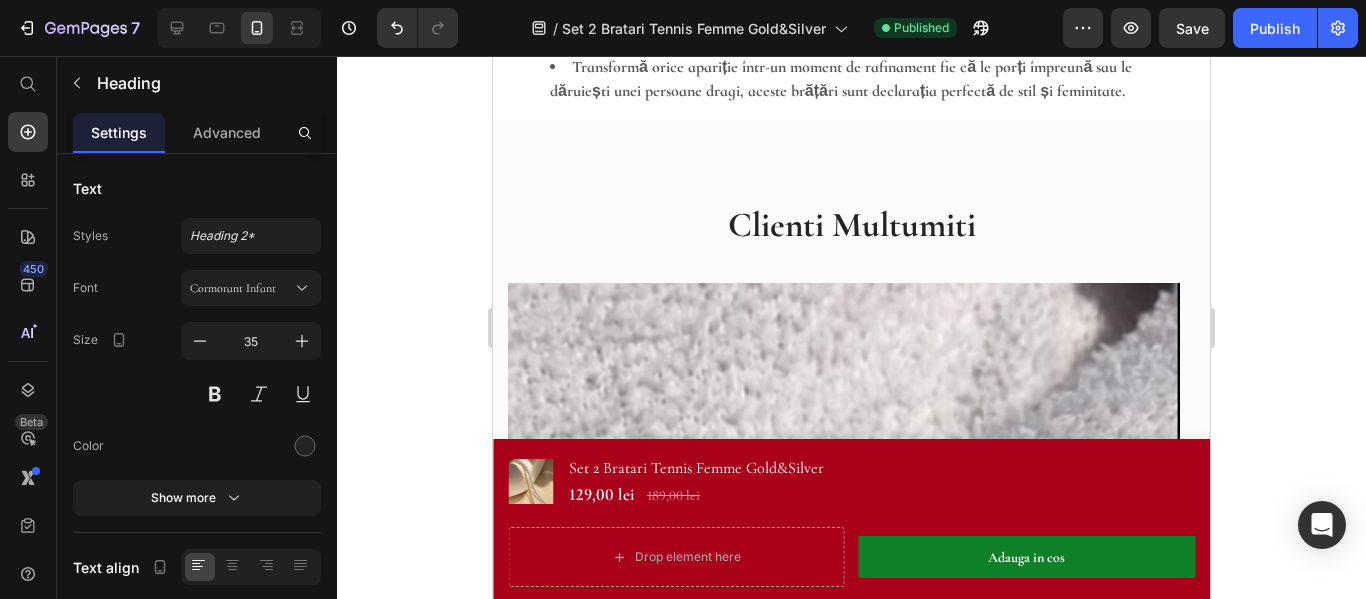 scroll, scrollTop: 2000, scrollLeft: 0, axis: vertical 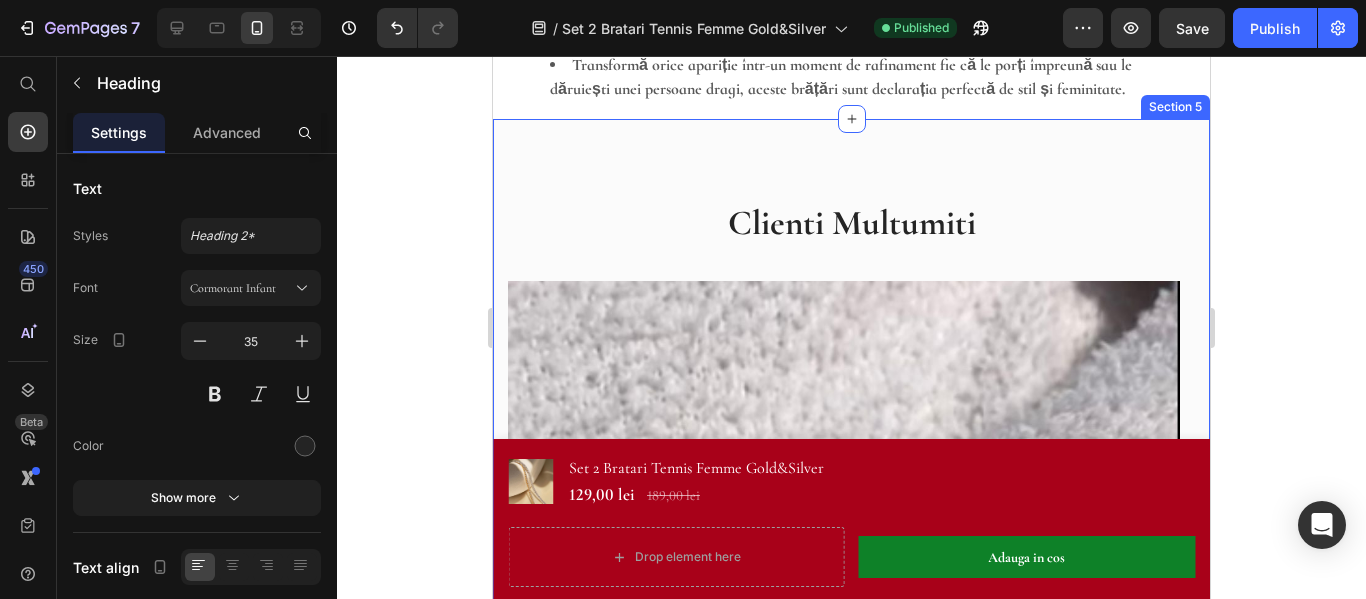 click on "Clienti Multumiti   Heading Image                Icon                Icon                Icon                Icon                Icon Icon List Hoz Adina M. Heading ⭐⭐⭐⭐⭐ [PERSON_NAME] Superbe! Le port aproape zilnic arată ca niște bijuterii scumpe, dar sunt foarte accesibile. Pietrele chiar strălucesc frumos în lumină, iar combinația gold & silver e perfectă pentru orice outfit. Text block Row Row Image                Icon                Icon                Icon                Icon                Icon Icon List [PERSON_NAME] Heading ⭐⭐⭐⭐⭐ [PERSON_NAME] Sunt absolut încântată! Mi-am păstrat brățara aurie și i-am dăruit-o pe cea argintie surorii mele. Amândouă le purtăm non-stop și arată impecabil după săptămâni întregi. Text block Row Row Image                Icon                Icon                Icon                Icon                Icon Icon List Hoz [PERSON_NAME] Heading ⭐⭐⭐⭐⭐ [PERSON_NAME] Text block Row Row Image                Icon                Icon" at bounding box center [851, 1131] 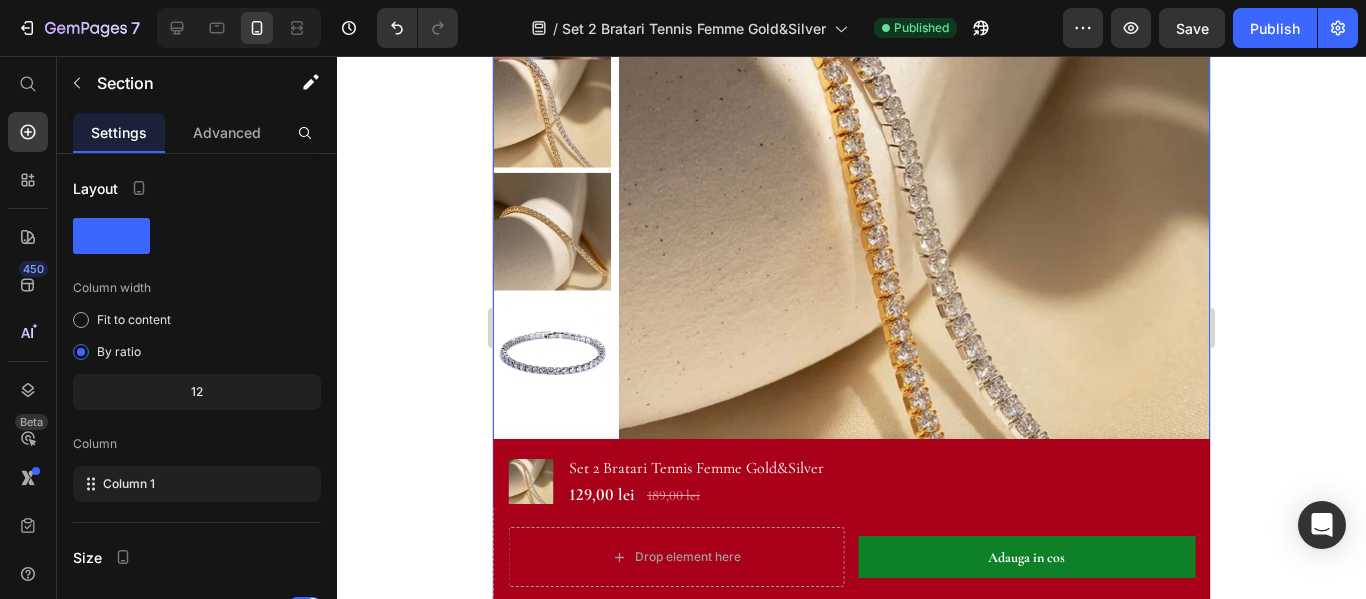 scroll, scrollTop: 0, scrollLeft: 0, axis: both 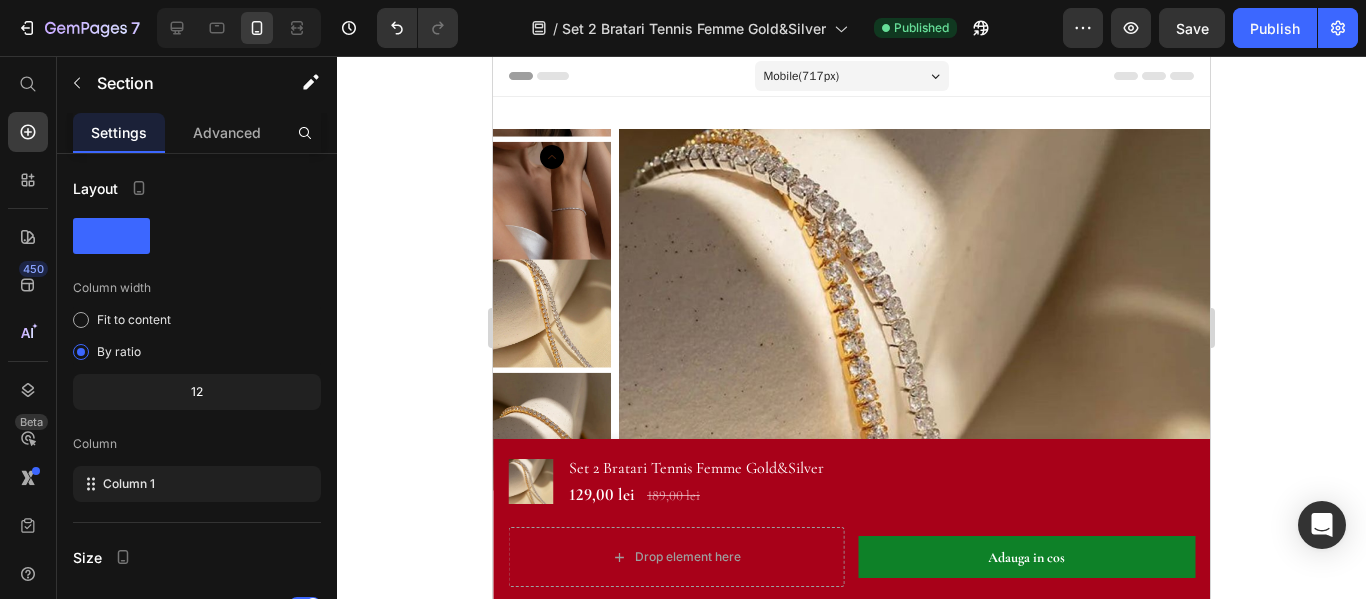 click on "Mobile  ( 717 px)" at bounding box center [852, 76] 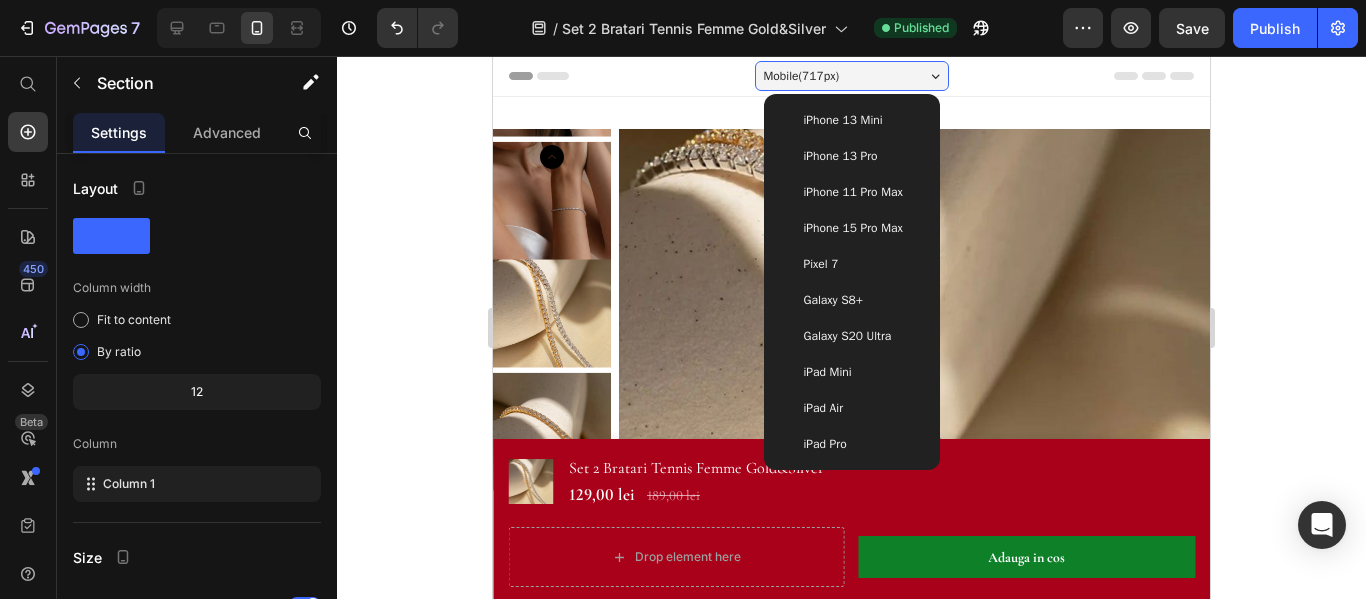 click on "iPhone 11 Pro Max" at bounding box center (853, 192) 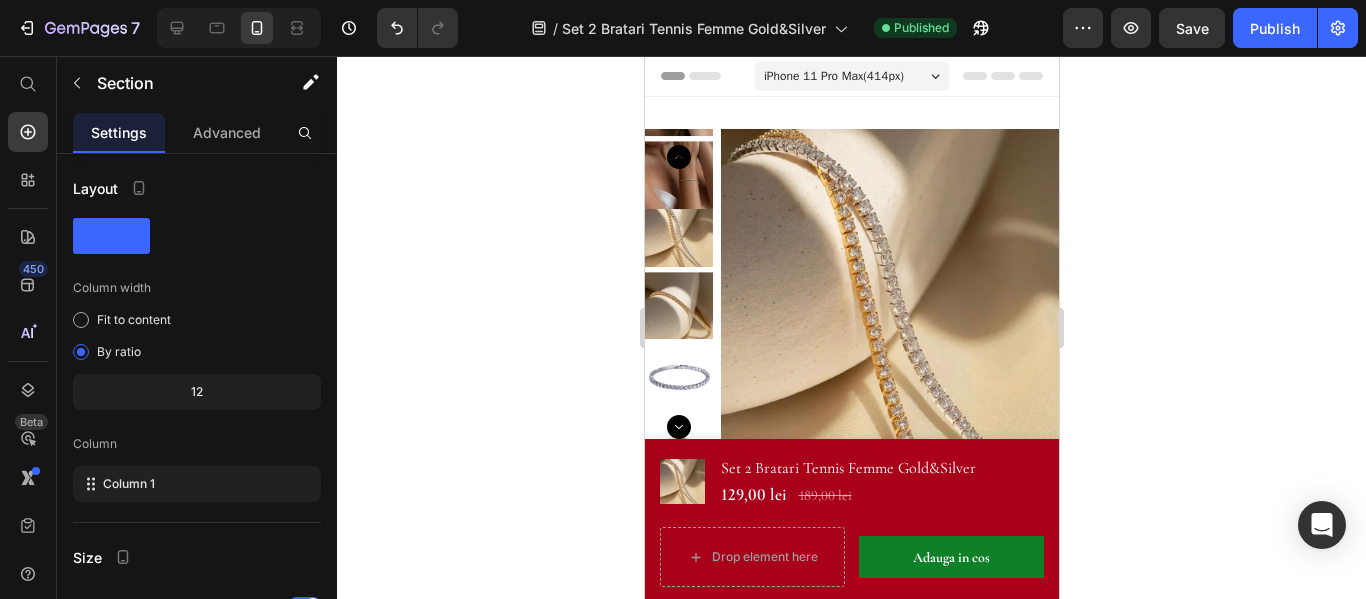 click 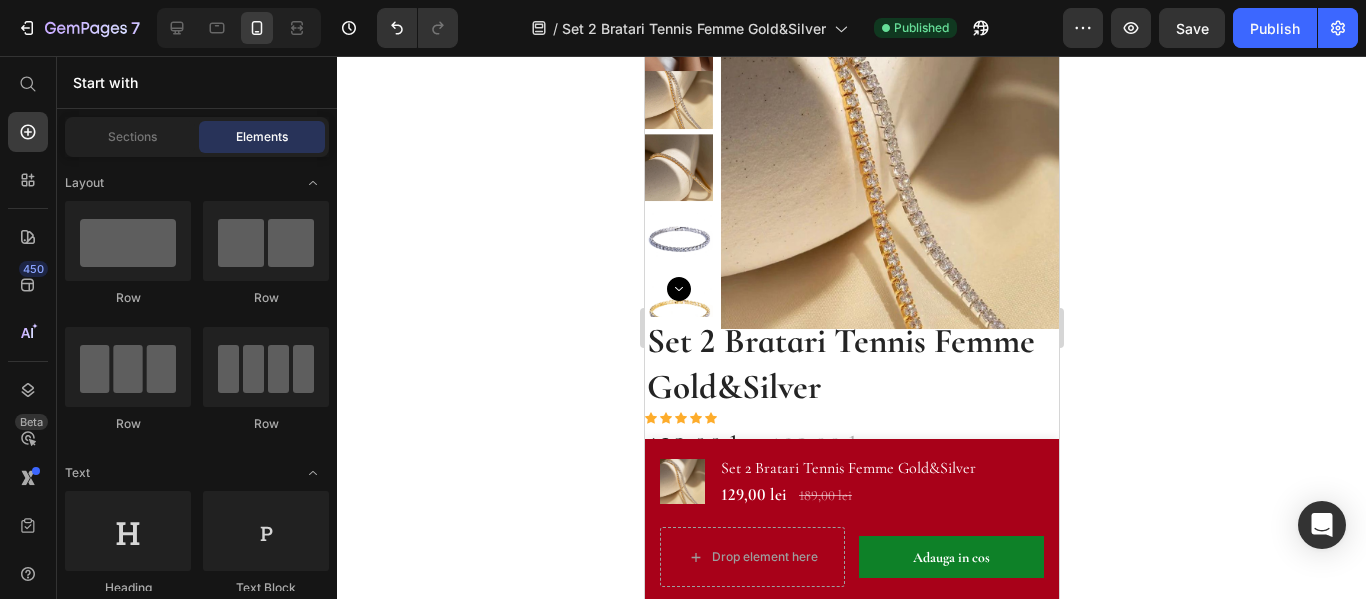 scroll, scrollTop: 0, scrollLeft: 0, axis: both 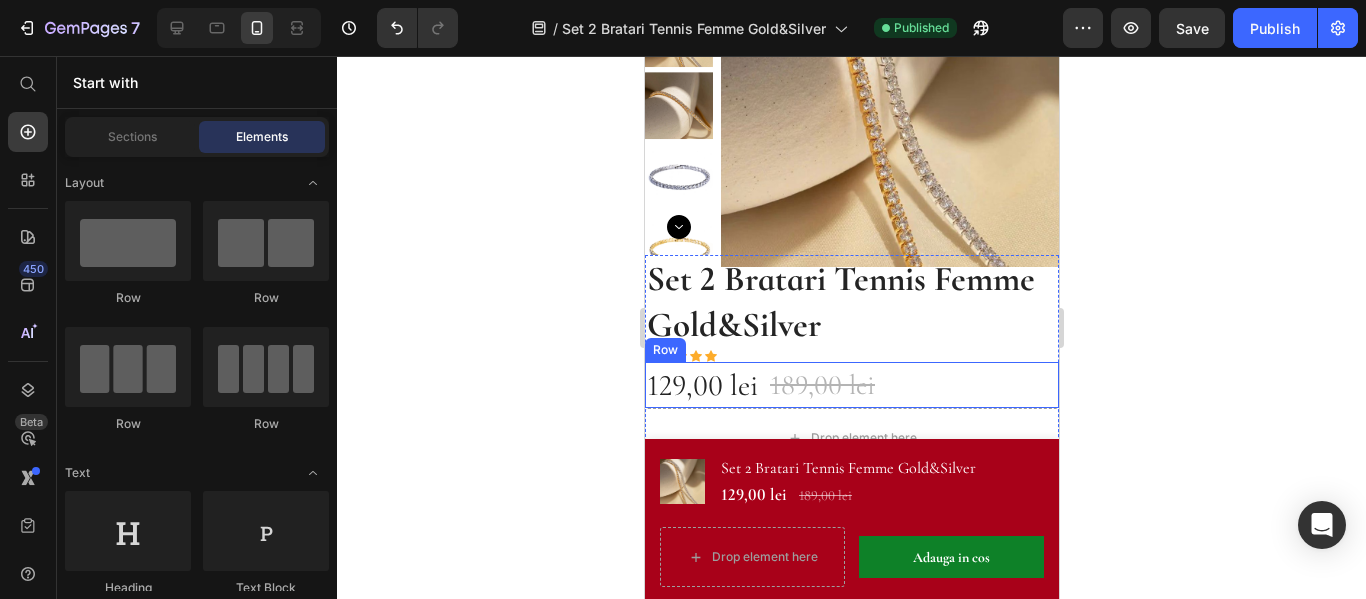 click on "129,00 lei Product Price 189,00 lei Product Price Row" at bounding box center (851, 385) 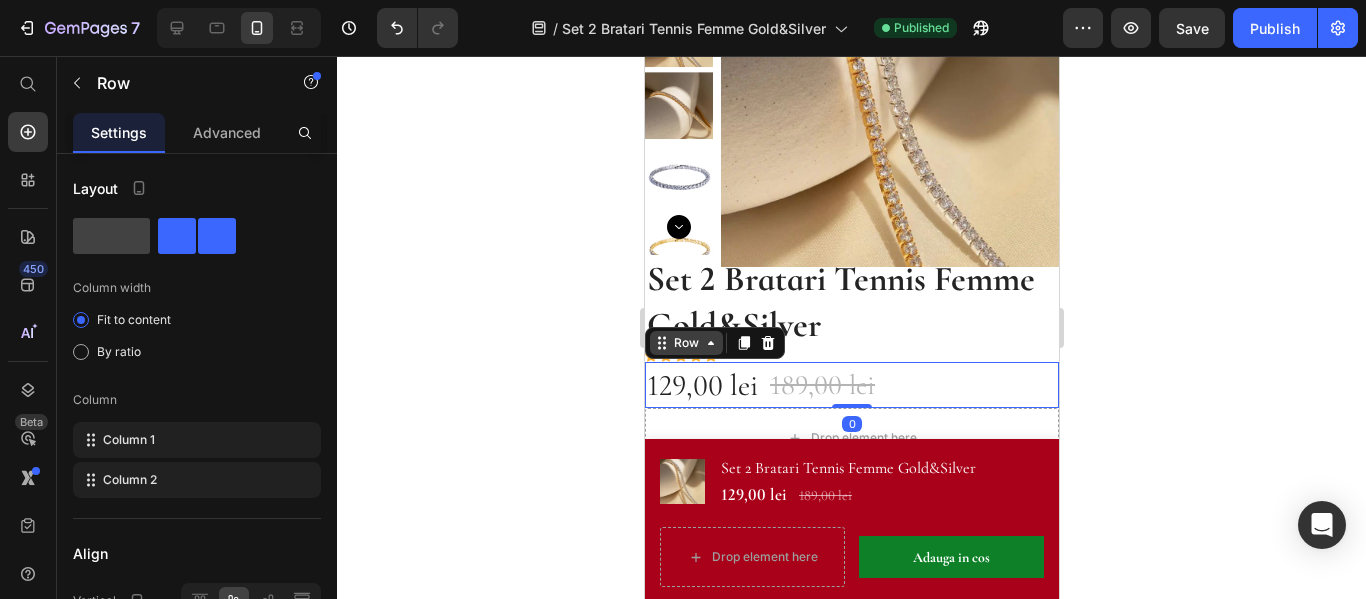 click on "Row" at bounding box center (685, 343) 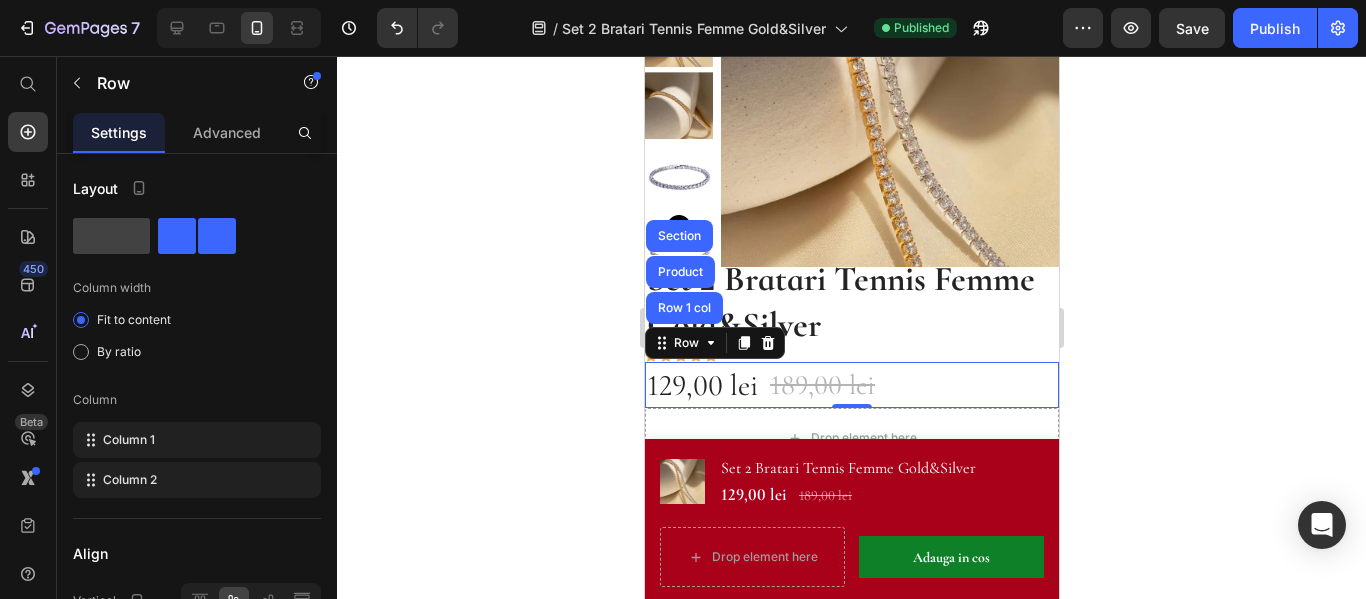 click on "129,00 lei Product Price 189,00 lei Product Price Row Row 1 col Product Section   0" at bounding box center (851, 385) 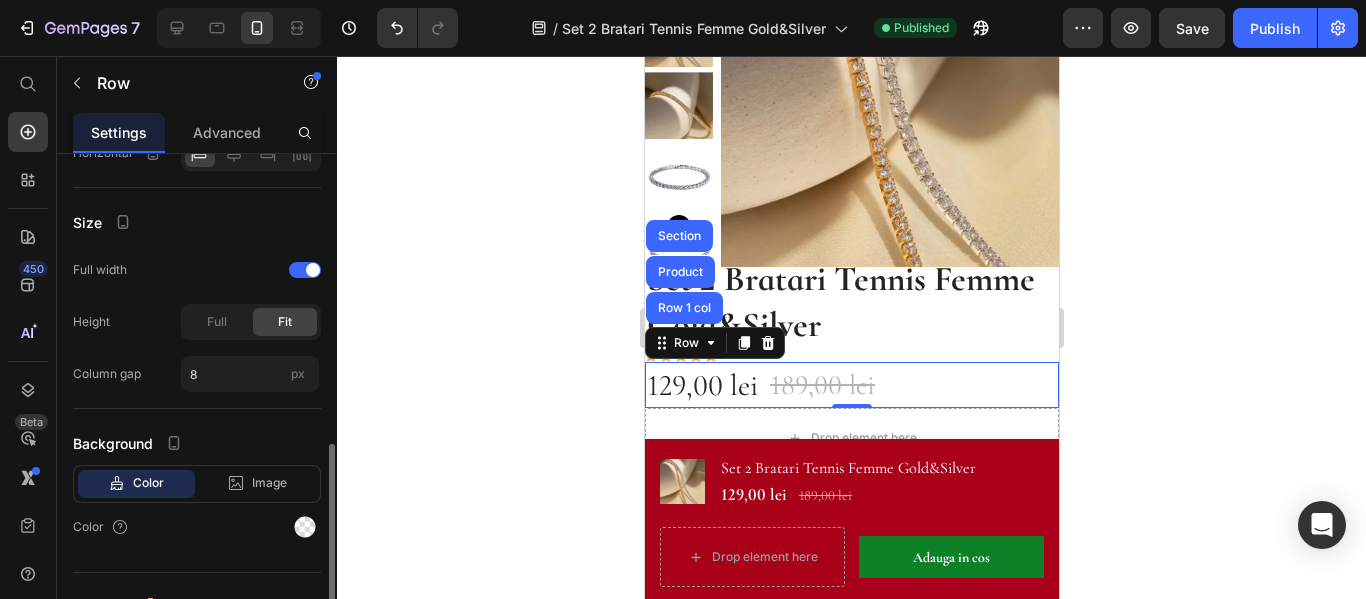 scroll, scrollTop: 531, scrollLeft: 0, axis: vertical 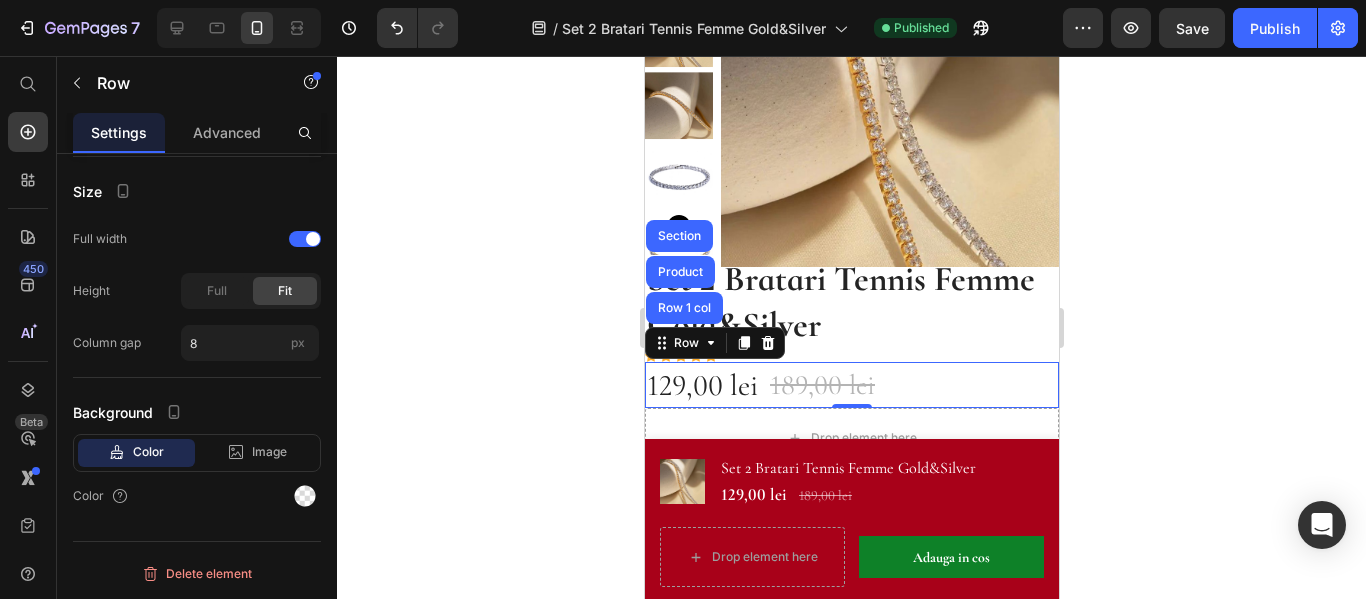 click 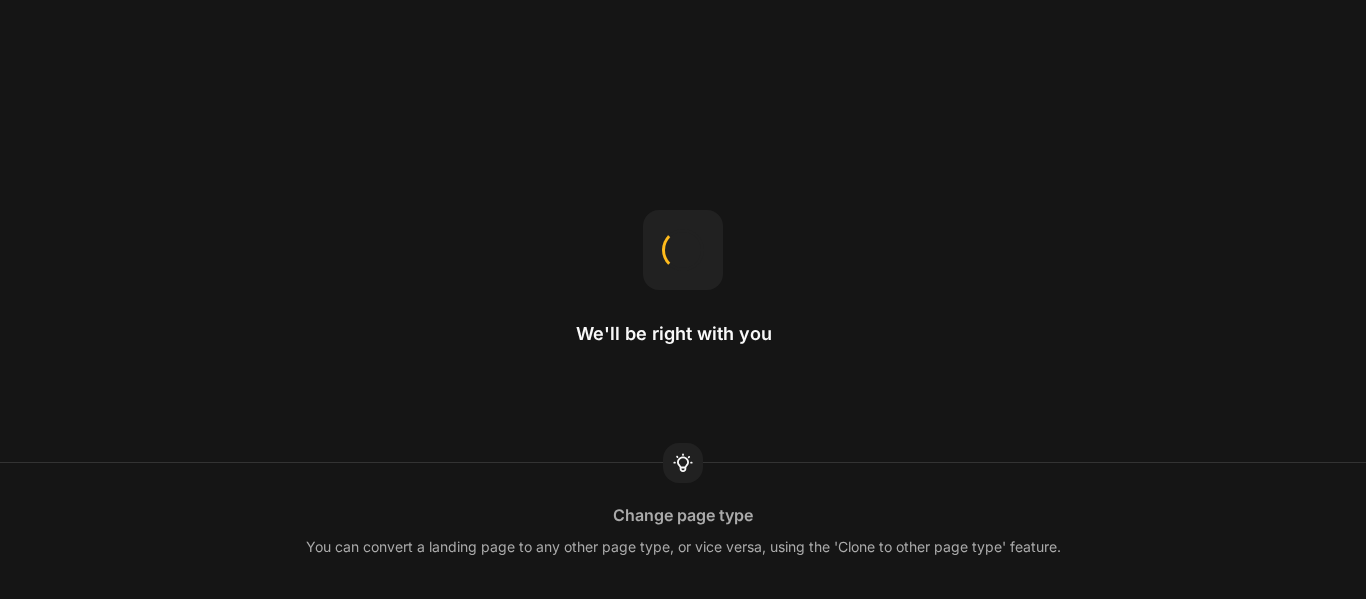 scroll, scrollTop: 0, scrollLeft: 0, axis: both 